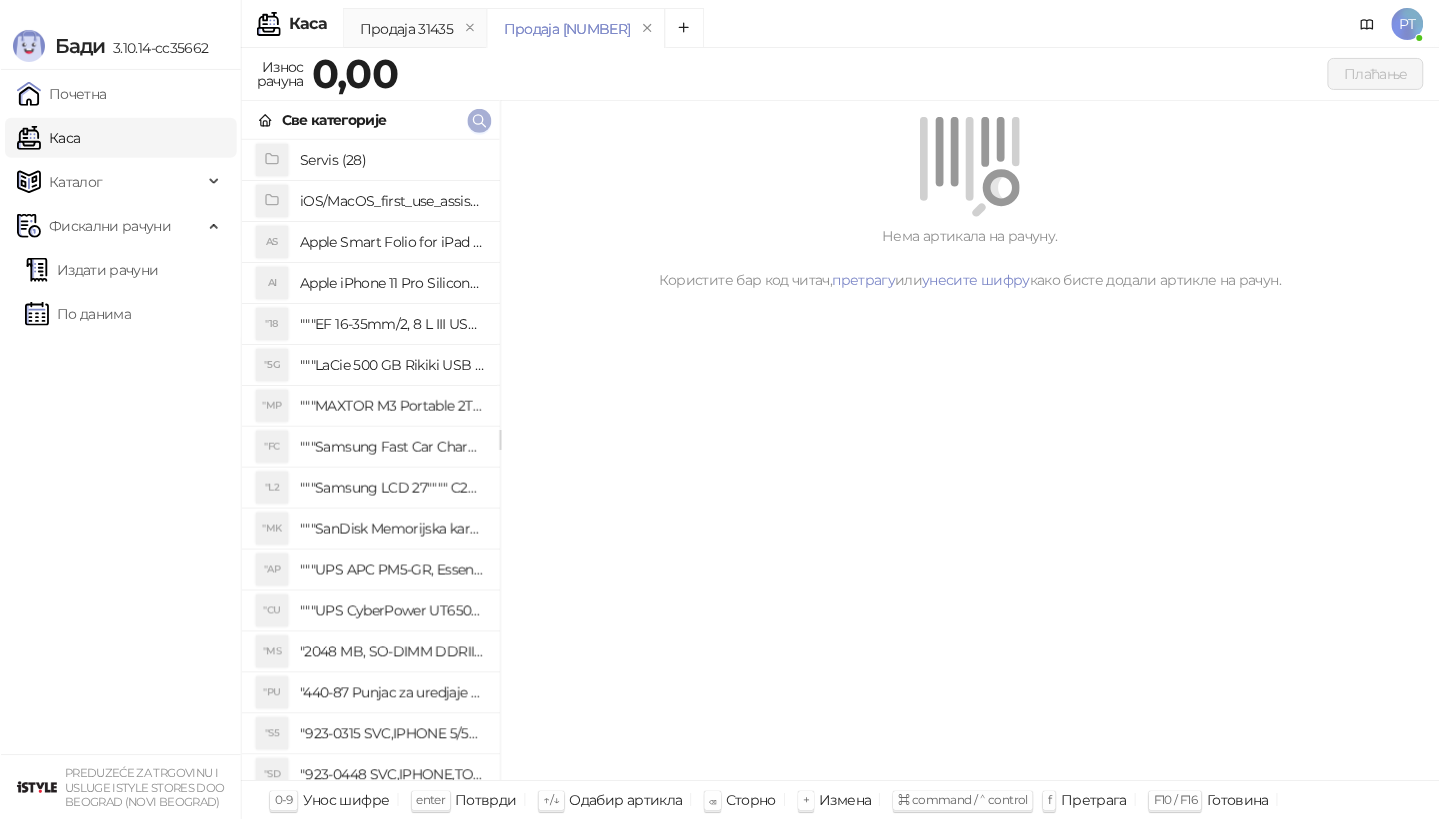 scroll, scrollTop: 0, scrollLeft: 0, axis: both 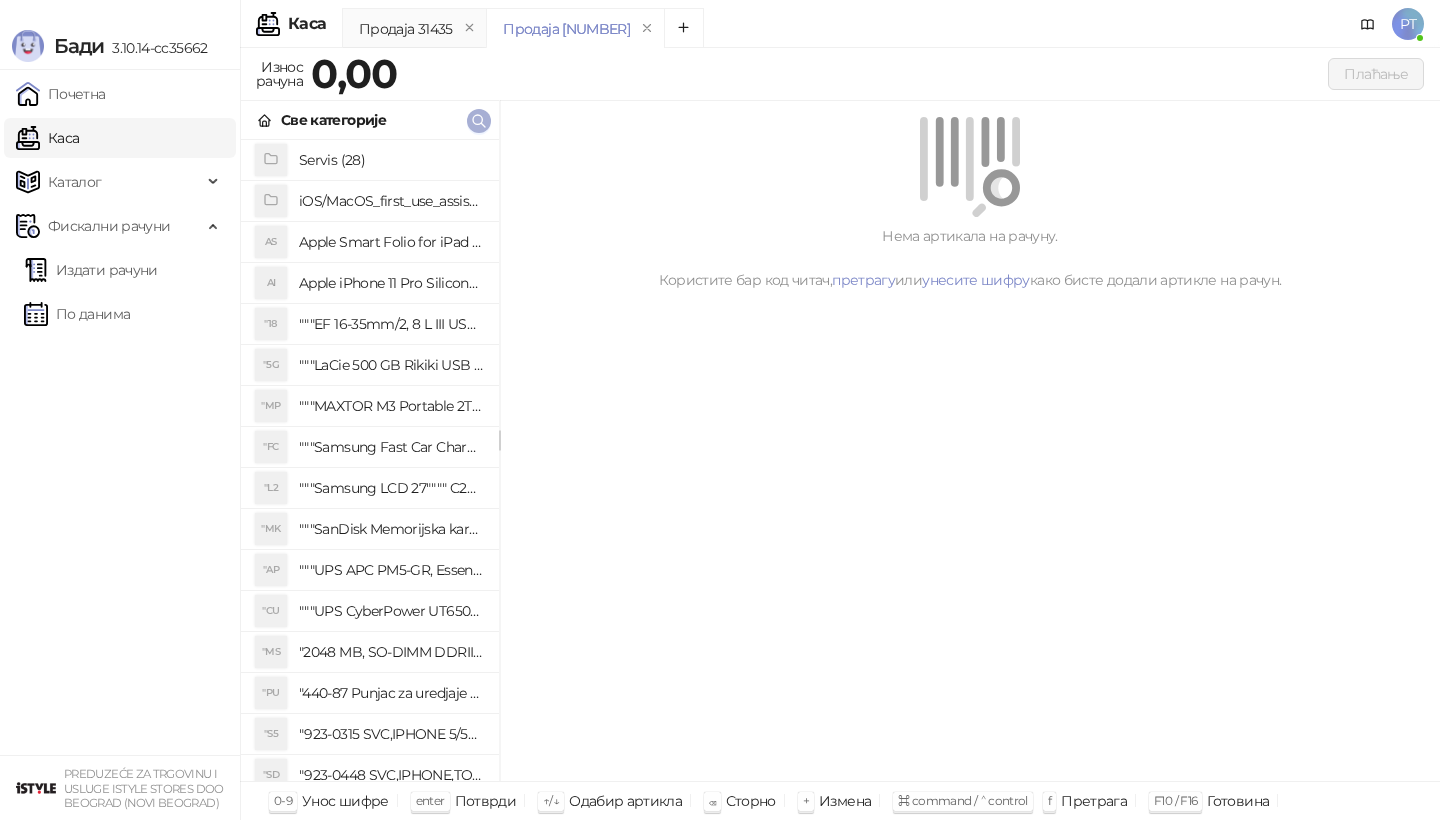 drag, startPoint x: 0, startPoint y: 0, endPoint x: 476, endPoint y: 112, distance: 488.99896 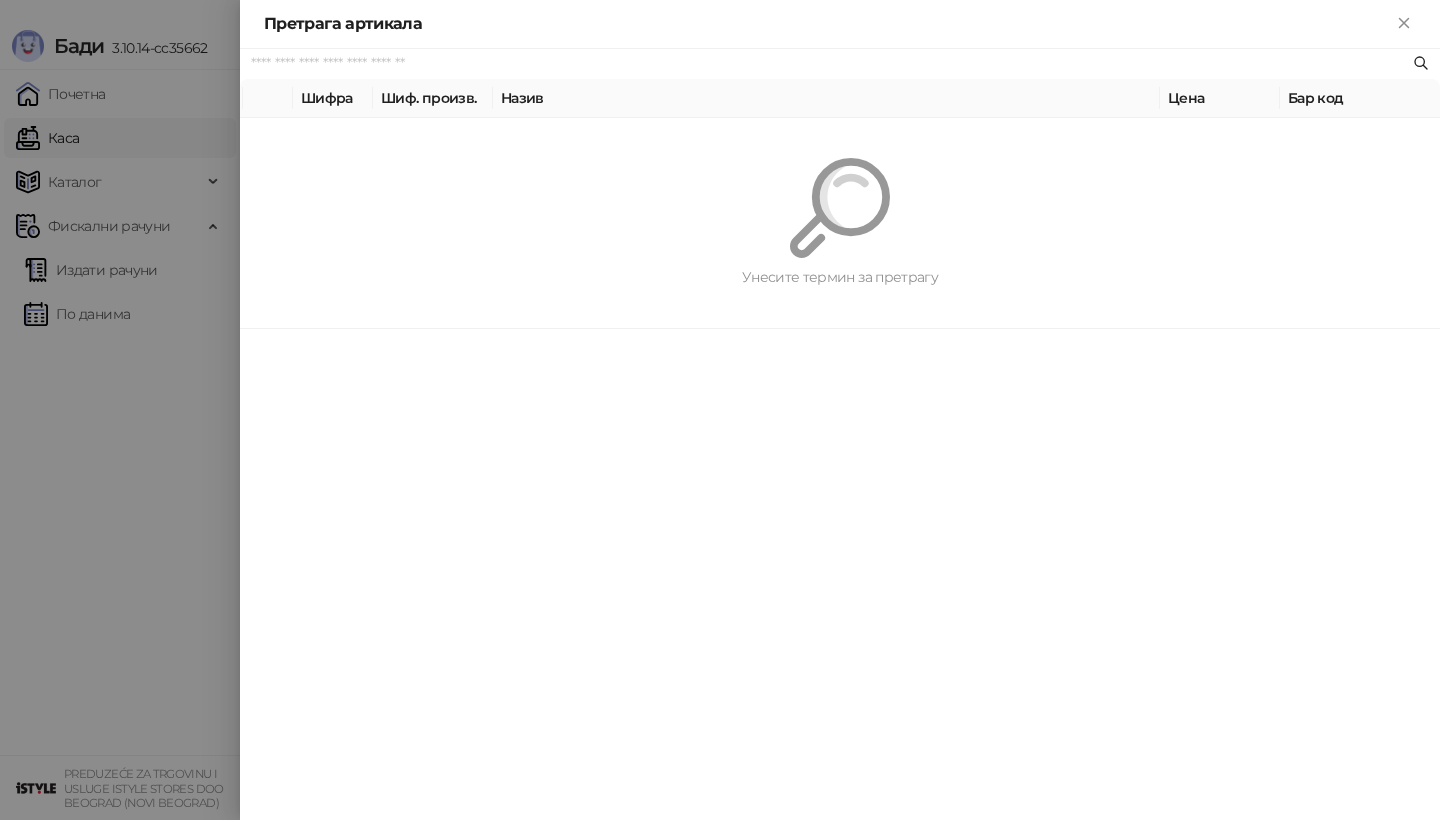 paste on "*********" 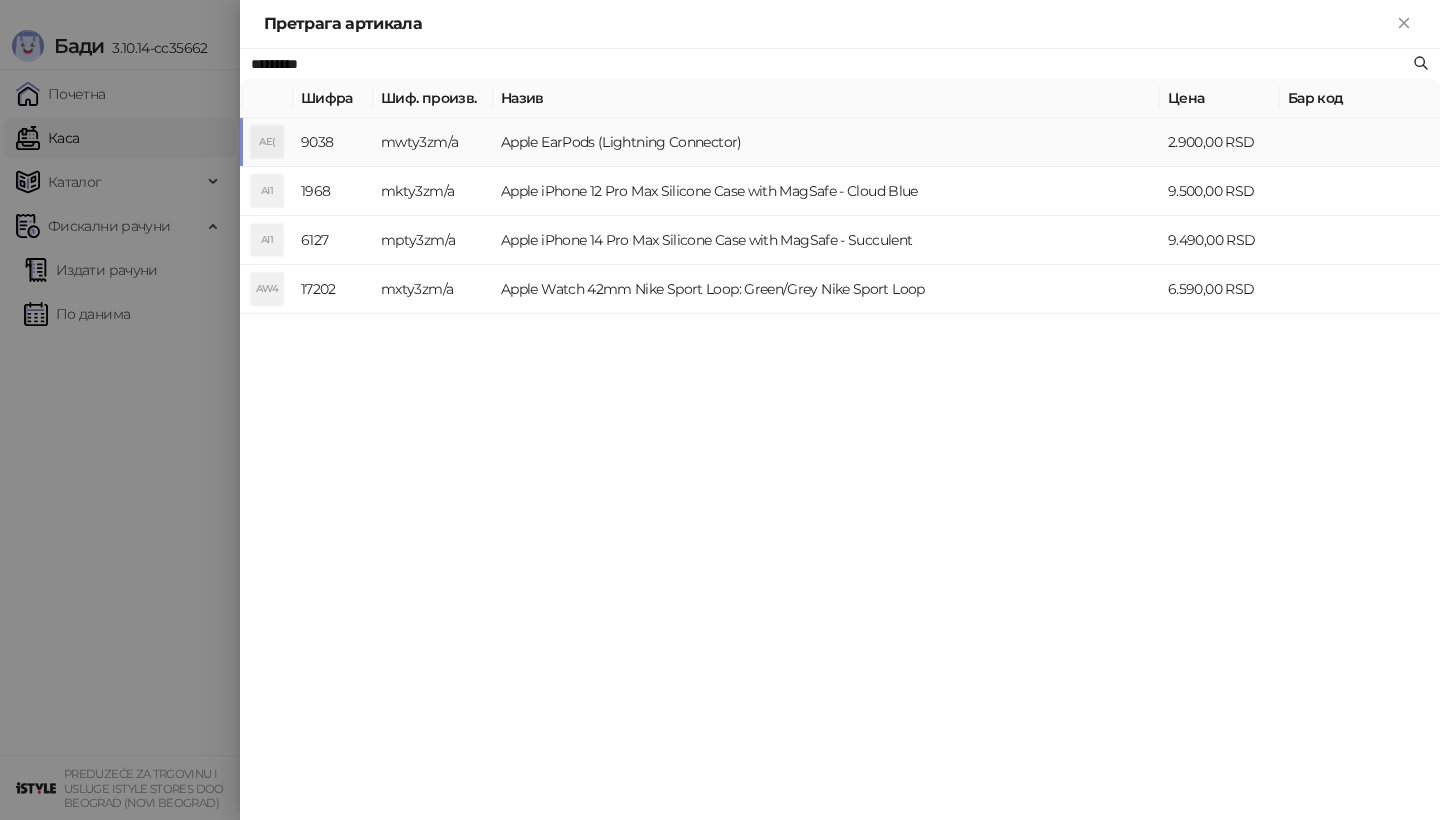 click on "AE(" at bounding box center (267, 142) 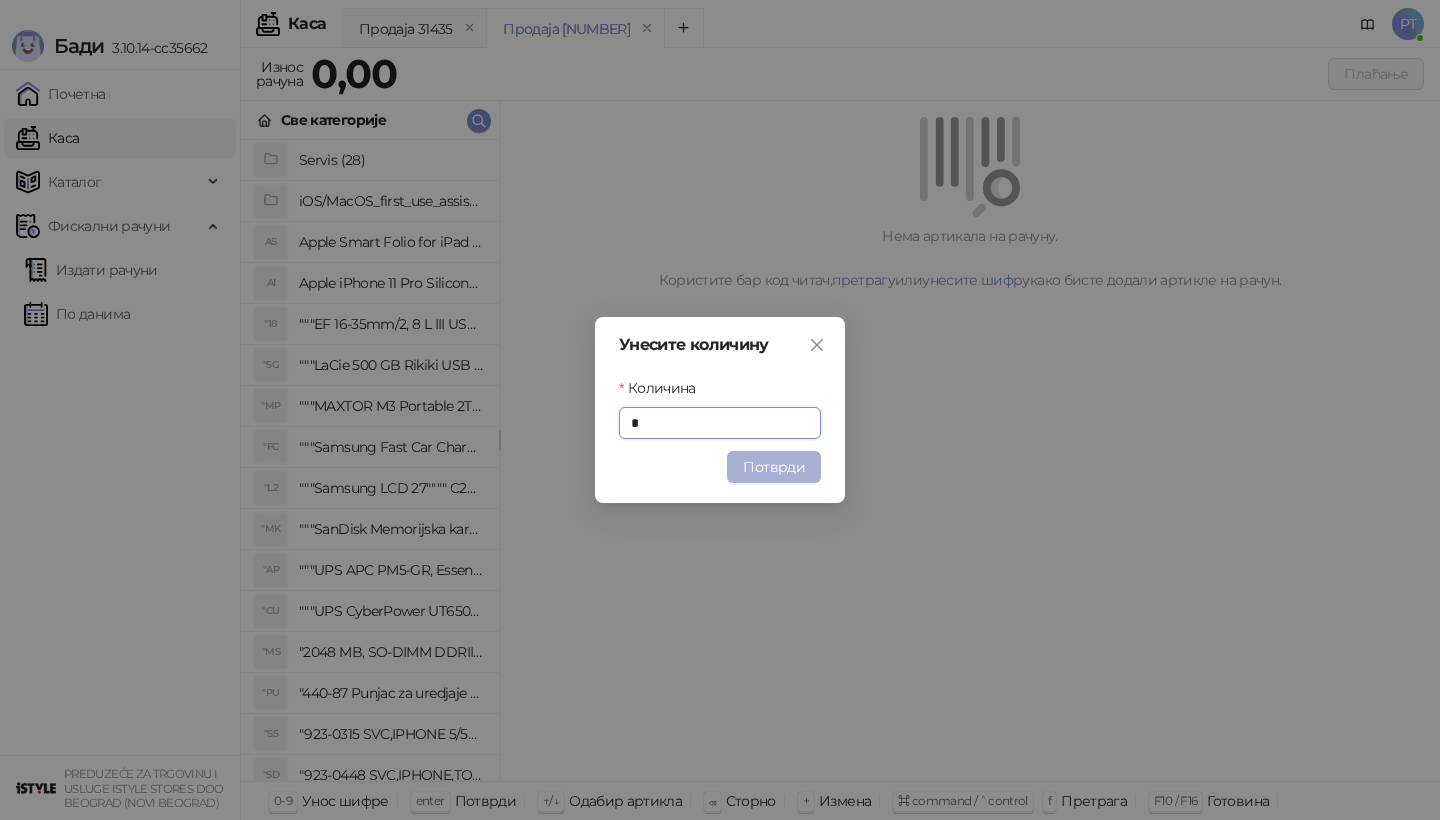 click on "Потврди" at bounding box center (774, 467) 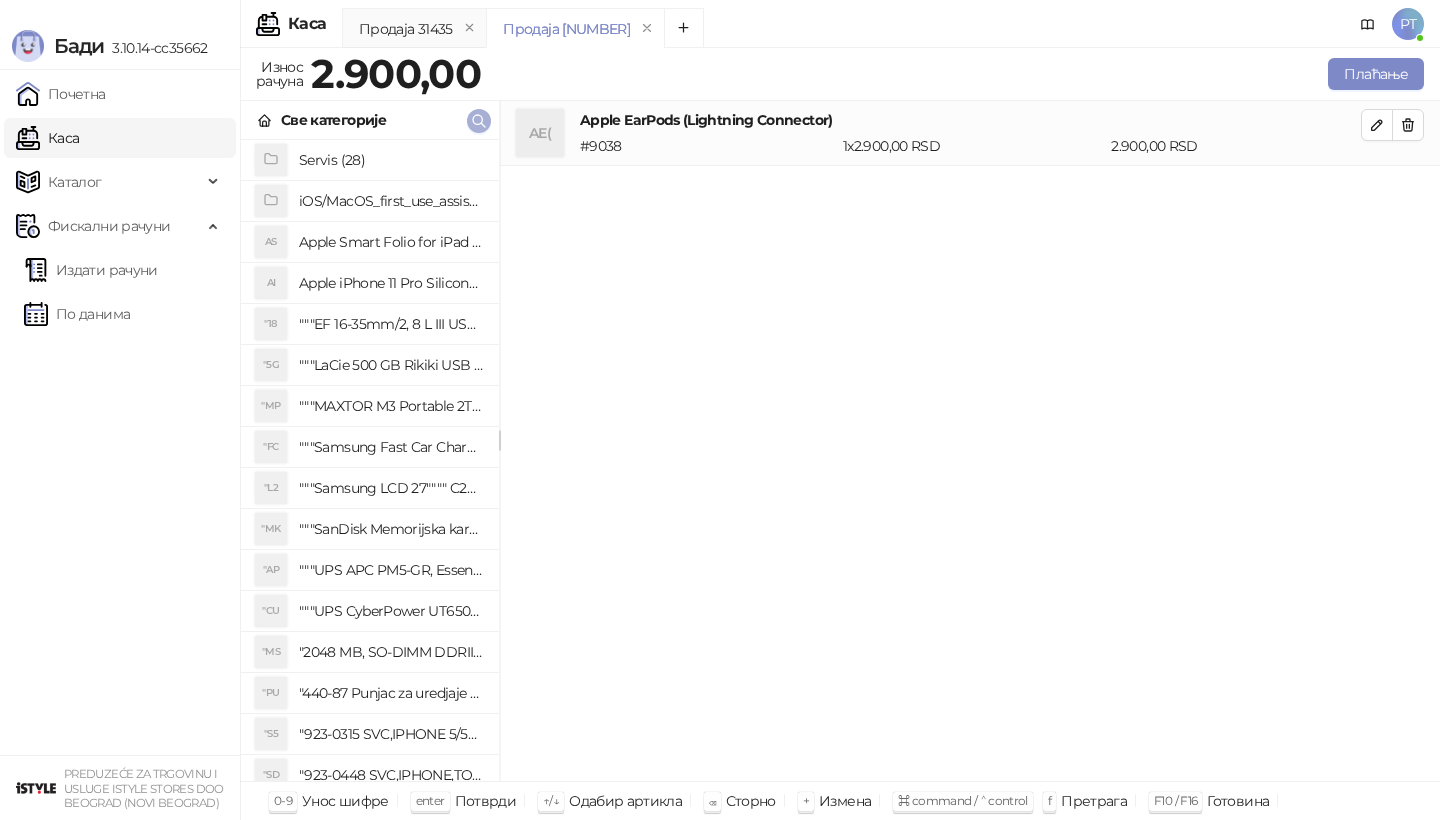 click 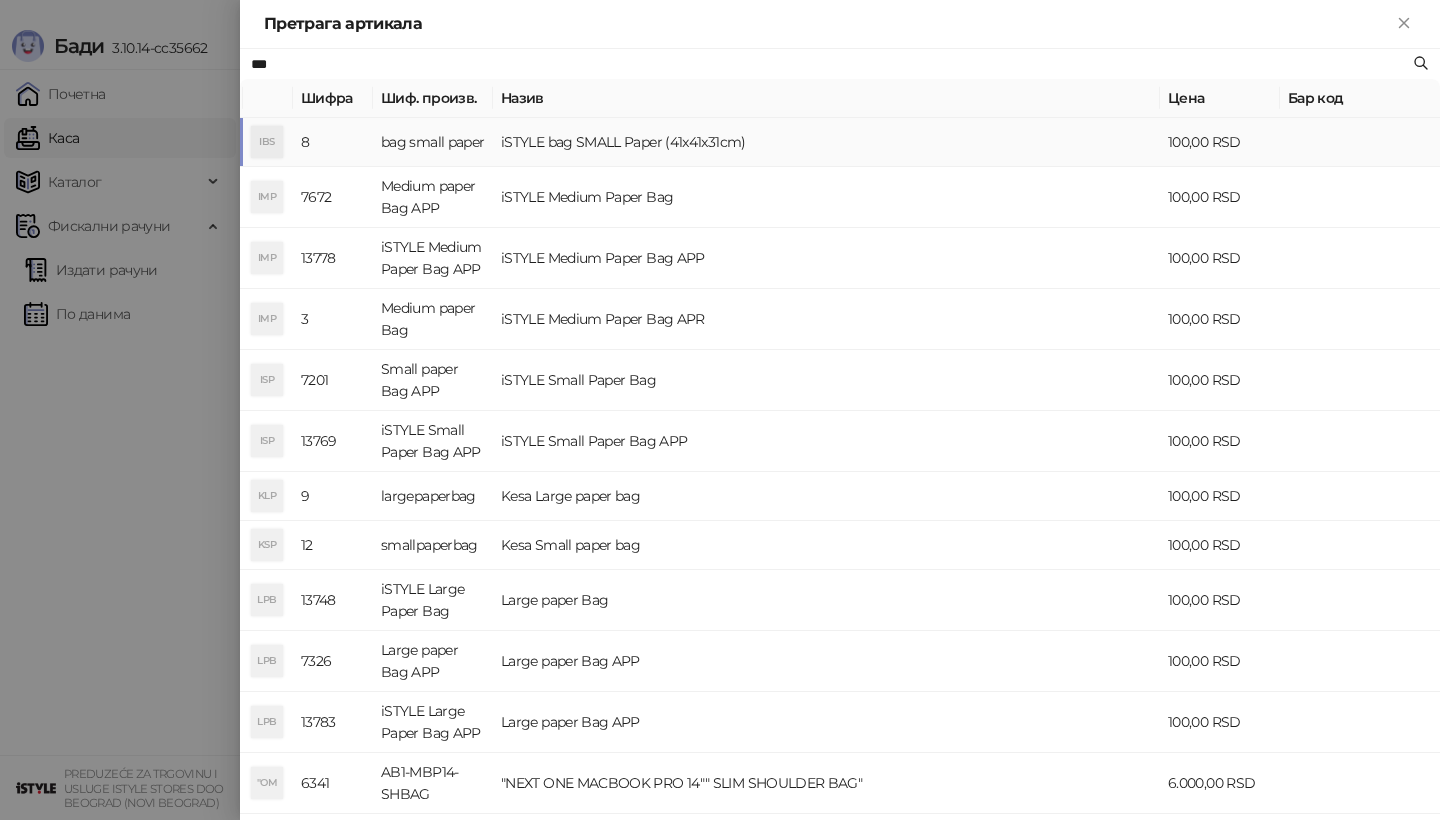 type on "***" 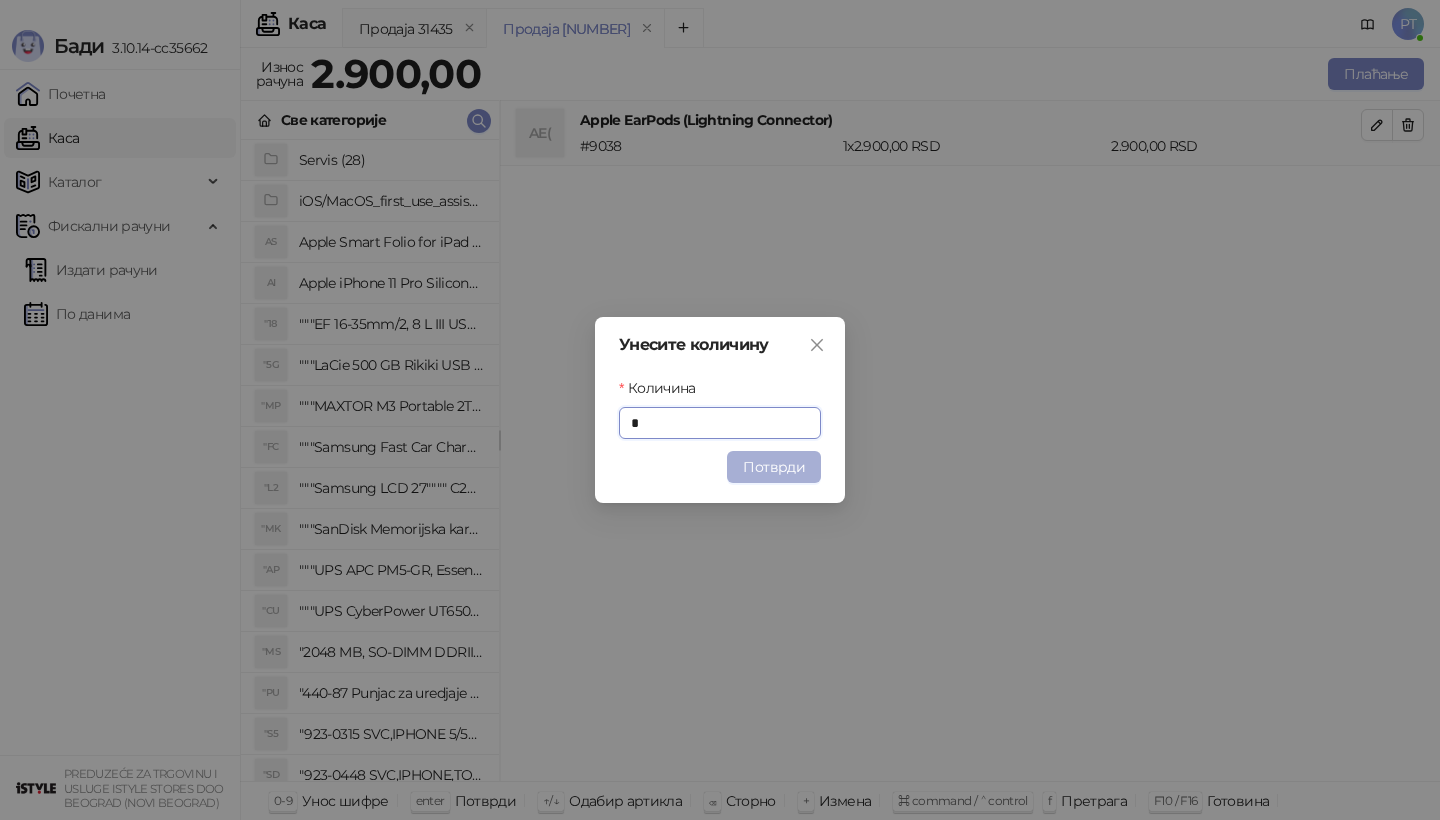 click on "Потврди" at bounding box center (774, 467) 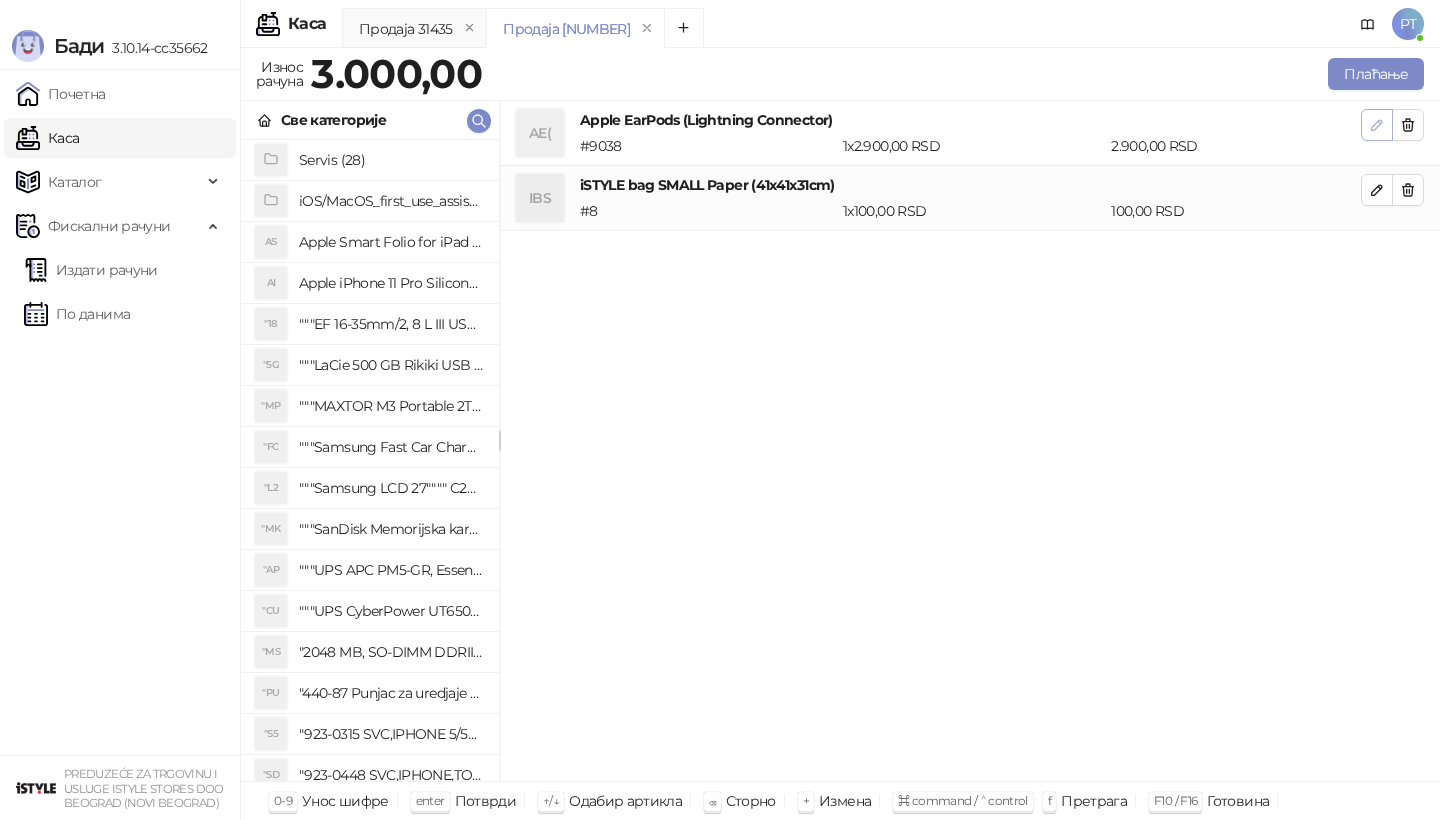 click 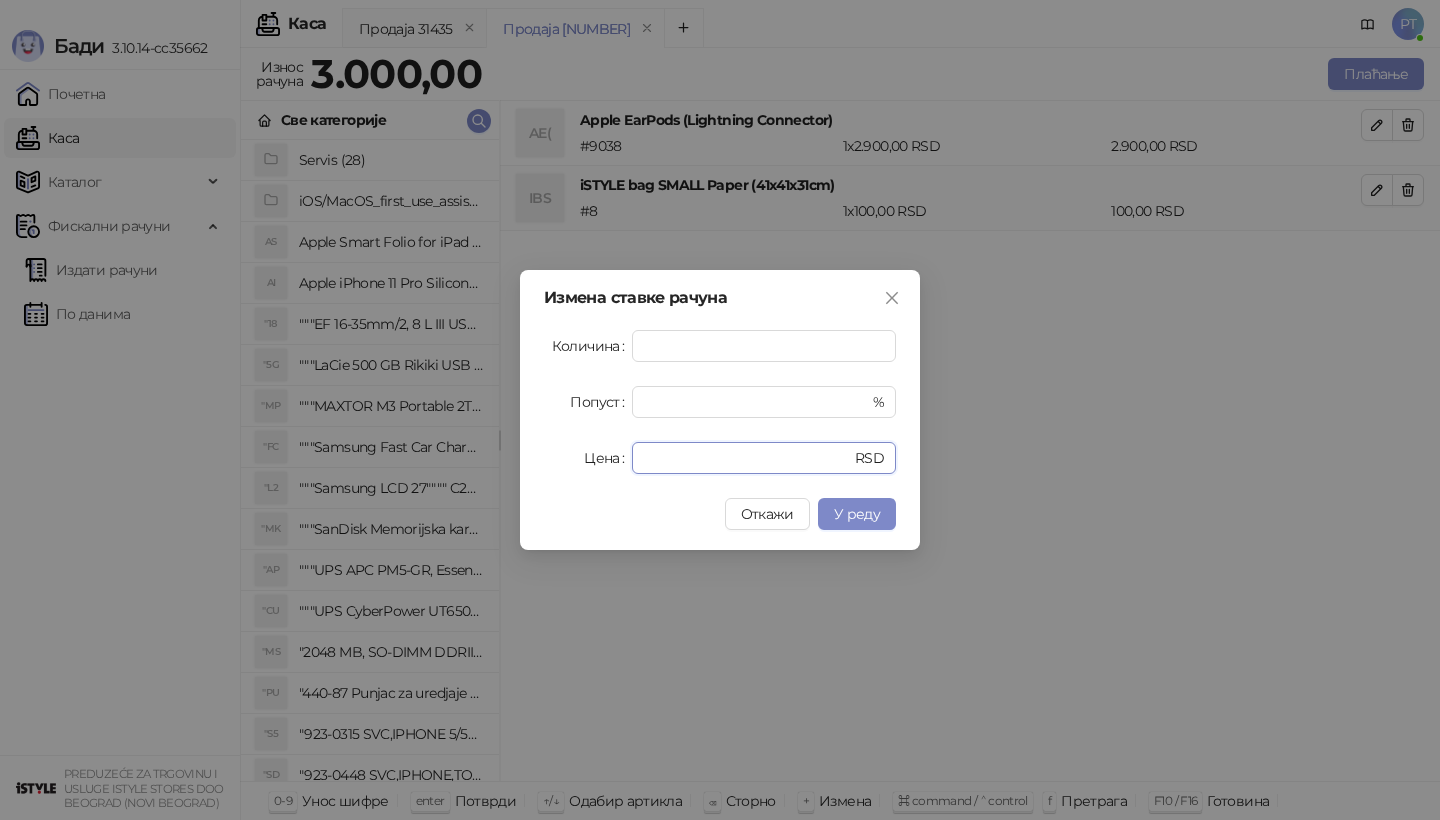 drag, startPoint x: 698, startPoint y: 467, endPoint x: 593, endPoint y: 467, distance: 105 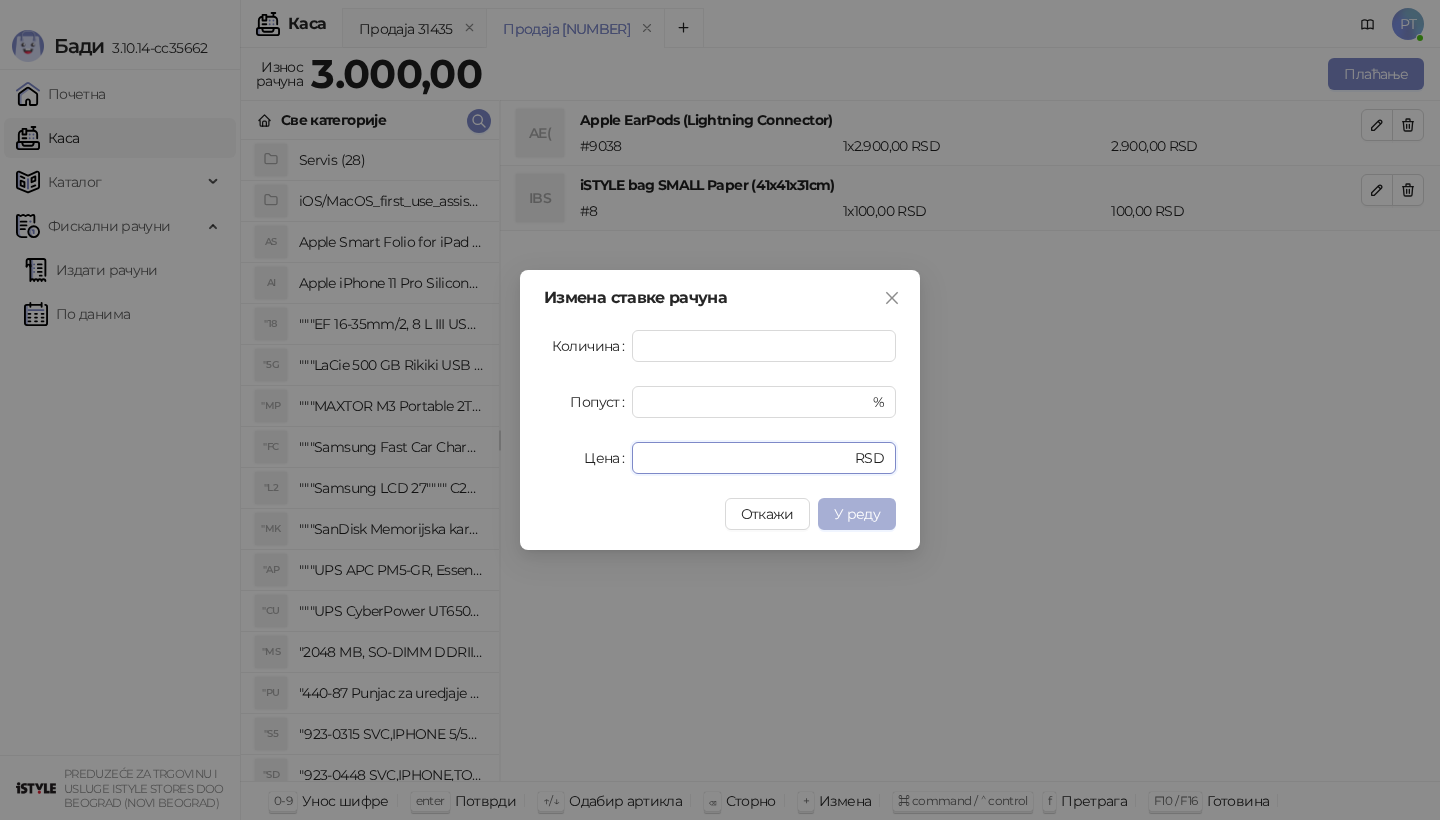 type on "****" 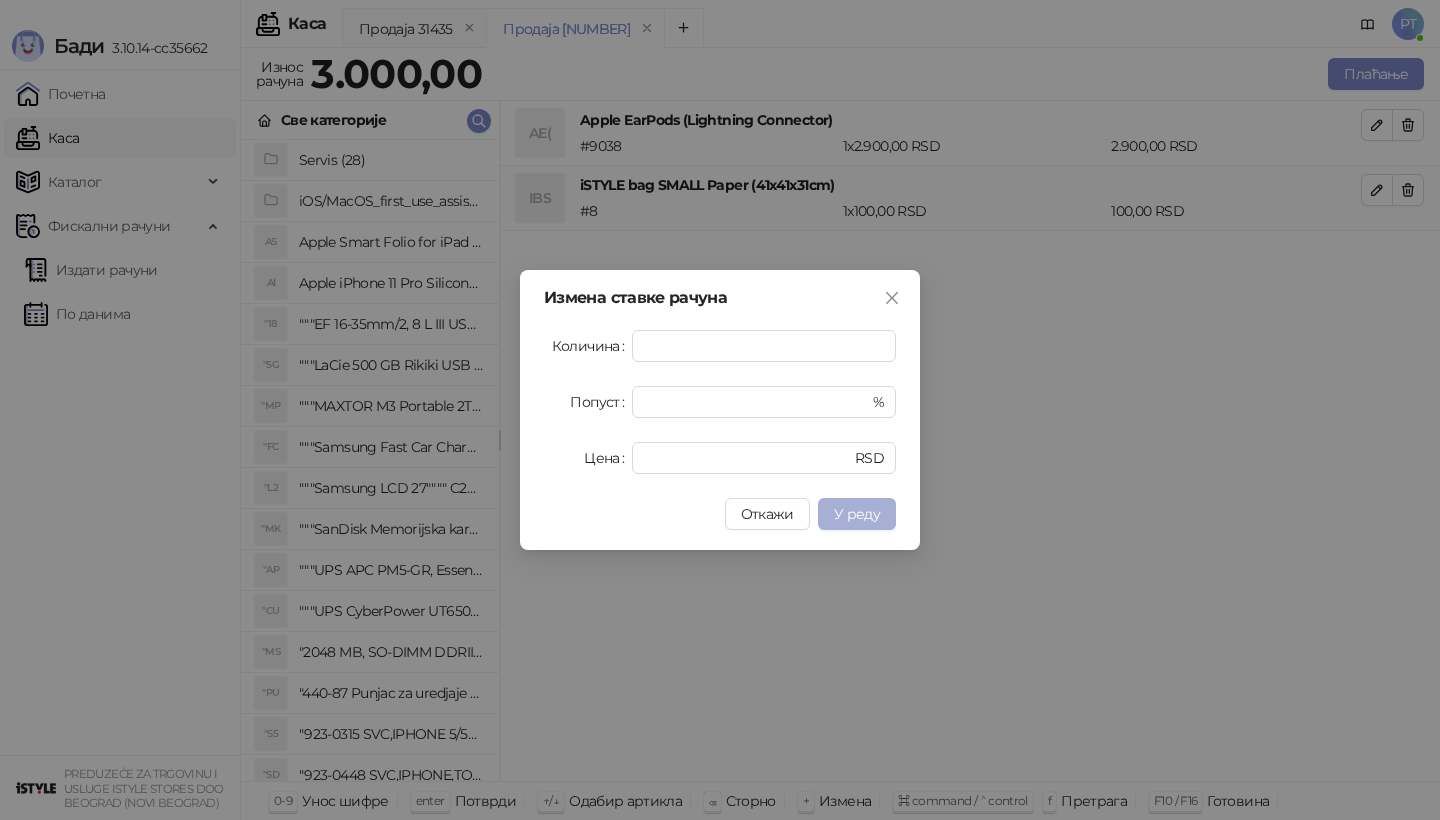 click on "У реду" at bounding box center (857, 514) 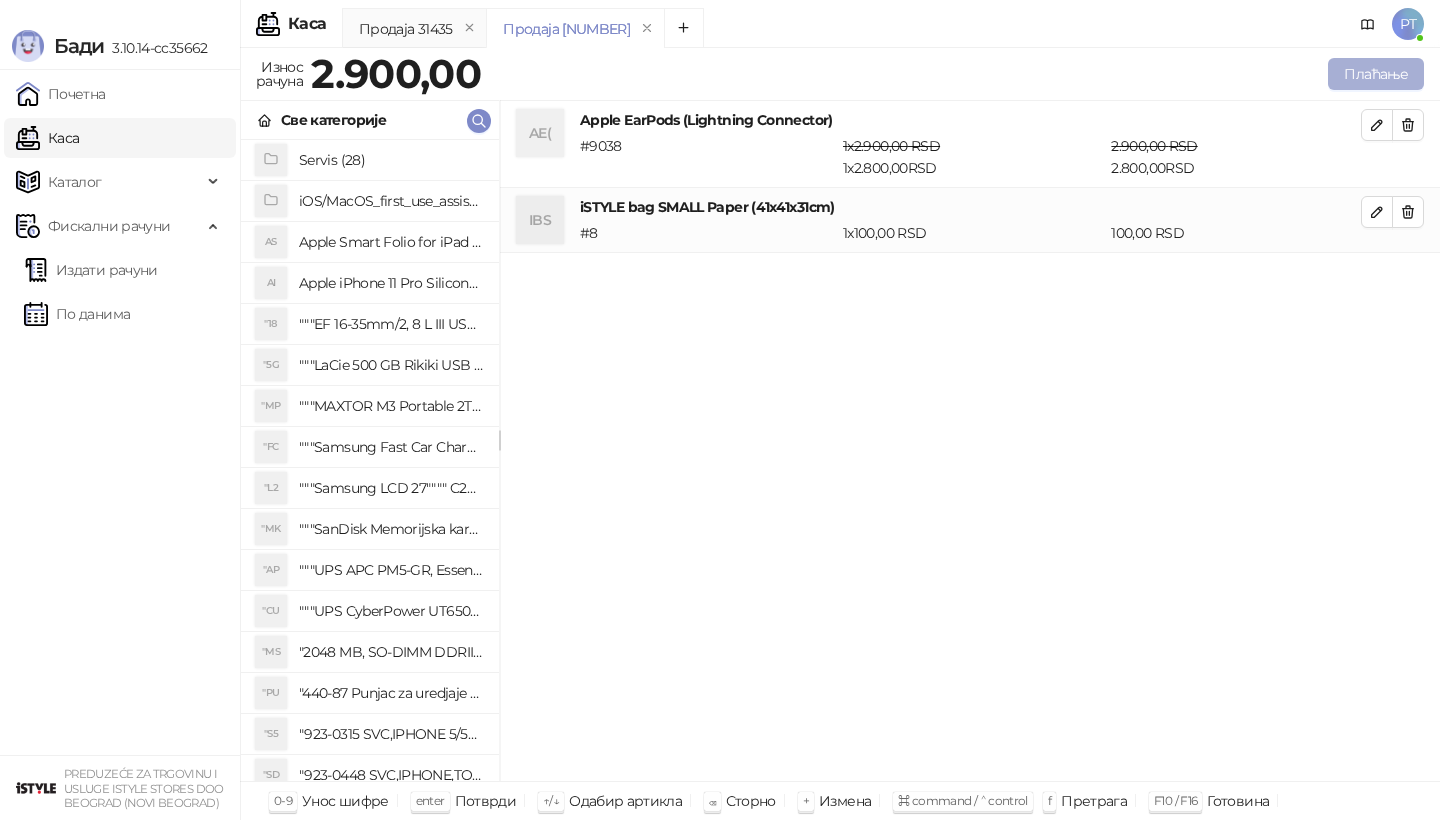 click on "Плаћање" at bounding box center [1376, 74] 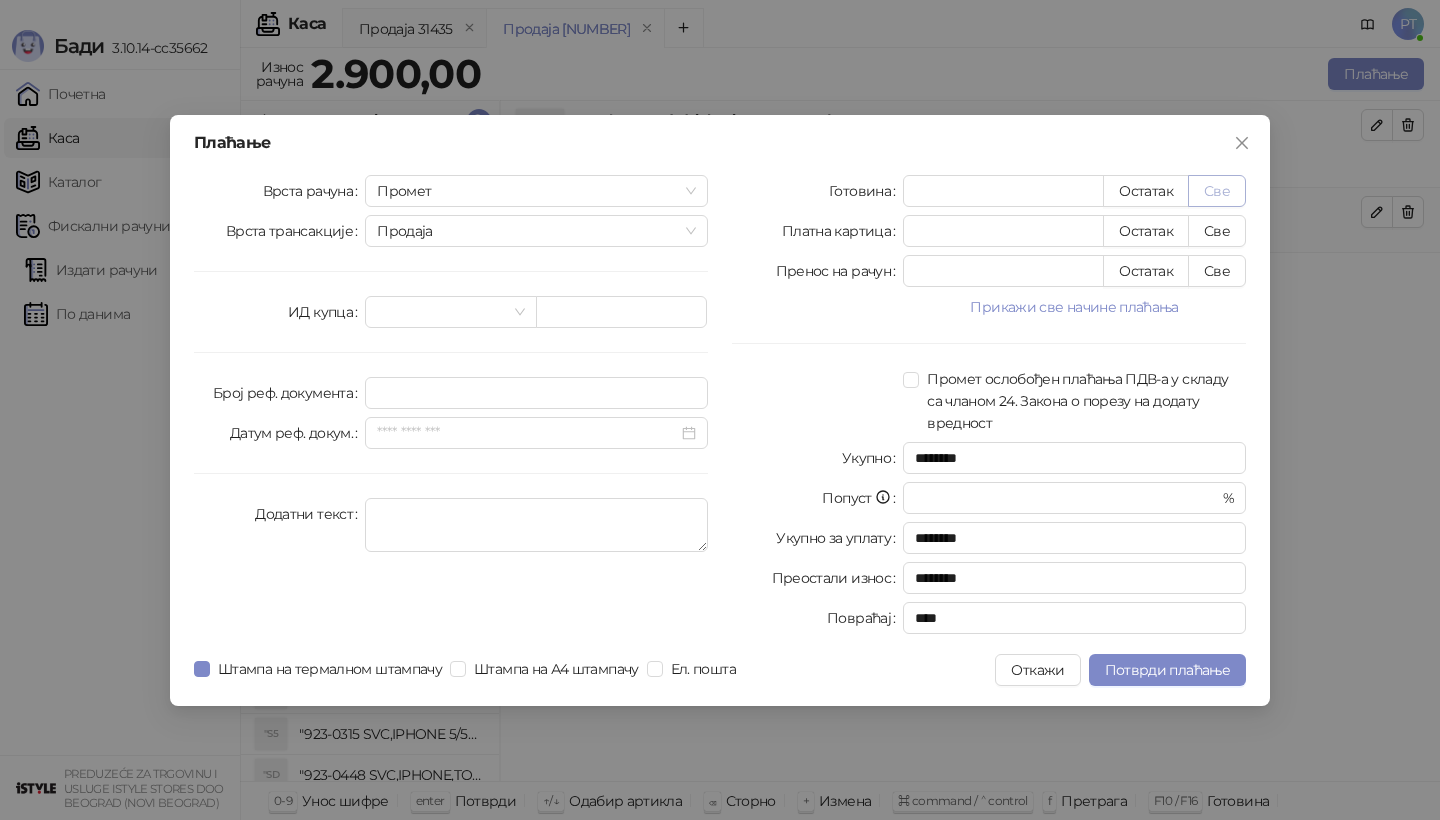 click on "Све" at bounding box center [1217, 191] 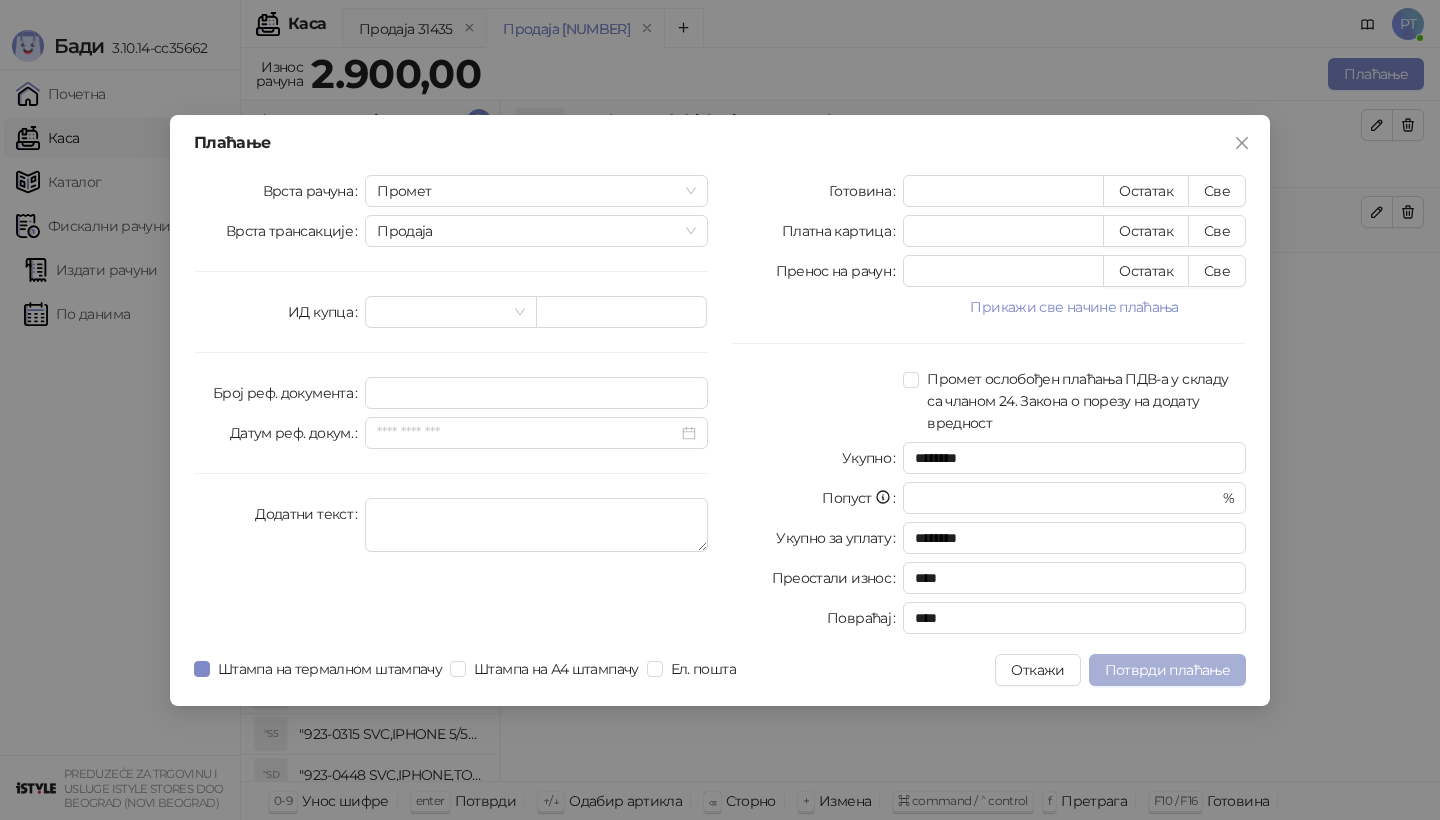 click on "Потврди плаћање" at bounding box center (1167, 670) 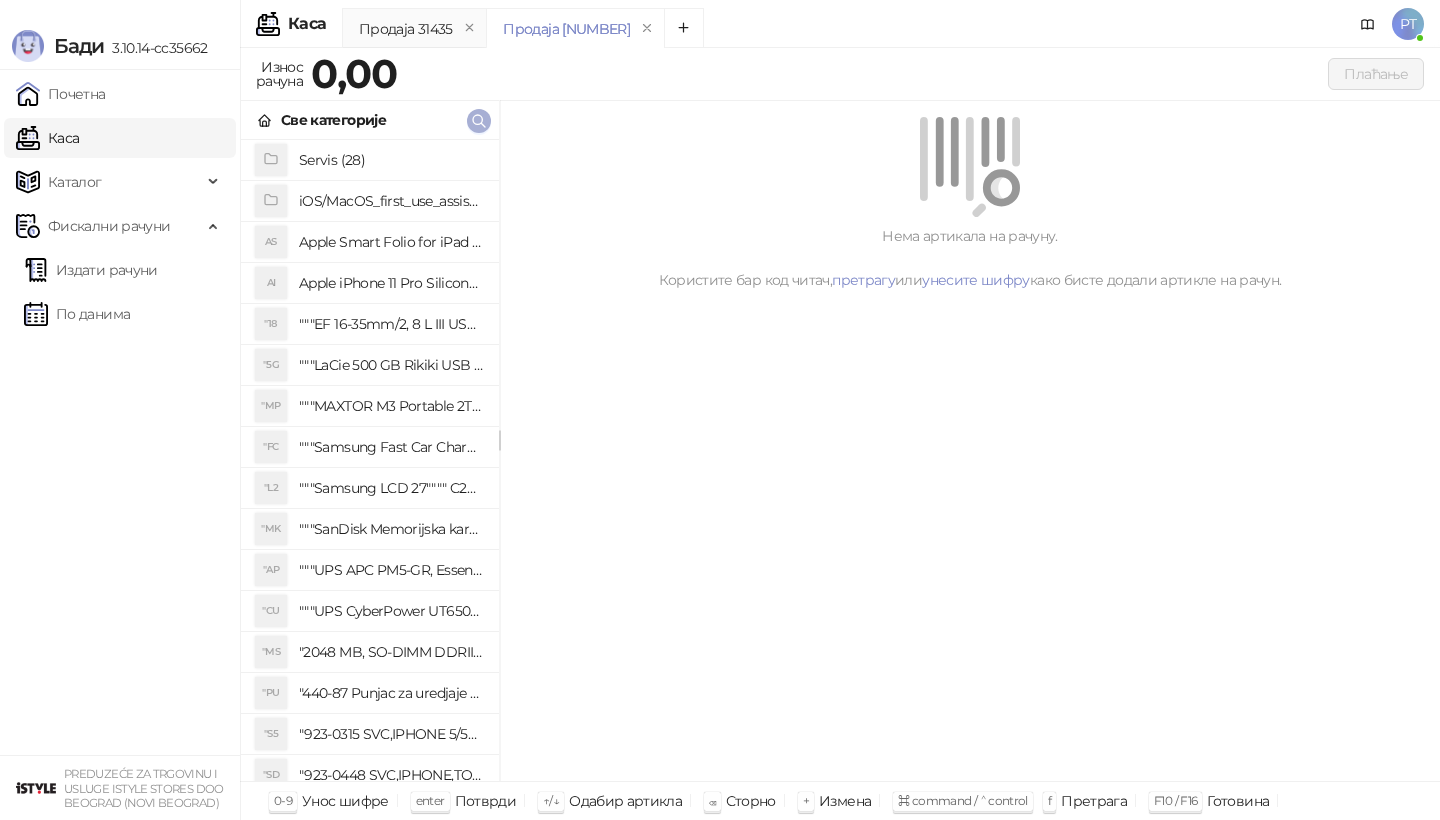 click 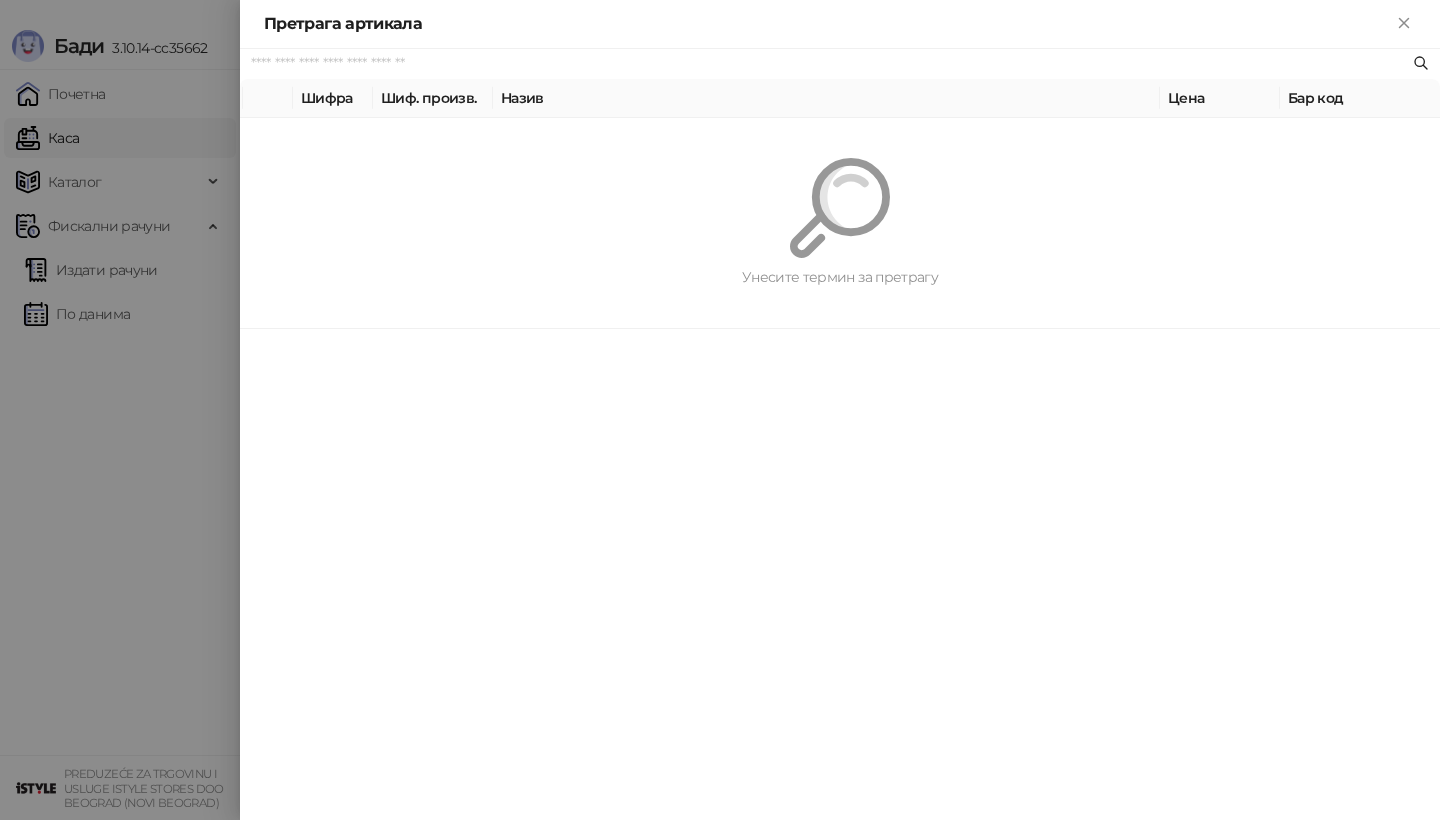 paste on "**********" 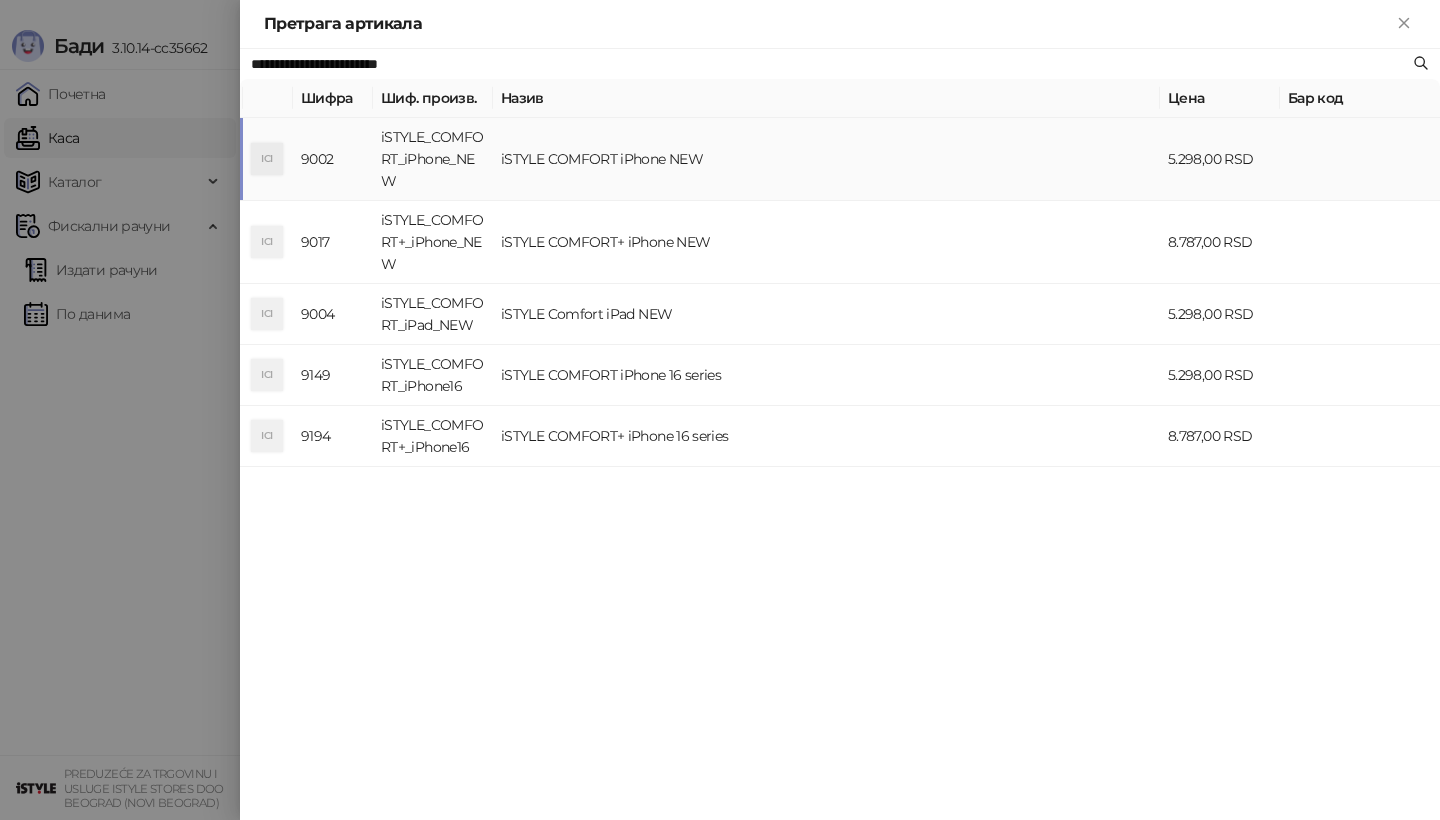 click on "iSTYLE_COMFORT_iPhone_NEW" at bounding box center [433, 159] 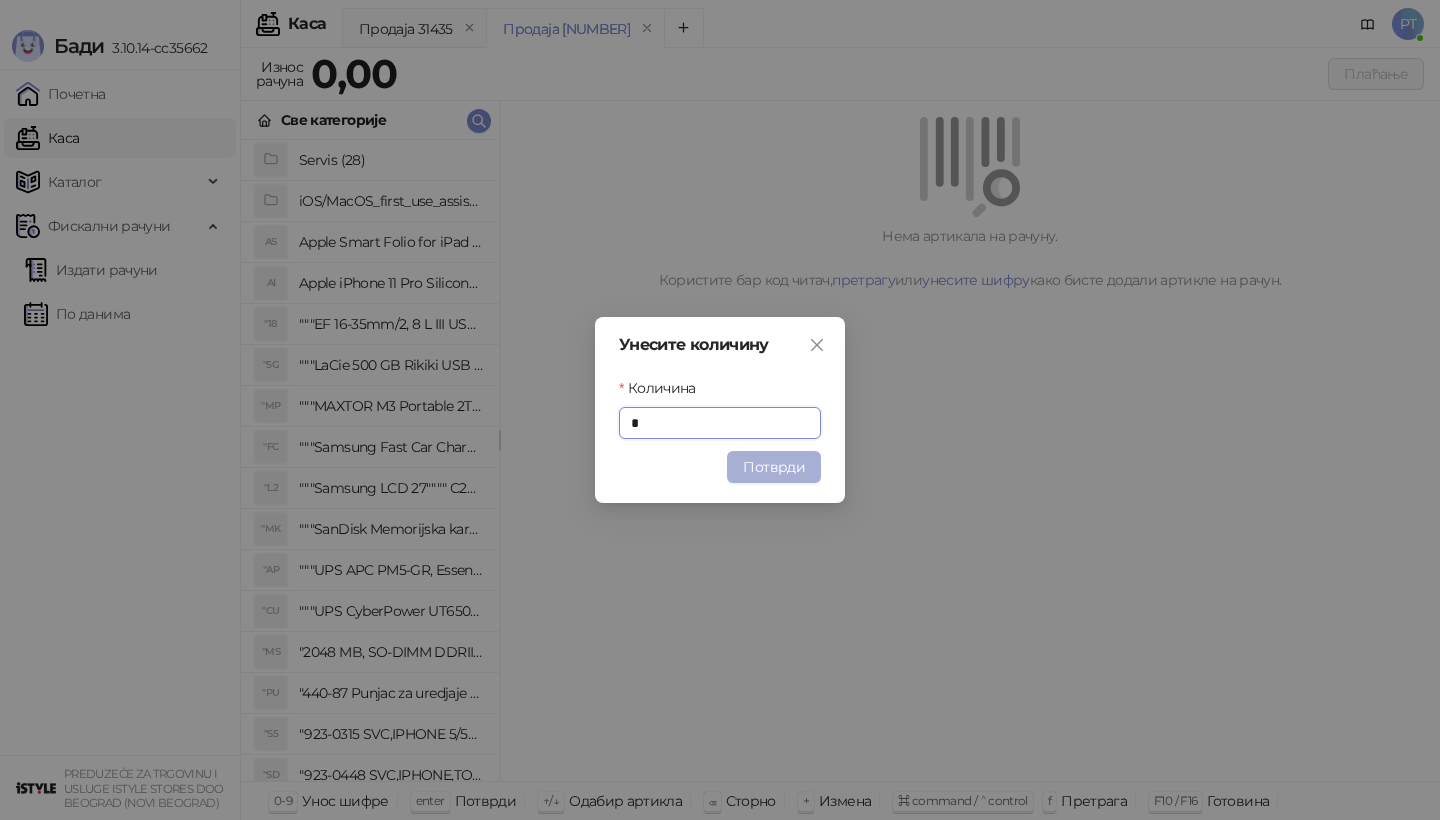 click on "Потврди" at bounding box center (774, 467) 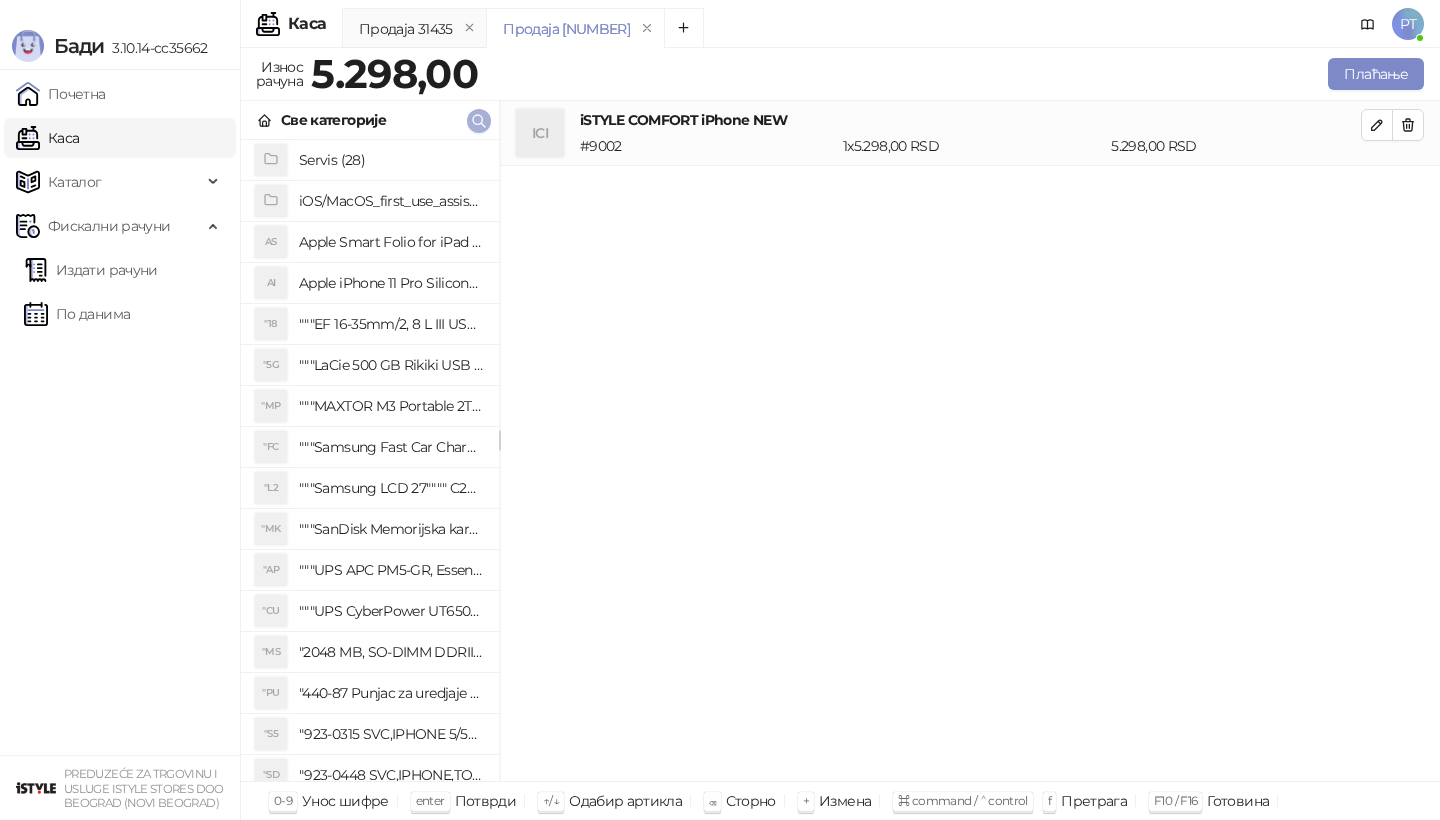click 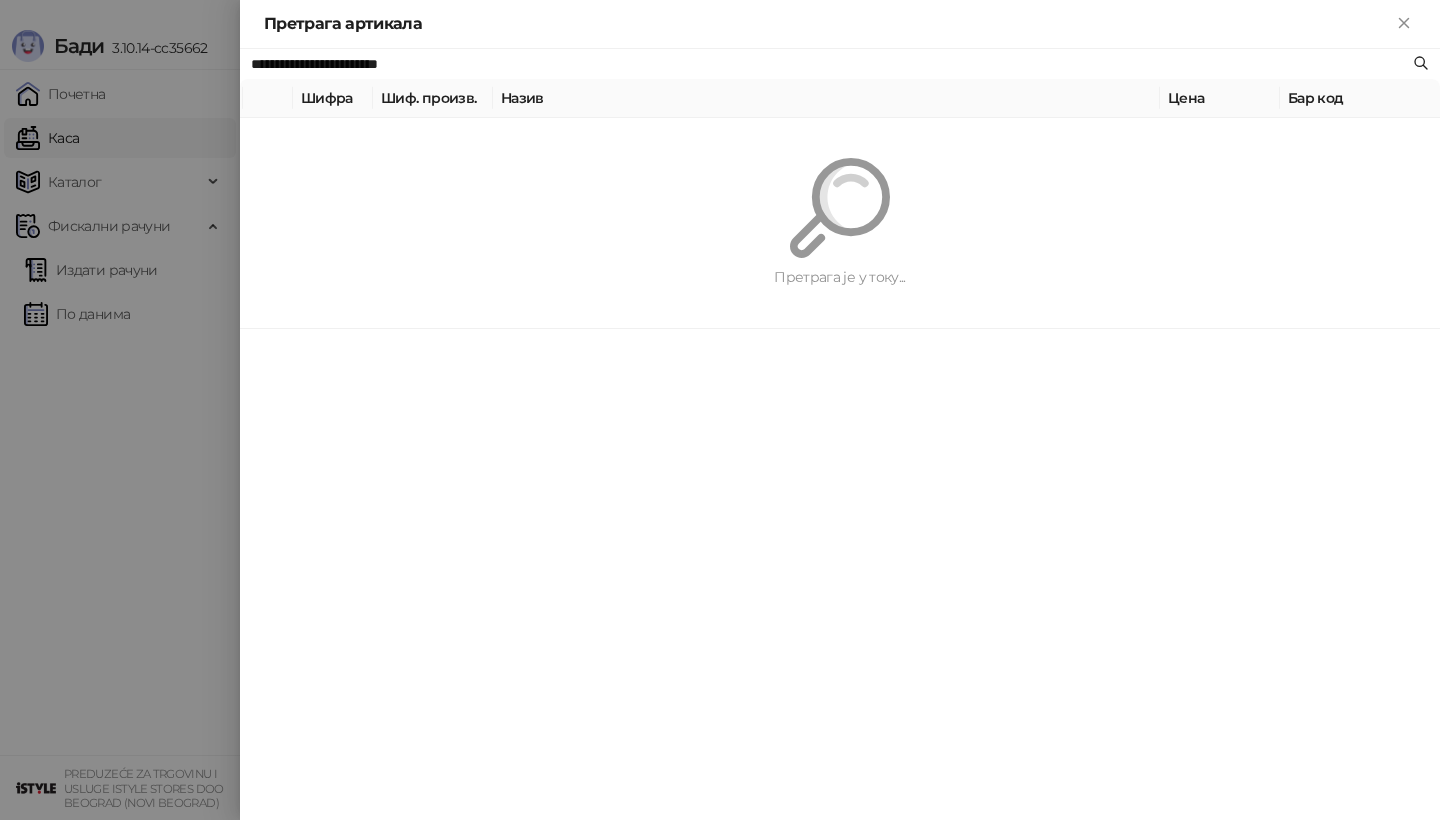 paste 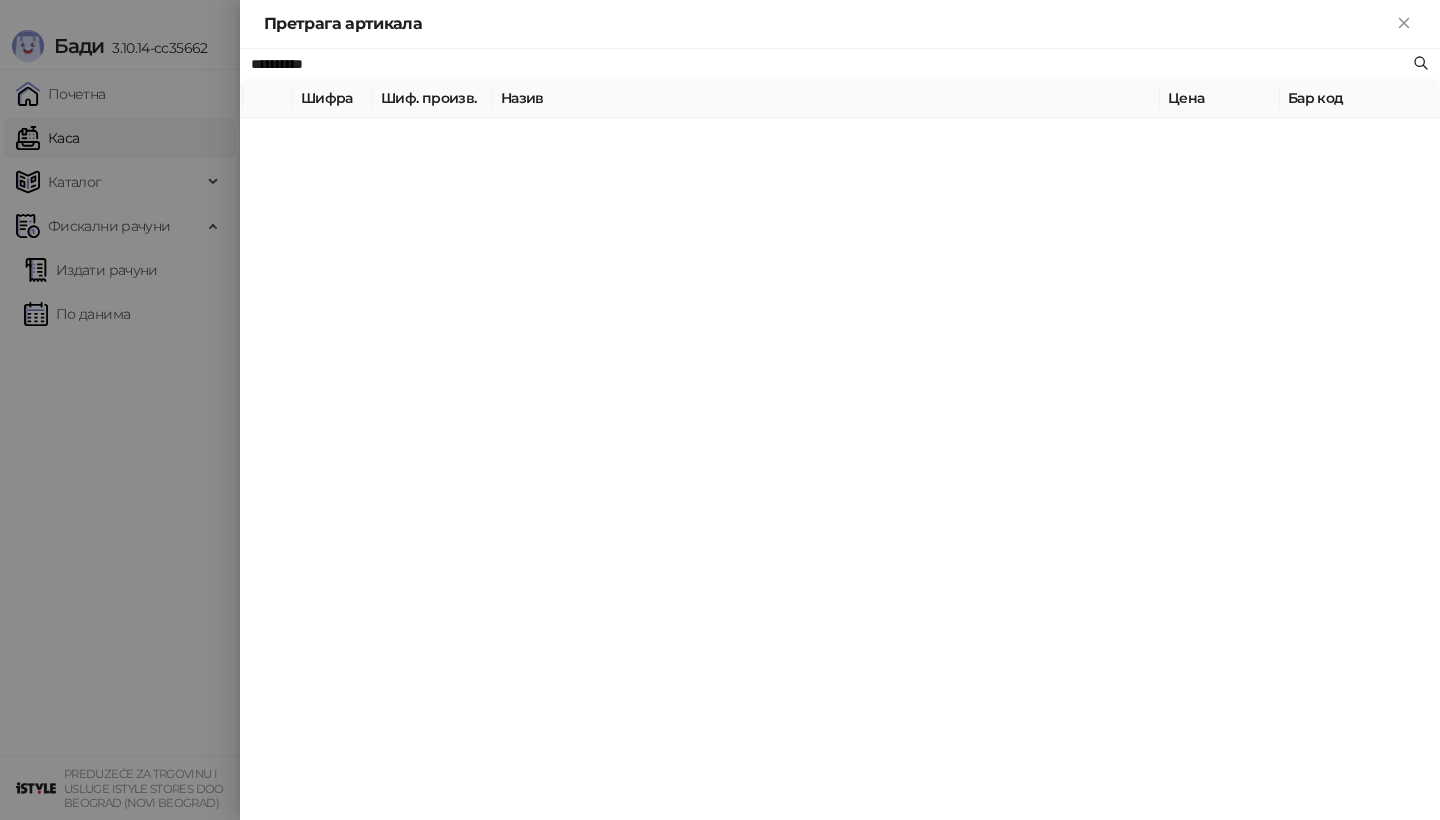 type on "**********" 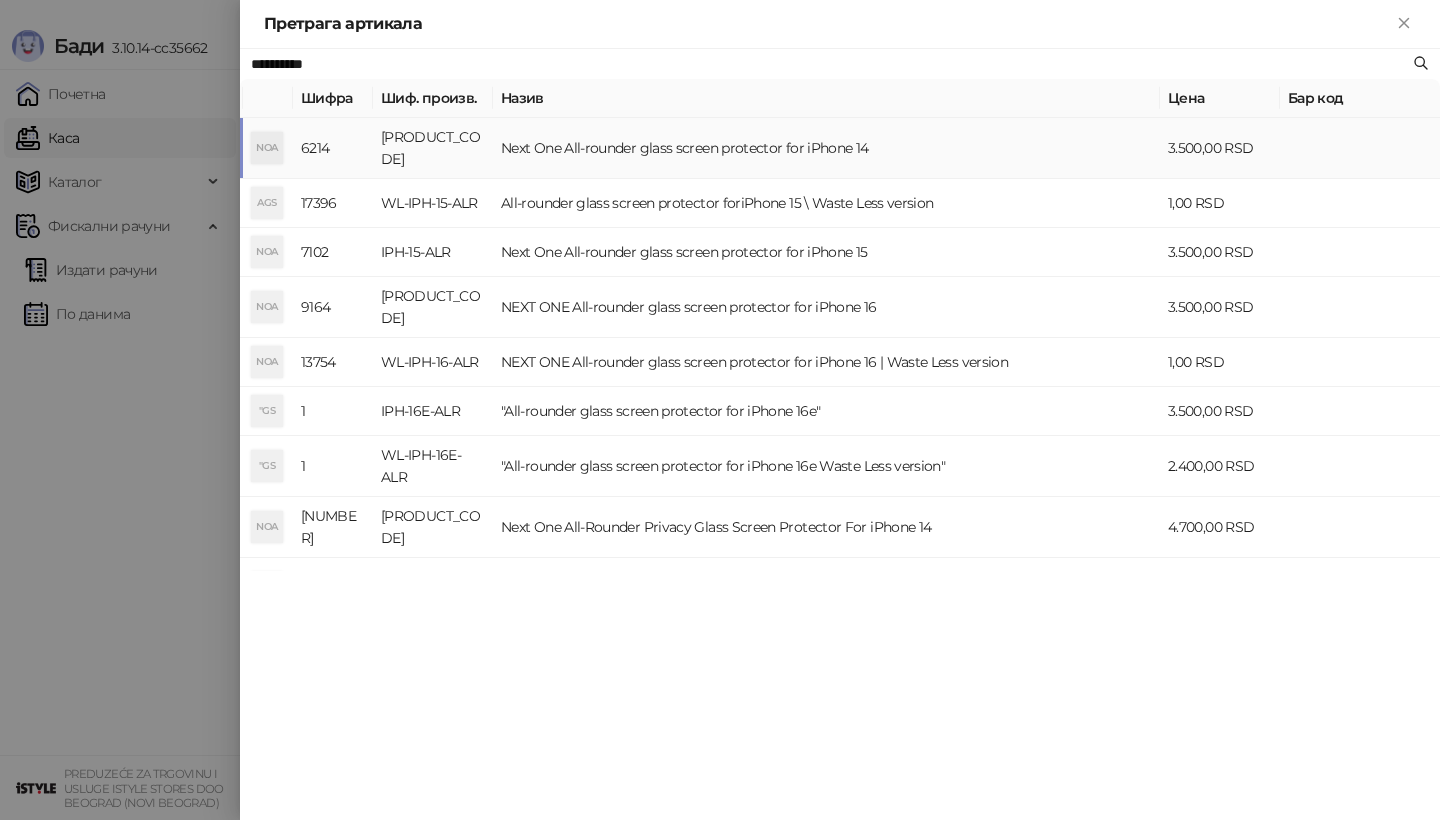 click on "[PRODUCT_CODE]" at bounding box center (433, 148) 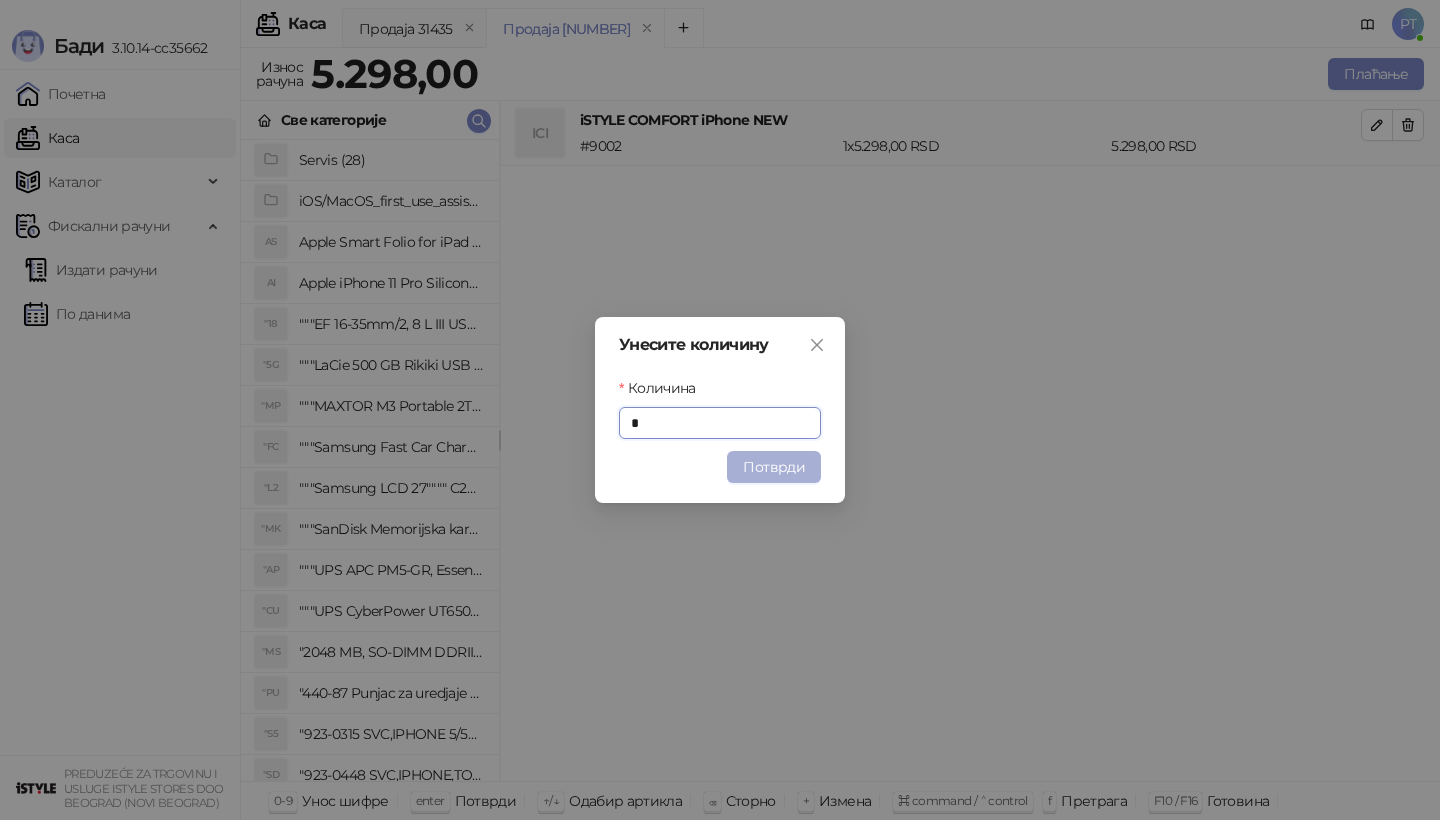 click on "Потврди" at bounding box center (774, 467) 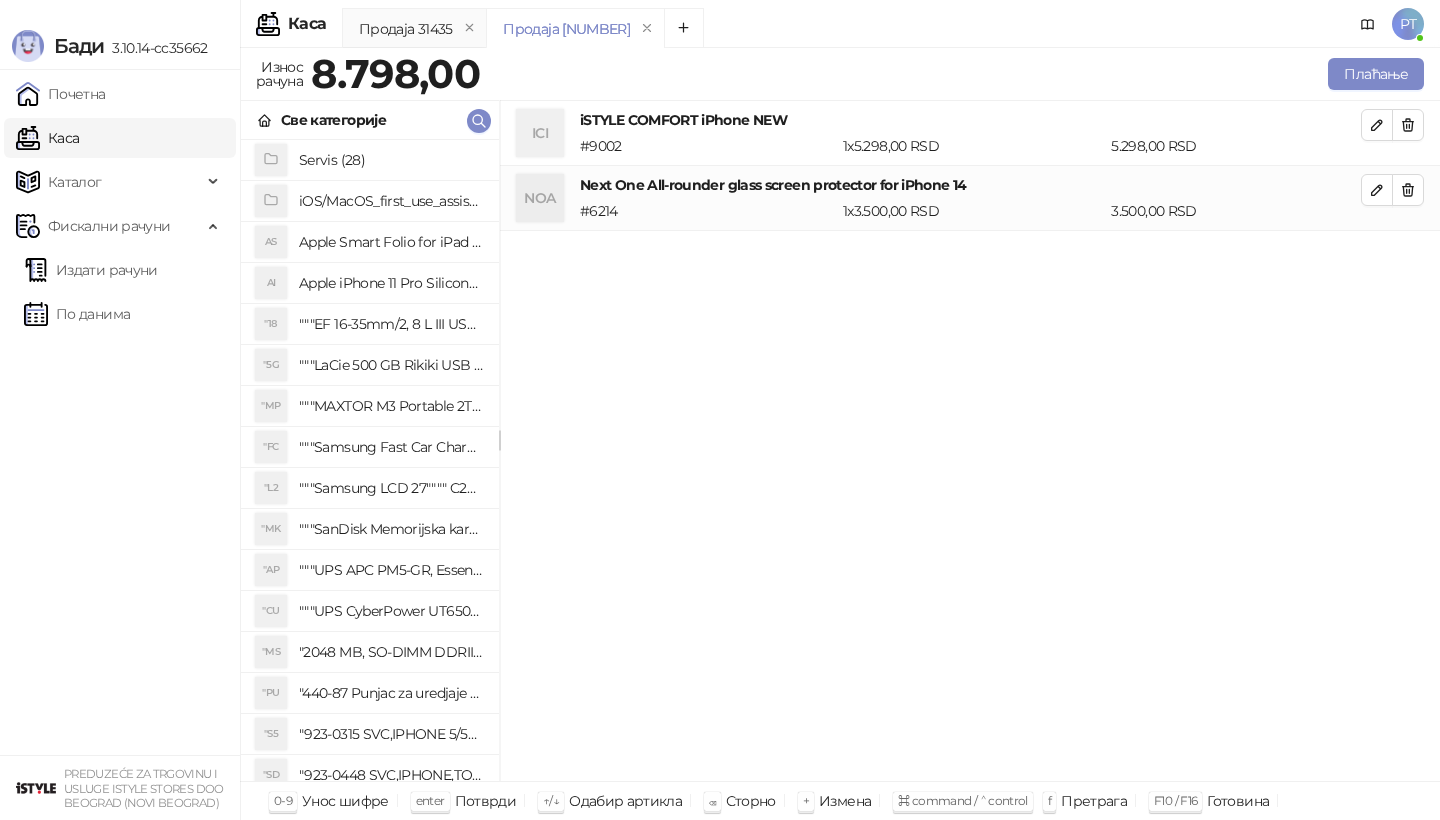 click on "Бади 3.10.14-cc35662 Почетна Каса Каталог Фискални рачуни Издати рачуни По данима PREDUZEĆE ZA TRGOVINU I USLUGE ISTYLE STORES DOO BEOGRAD ([BOROUGH]) Каса PT Продаја [NUMBER] Продаја [NUMBER] Износ рачуна [PRICE] Плаћање Све категорије Servis ([NUMBER]) iOS/MacOS_first_use_assistance ([NUMBER]) AS Apple Smart Folio for iPad mini (A17 Pro) - Sage AI Apple iPhone 11 Pro Silicone Case - Black "[NUMBER] """EF [NUMBER]/[NUMBER] L III USM""" "5G """LaCie [NUMBER] GB Rikiki USB 3.0 / Ultra Compact & Resistant aluminum / USB 3.0 / 2.5""""""" "MP """MAXTOR M3 Portable [NUMBER]TB 2.5"""" crni eksterni hard disk HX-M201TCB/GM""" "FC """Samsung Fast Car Charge Adapter, brzi auto punja_, boja crna""" "L2 """Samsung LCD [NUMBER]"""" C27F390FHUXEN""" "MK """SanDisk Memorijska kartica [NUMBER]GB microSDXC sa SD adapterom SDSQXA1-256G-GN6MA - Extreme PLUS, A2, UHS-I, V30, U3, Class 10, Brzina _itanja [NUMBER] MB/s, Brzina upisa [NUMBER] MB/s""" "AP "CU "MS "PU "S5 "SD "3S" at bounding box center [720, 410] 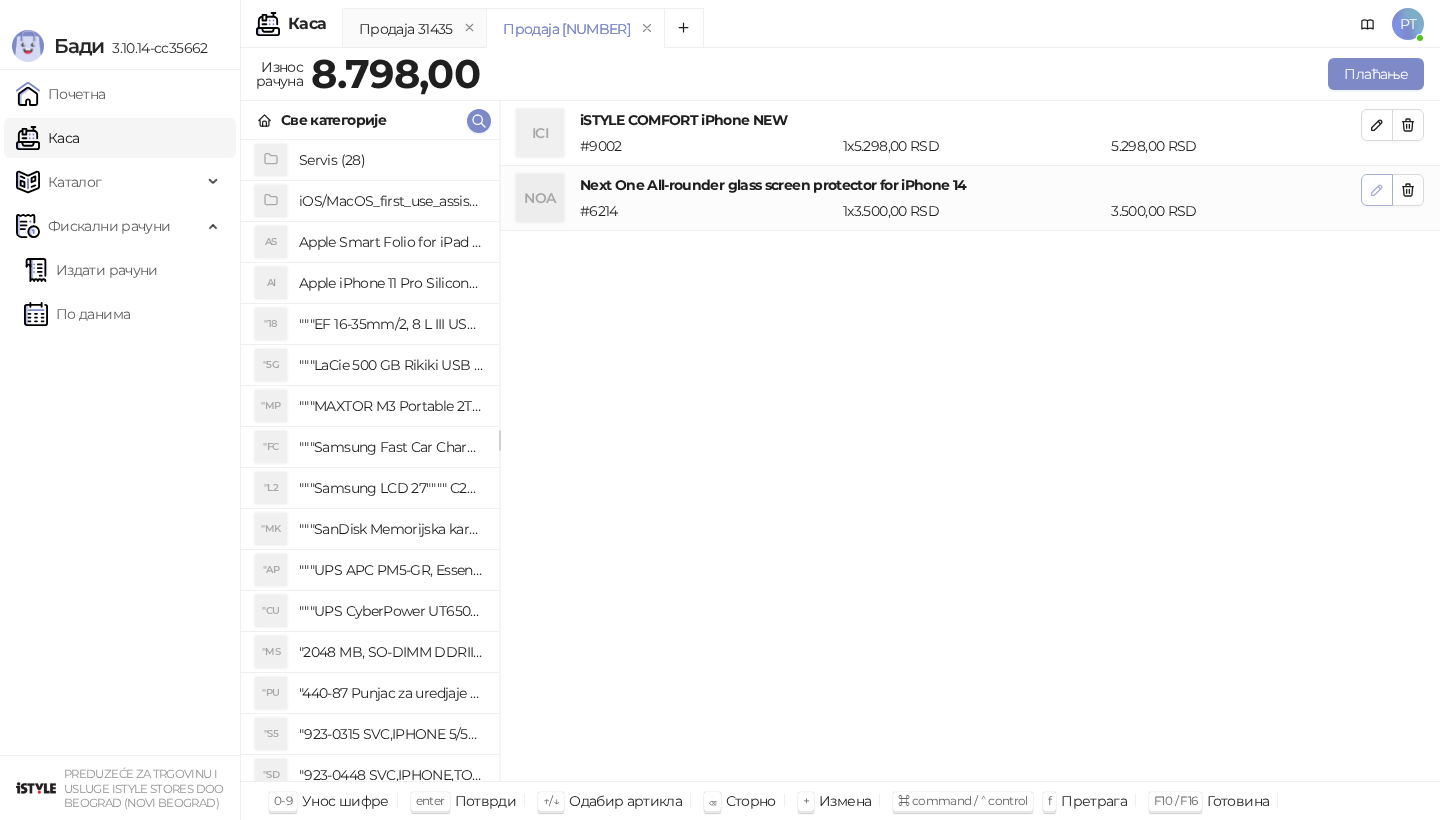 click at bounding box center (1377, 190) 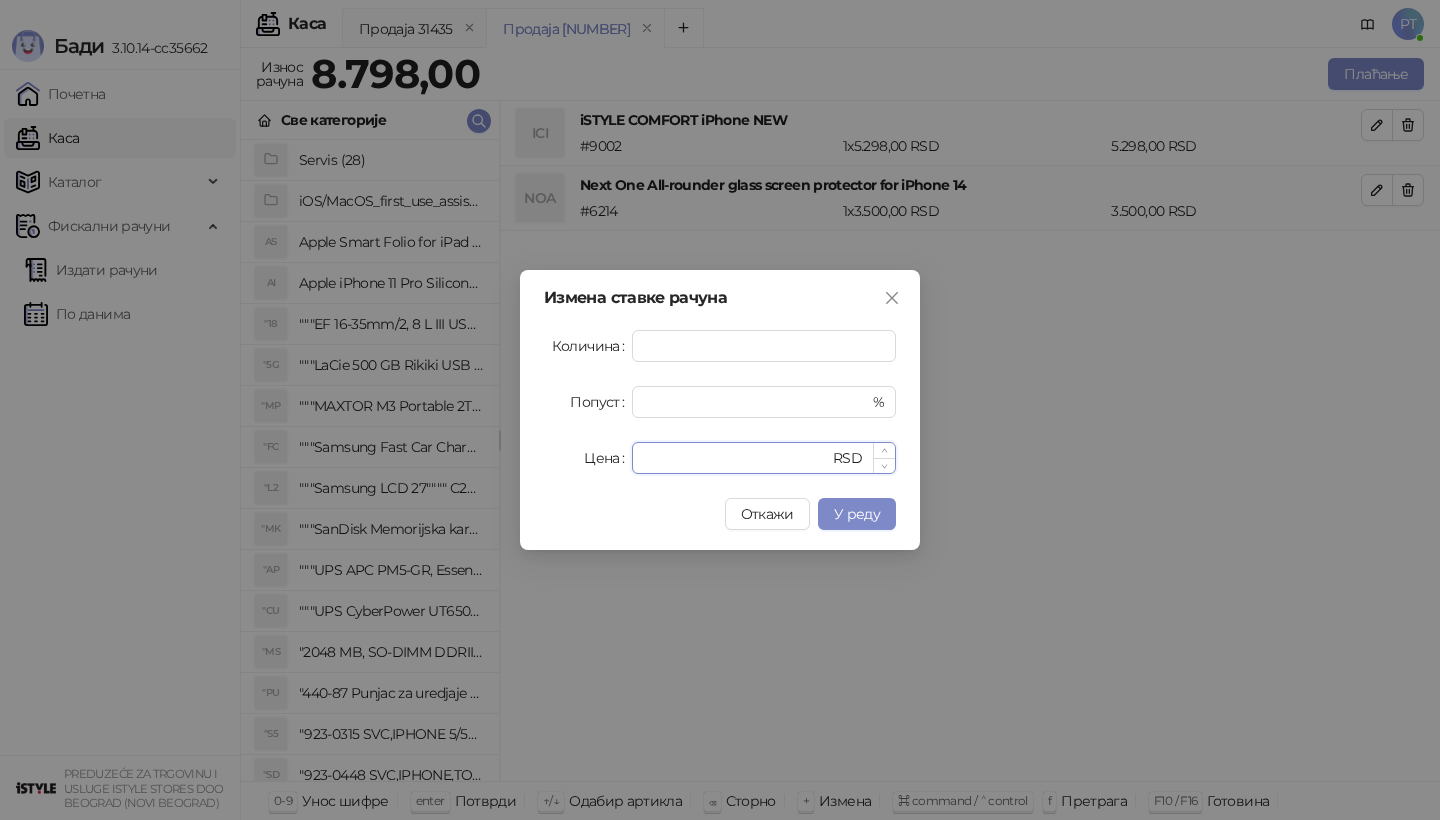click on "****" at bounding box center (736, 458) 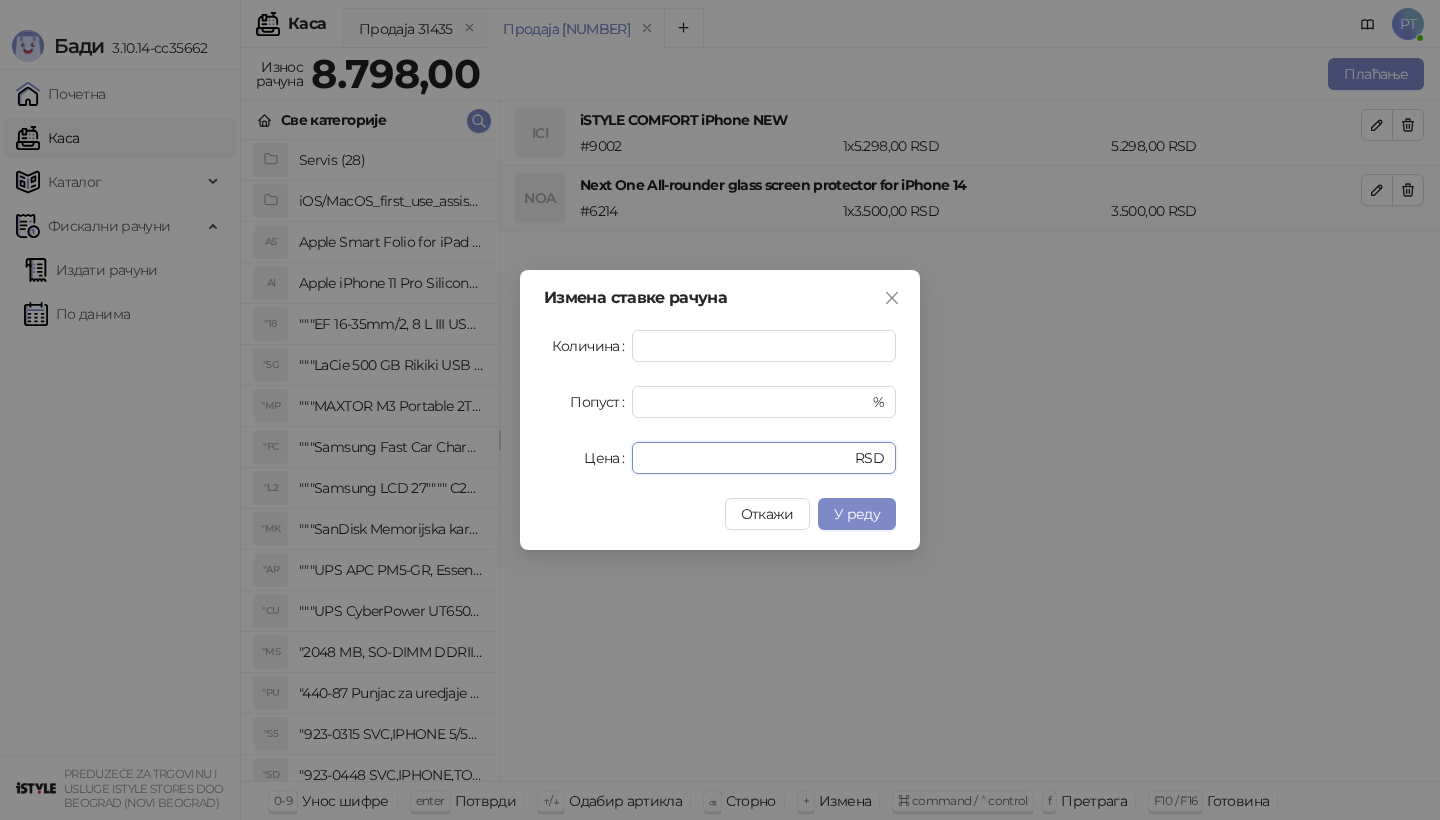 type on "*" 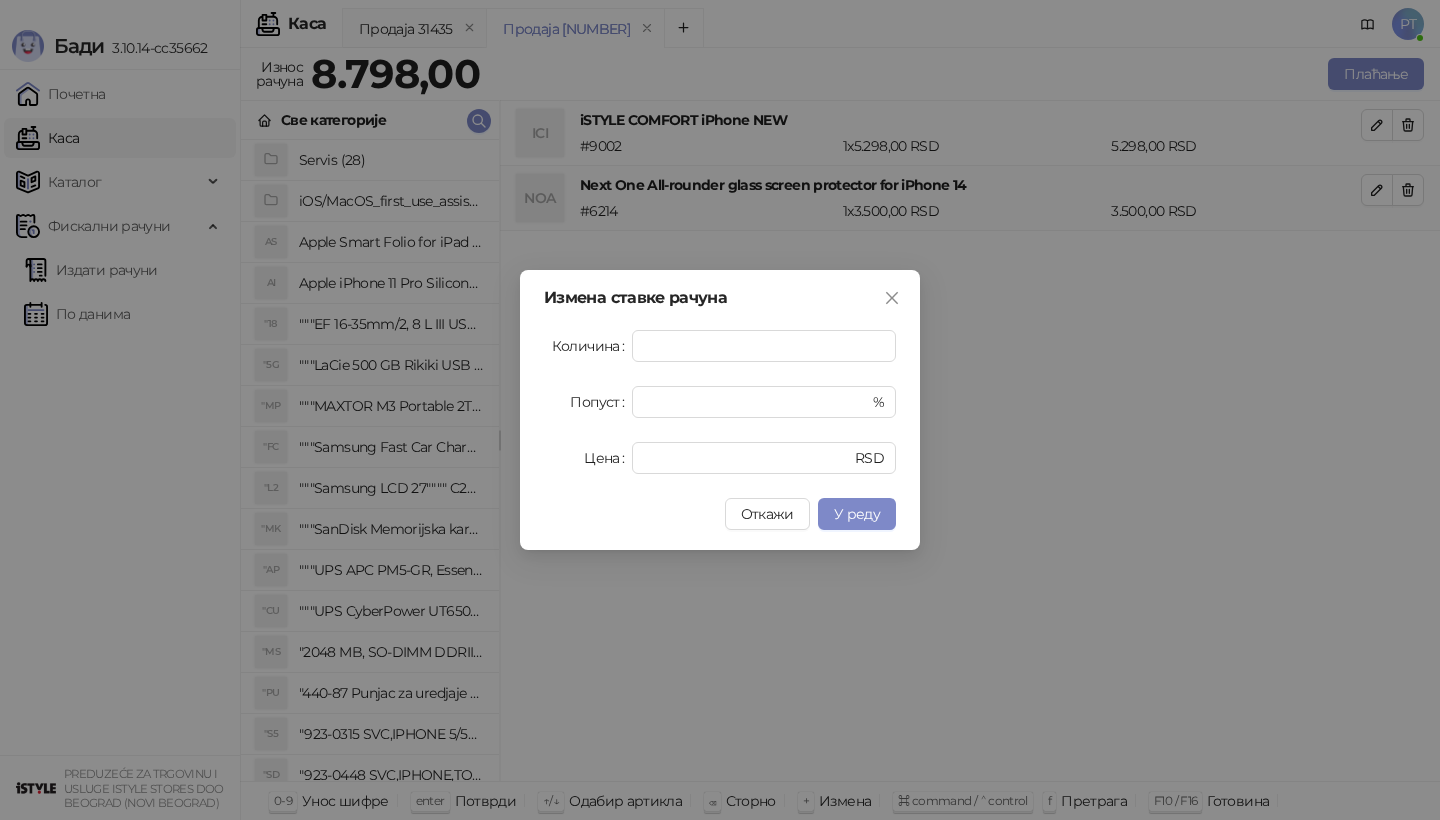 click on "Измена ставке рачуна Количина * Попуст * % Цена * RSD Откажи У реду" at bounding box center (720, 410) 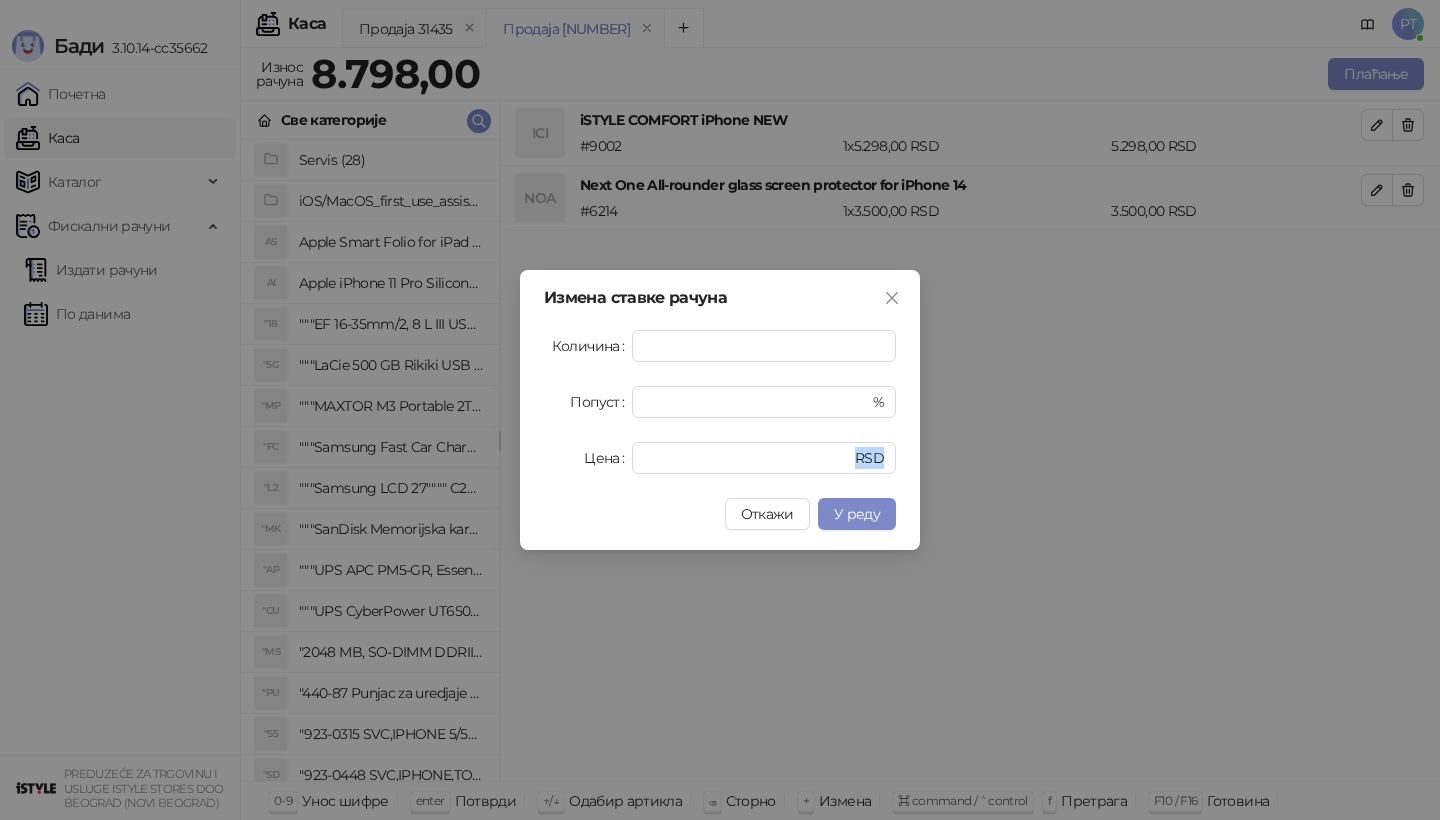 click on "Измена ставке рачуна Количина * Попуст * % Цена * RSD Откажи У реду" at bounding box center [720, 410] 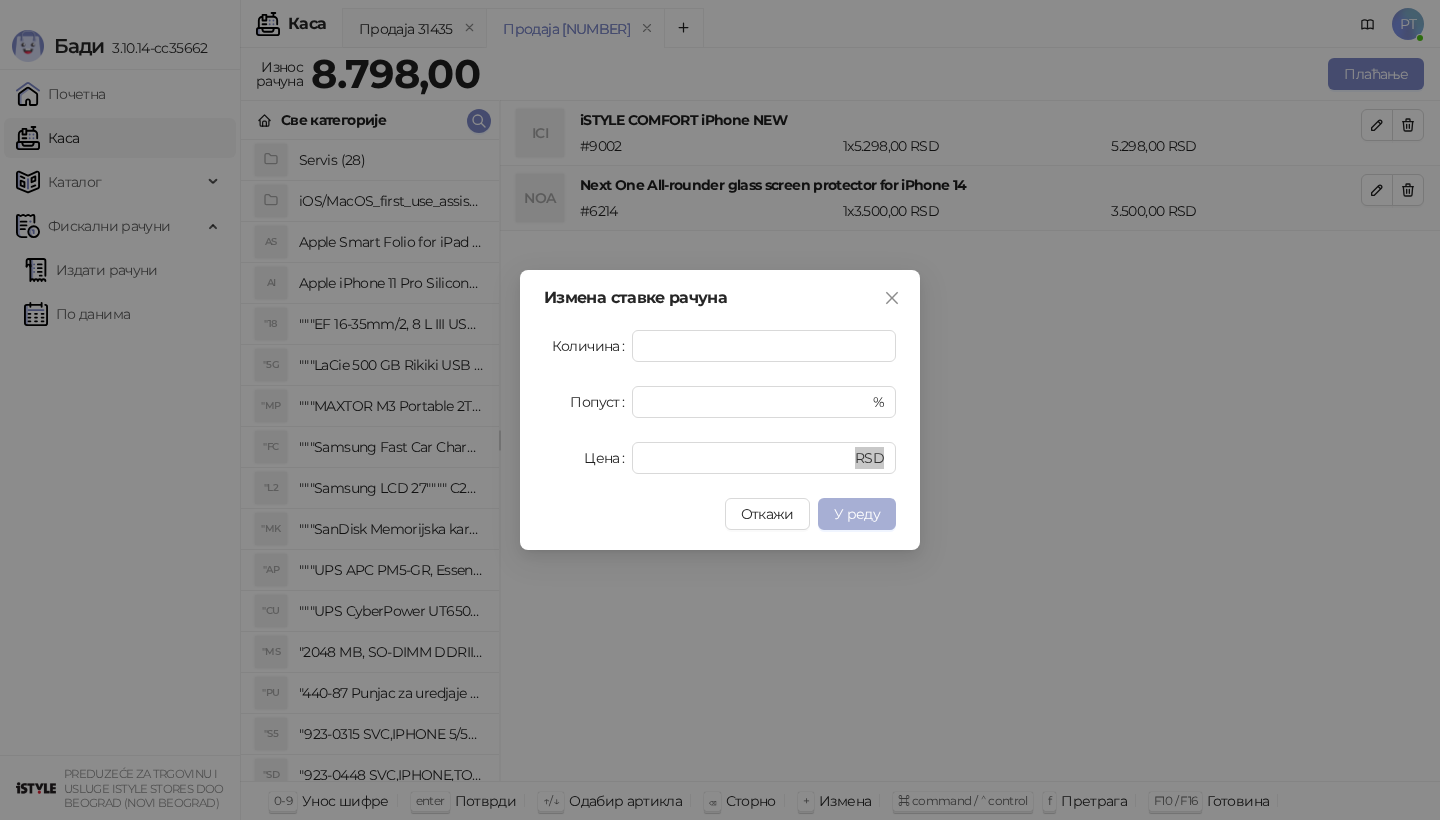 click on "У реду" at bounding box center [857, 514] 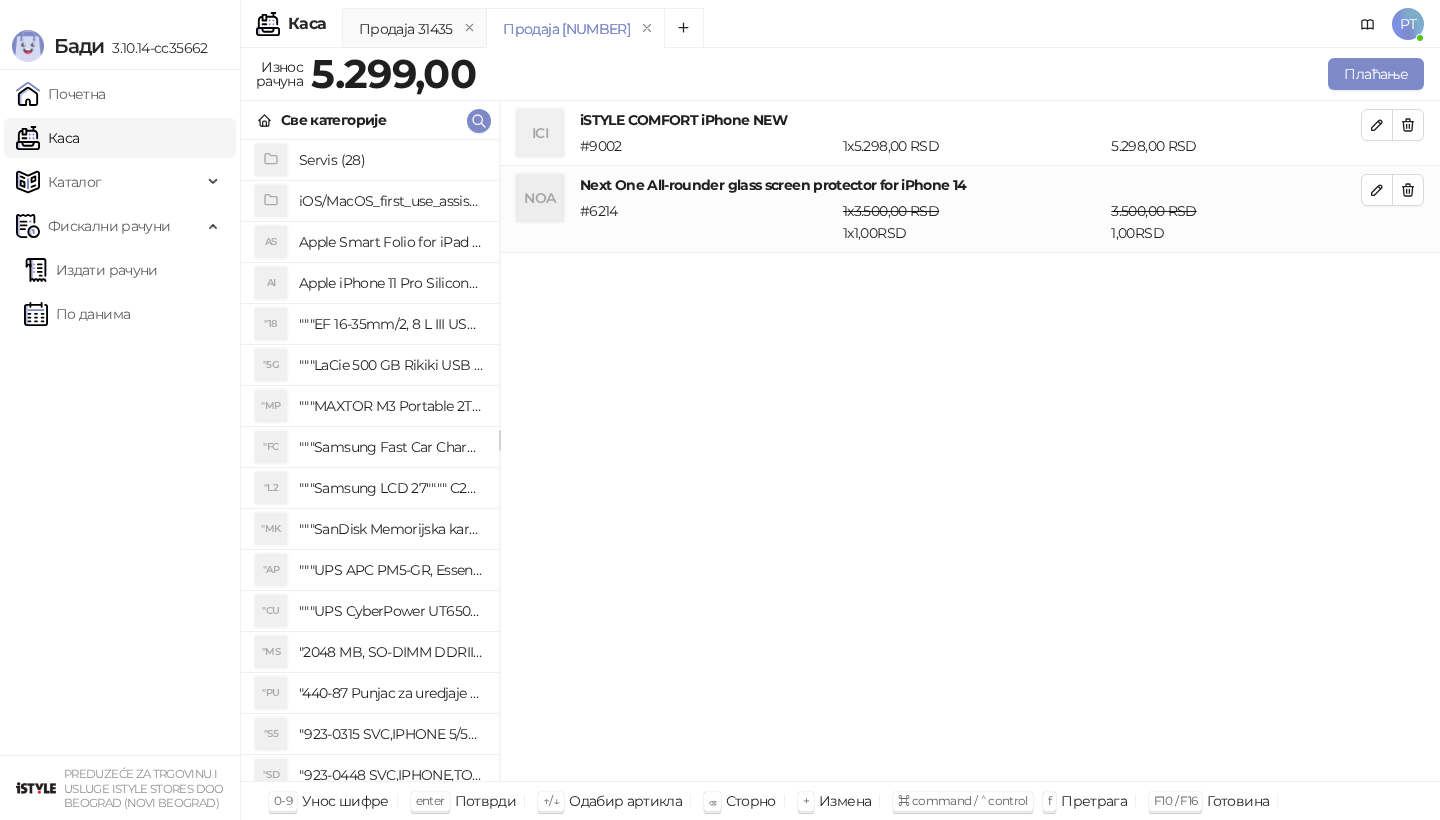 click on "Износ рачуна [PRICE] Плаћање" at bounding box center [840, 77] 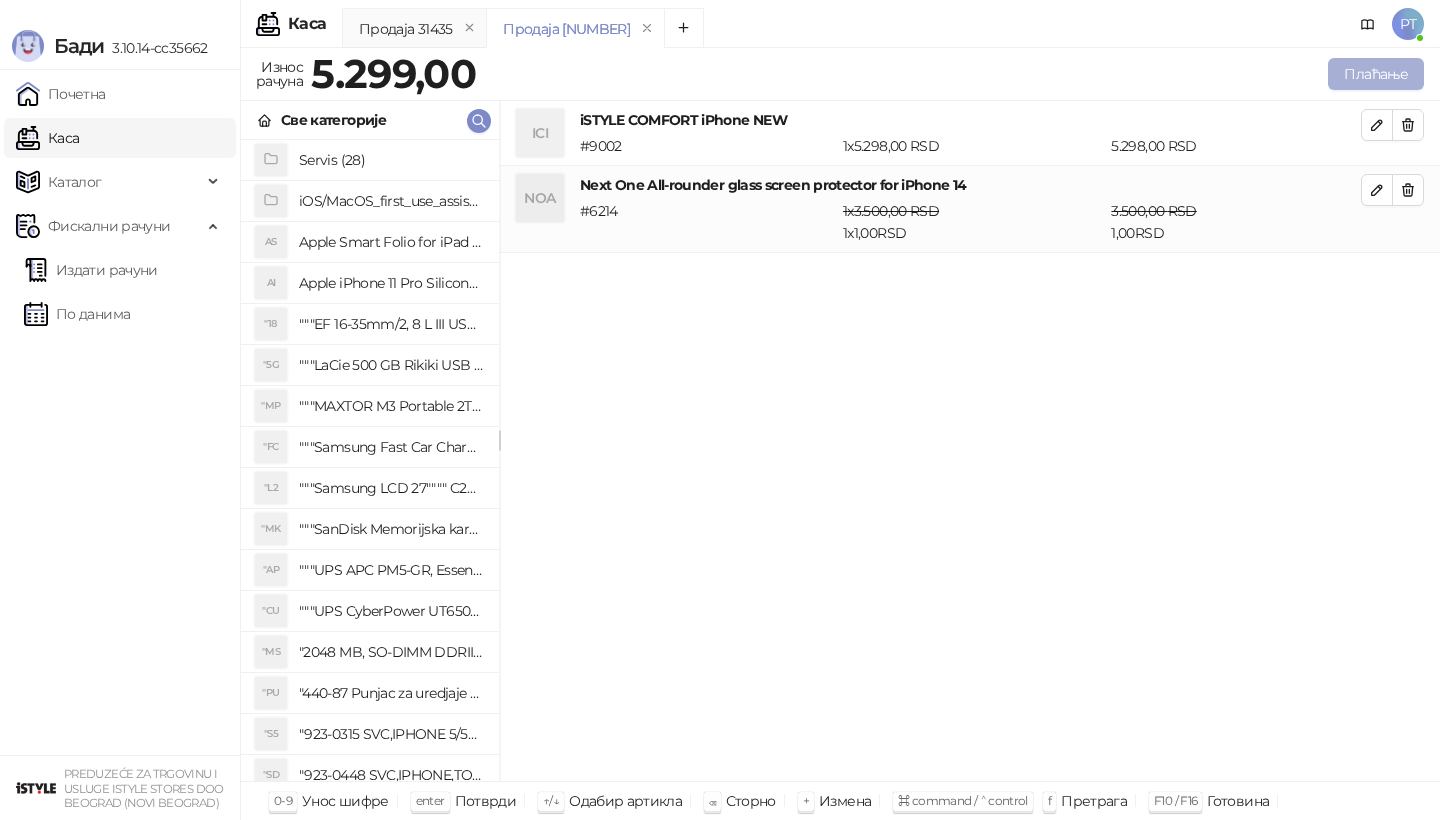 click on "Плаћање" at bounding box center (1376, 74) 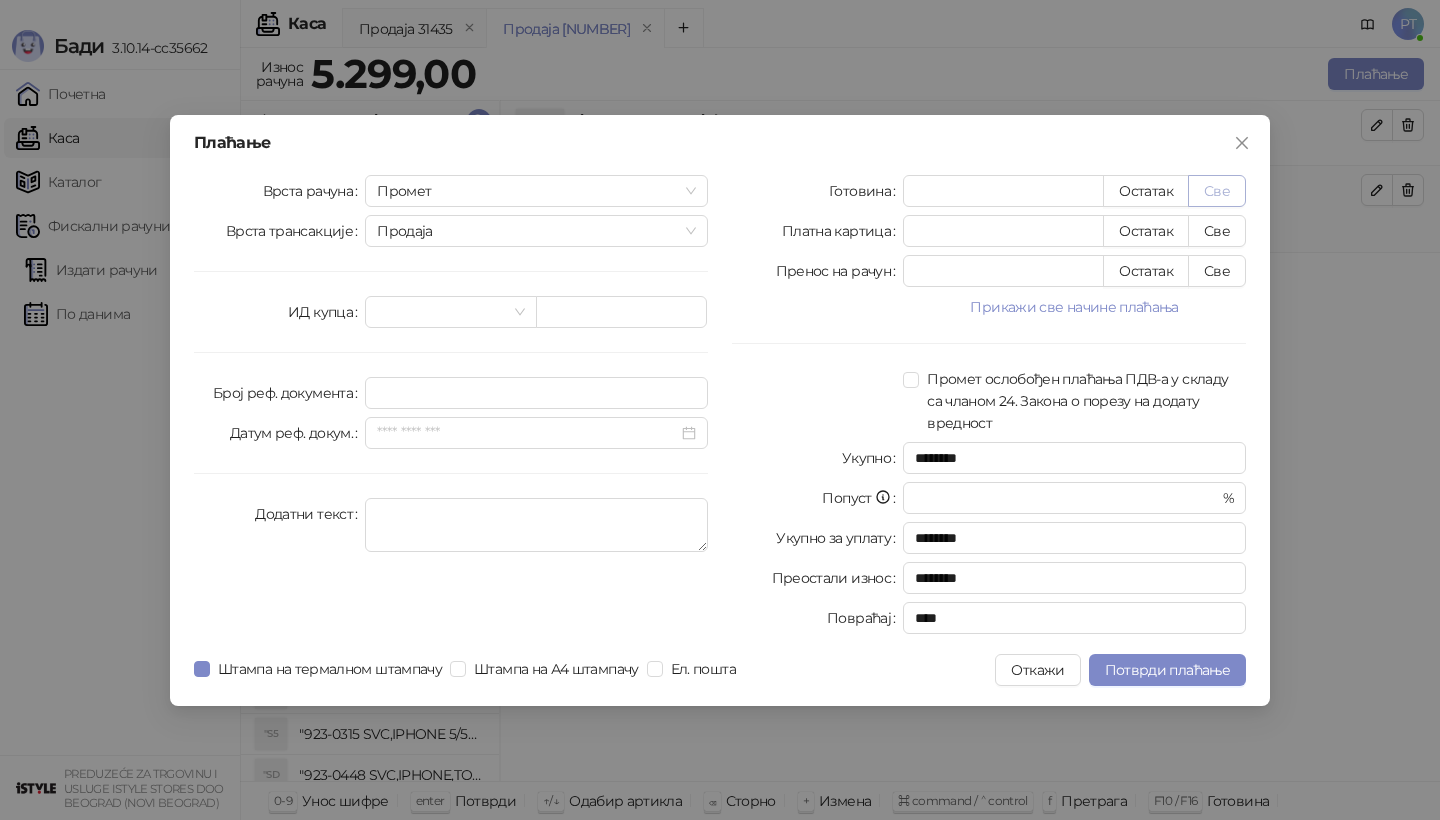 click on "Све" at bounding box center (1217, 191) 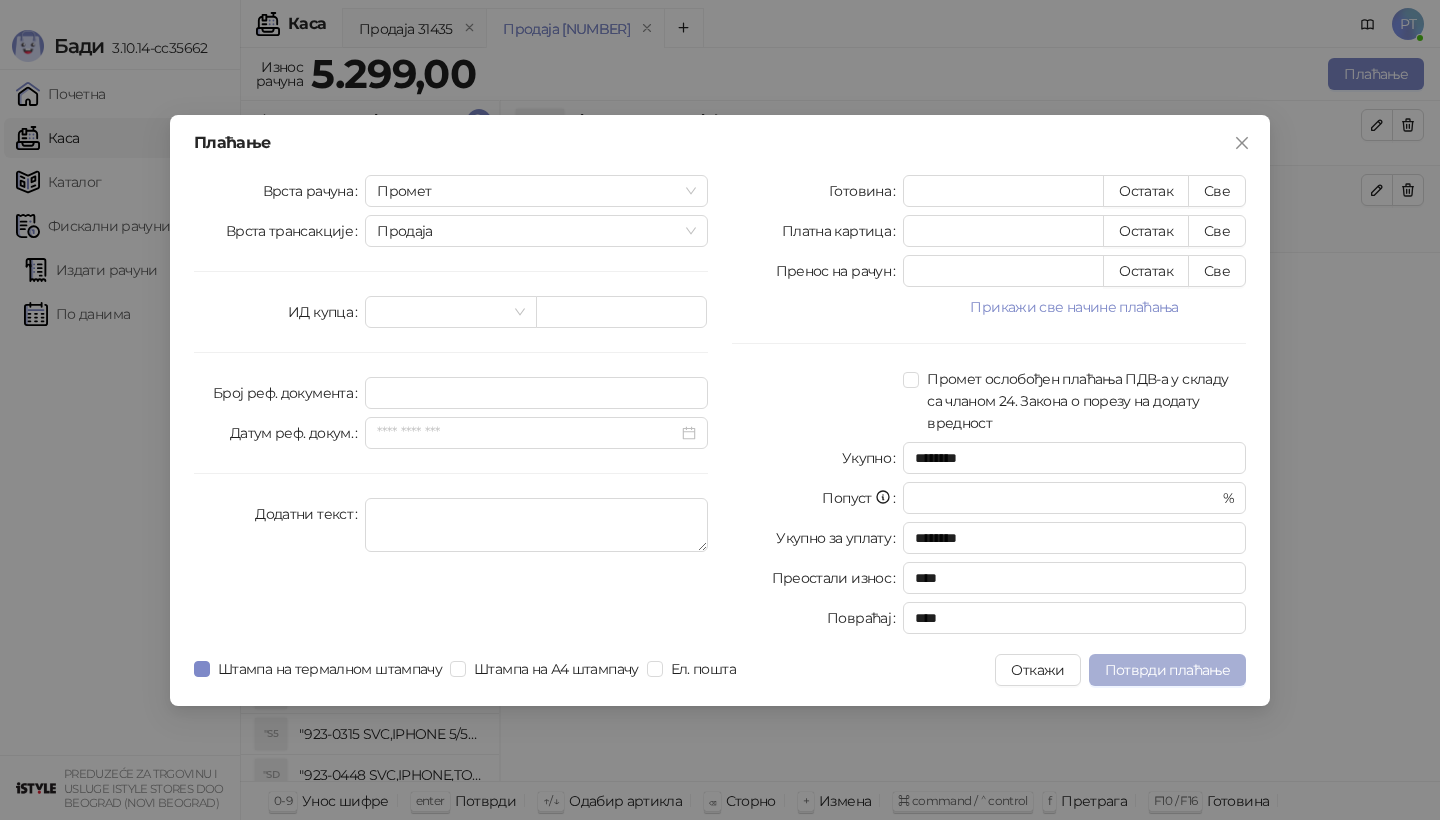 click on "Потврди плаћање" at bounding box center (1167, 670) 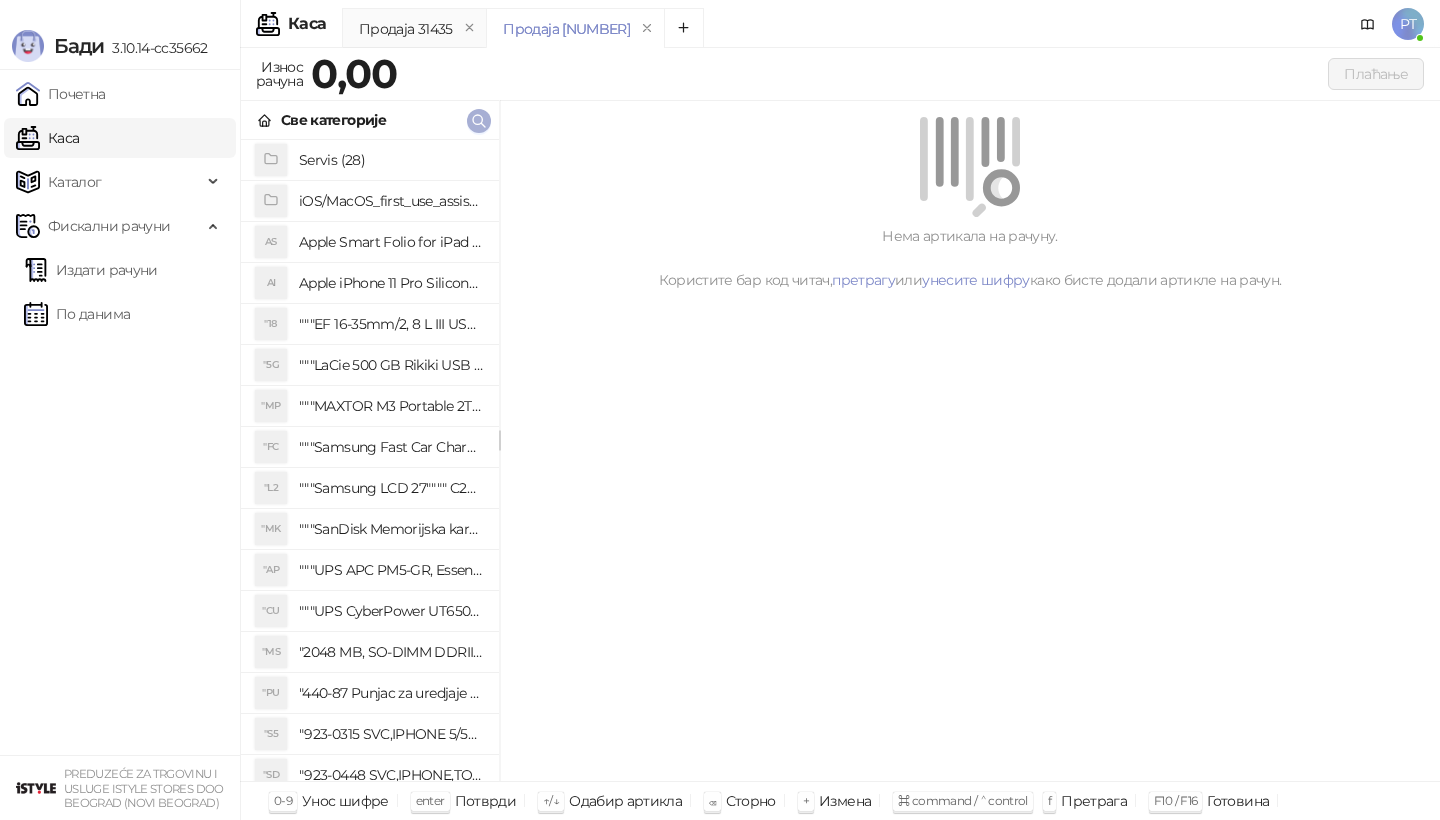 click at bounding box center [479, 121] 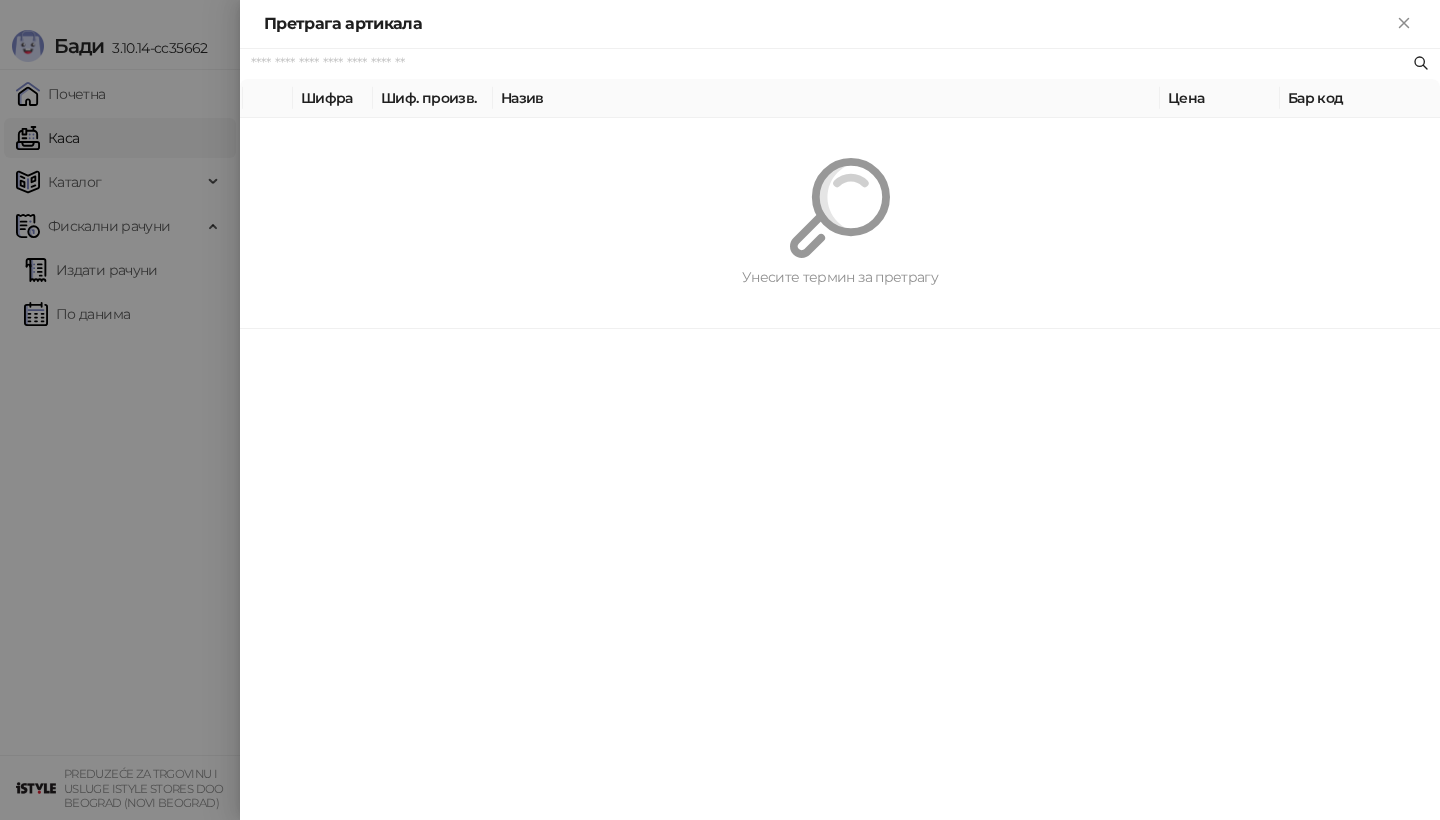 paste on "*********" 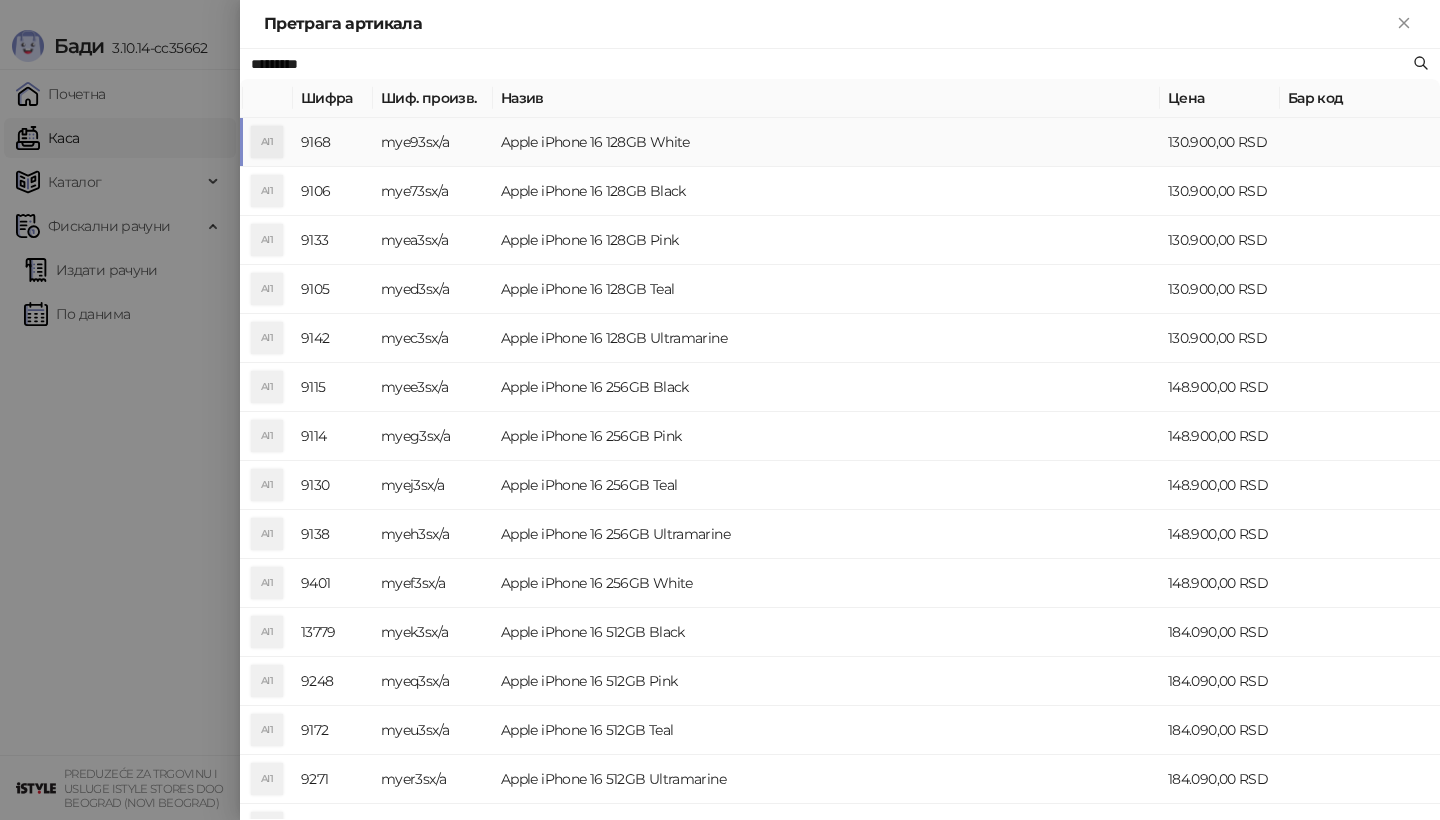 click on "mye93sx/a" at bounding box center (433, 142) 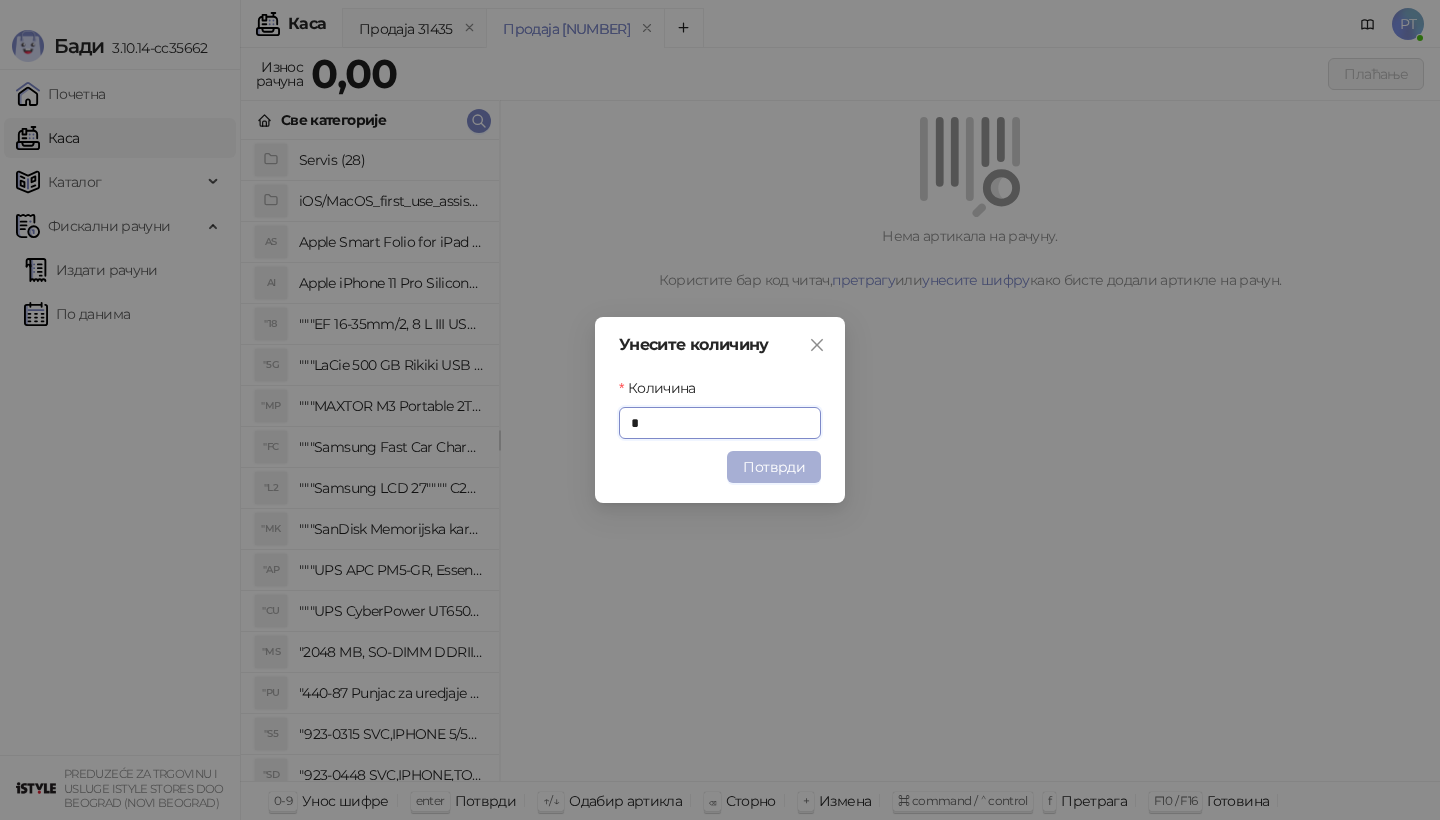 click on "Потврди" at bounding box center [774, 467] 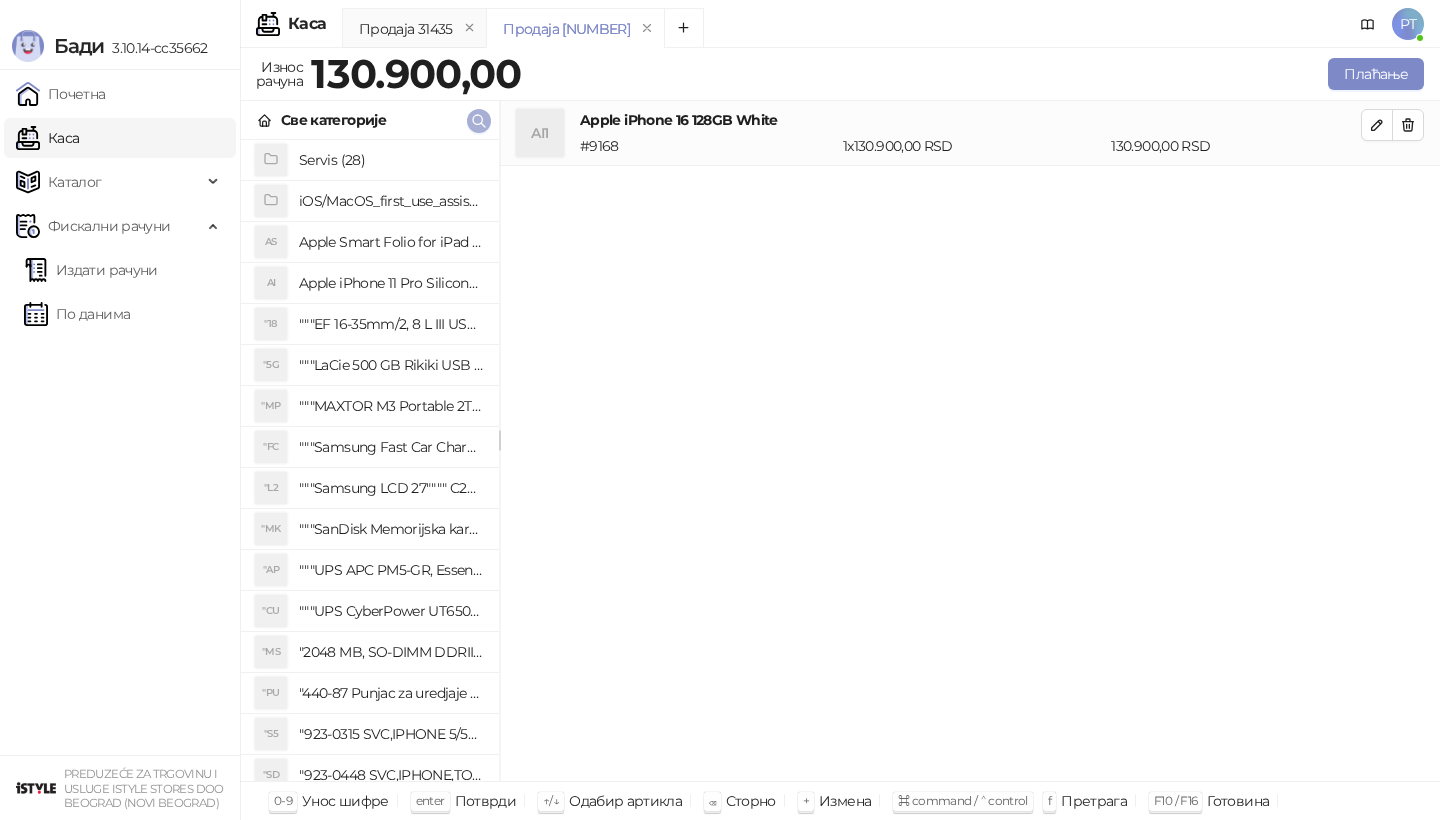 click at bounding box center [479, 121] 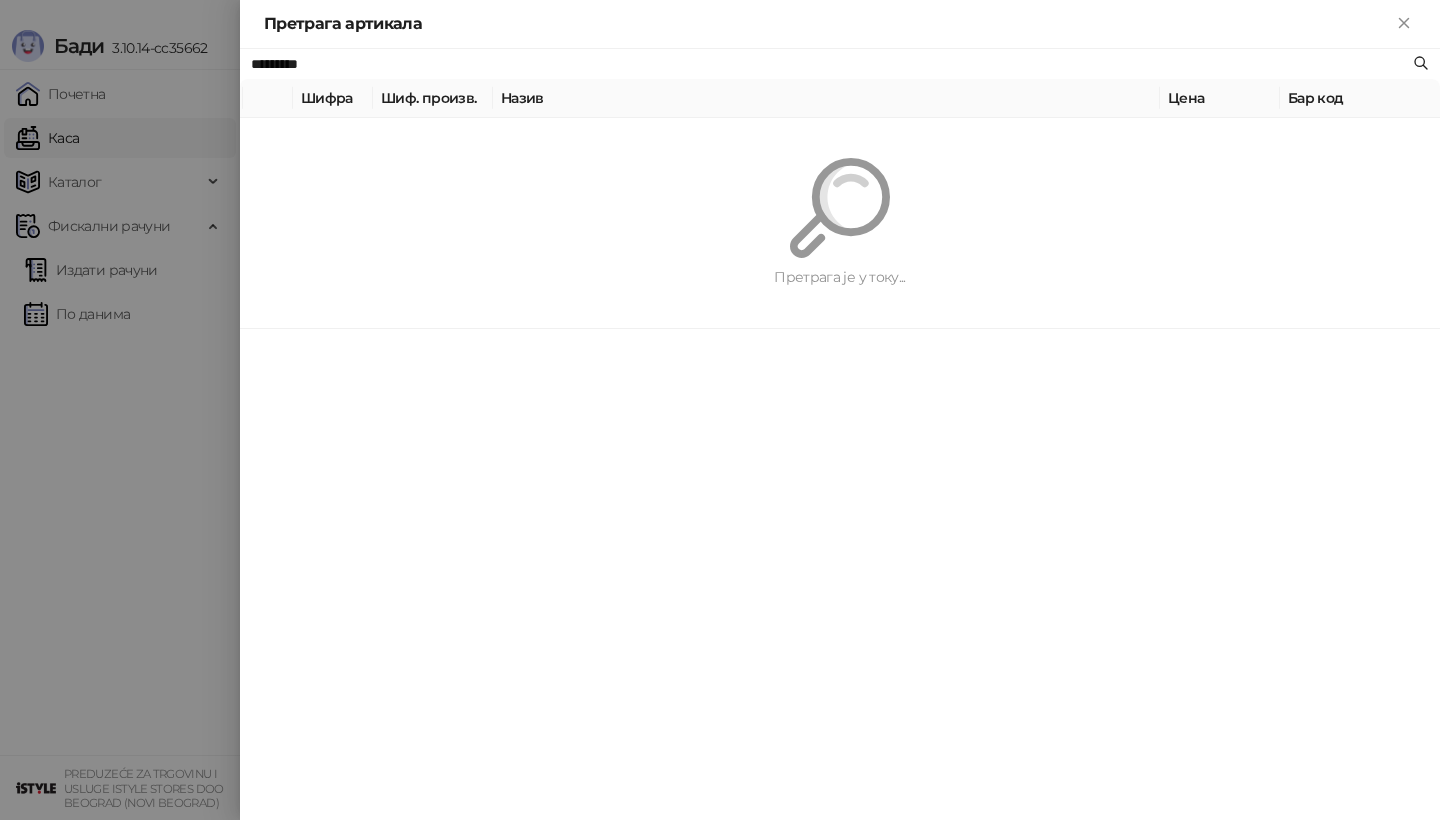 paste 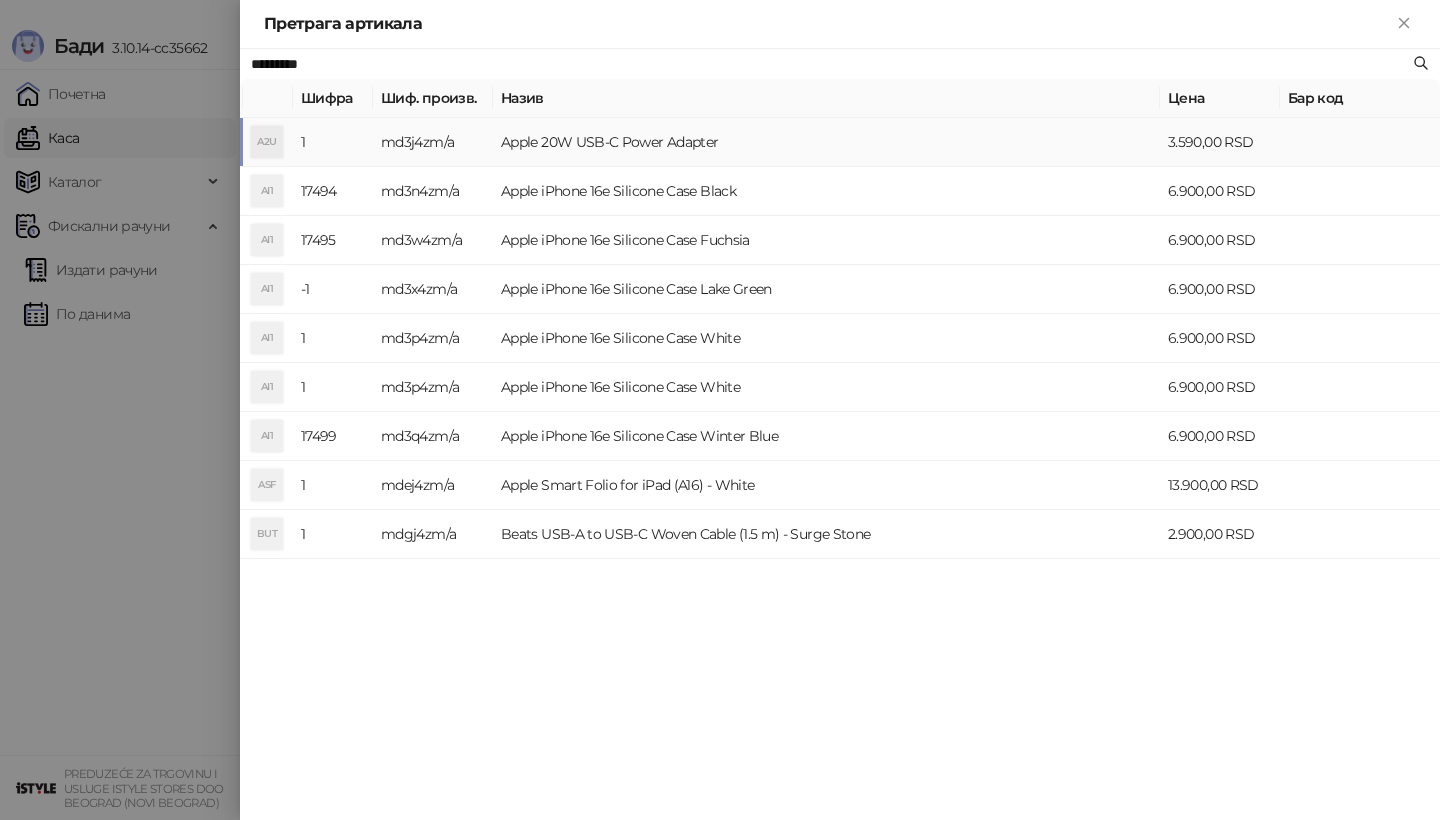 type on "*********" 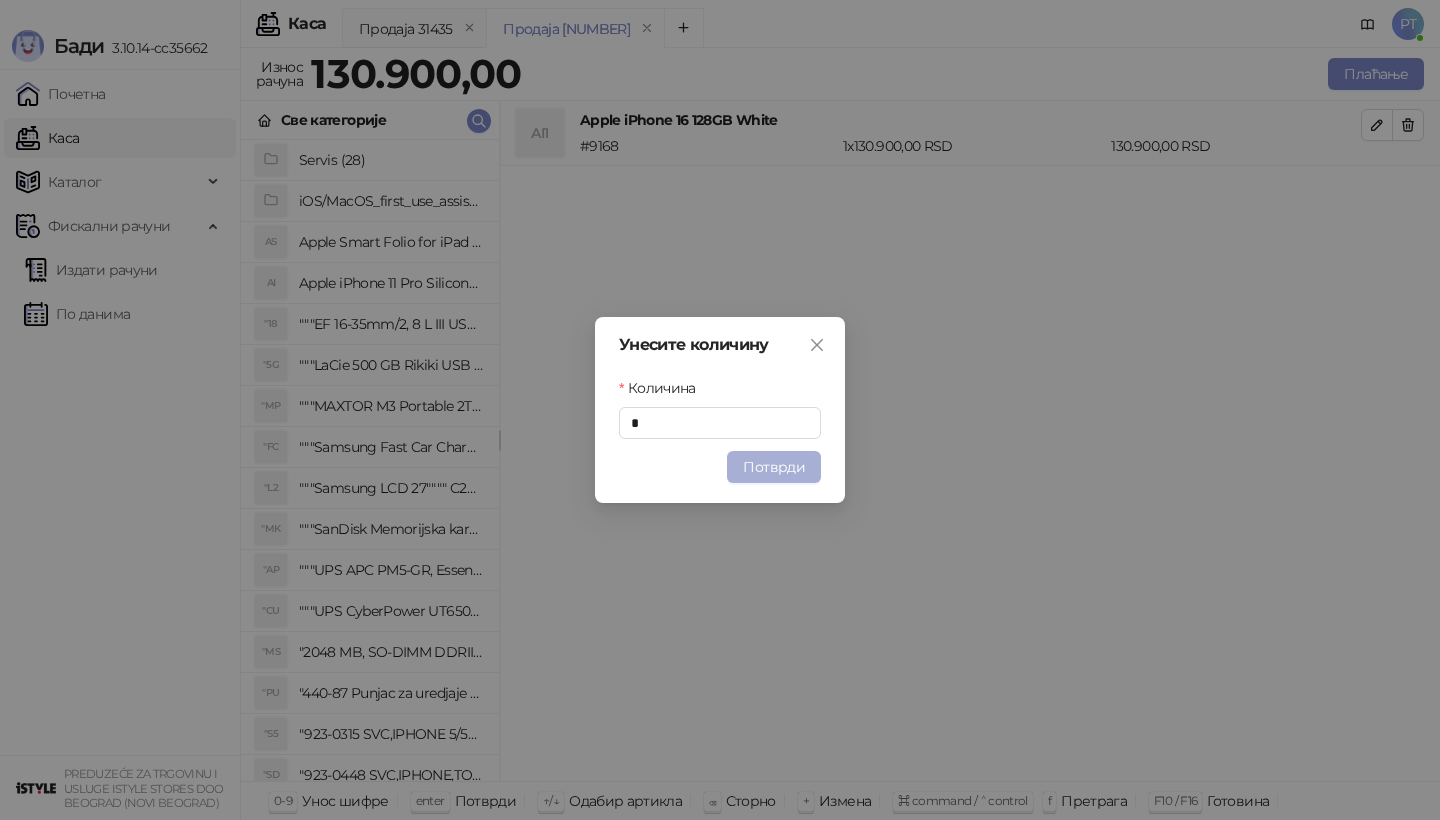 click on "Потврди" at bounding box center (774, 467) 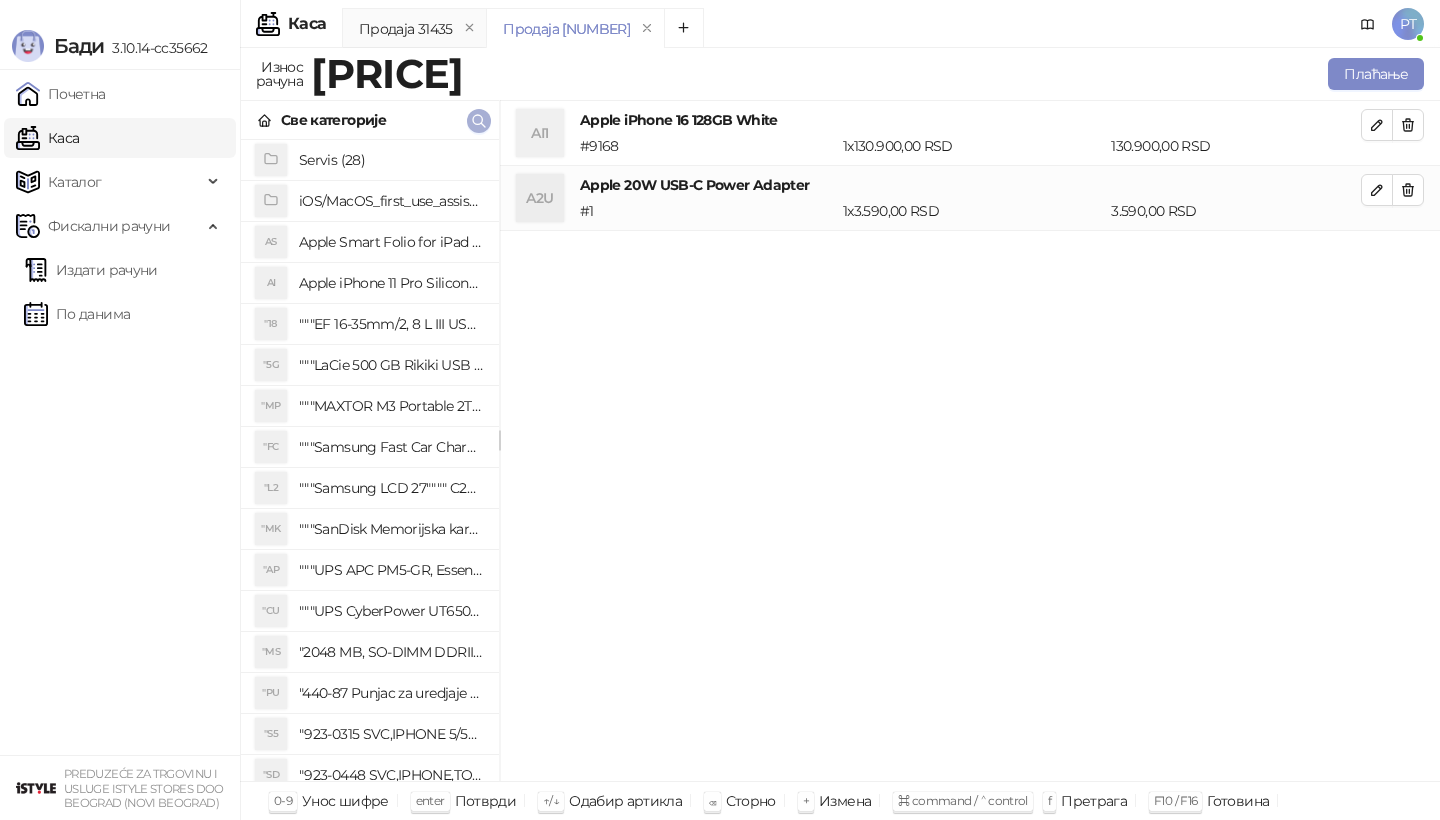 click 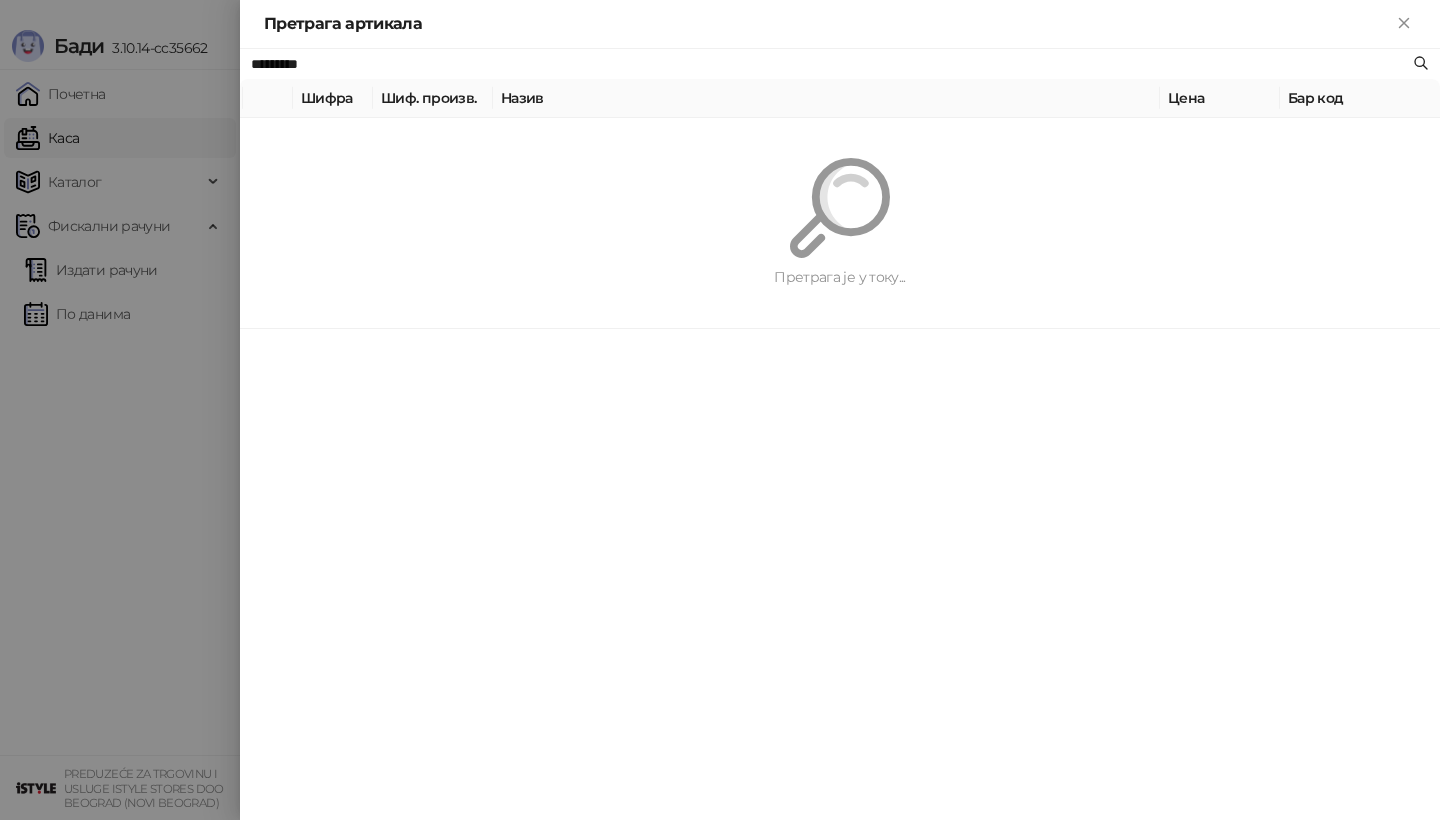 paste on "***" 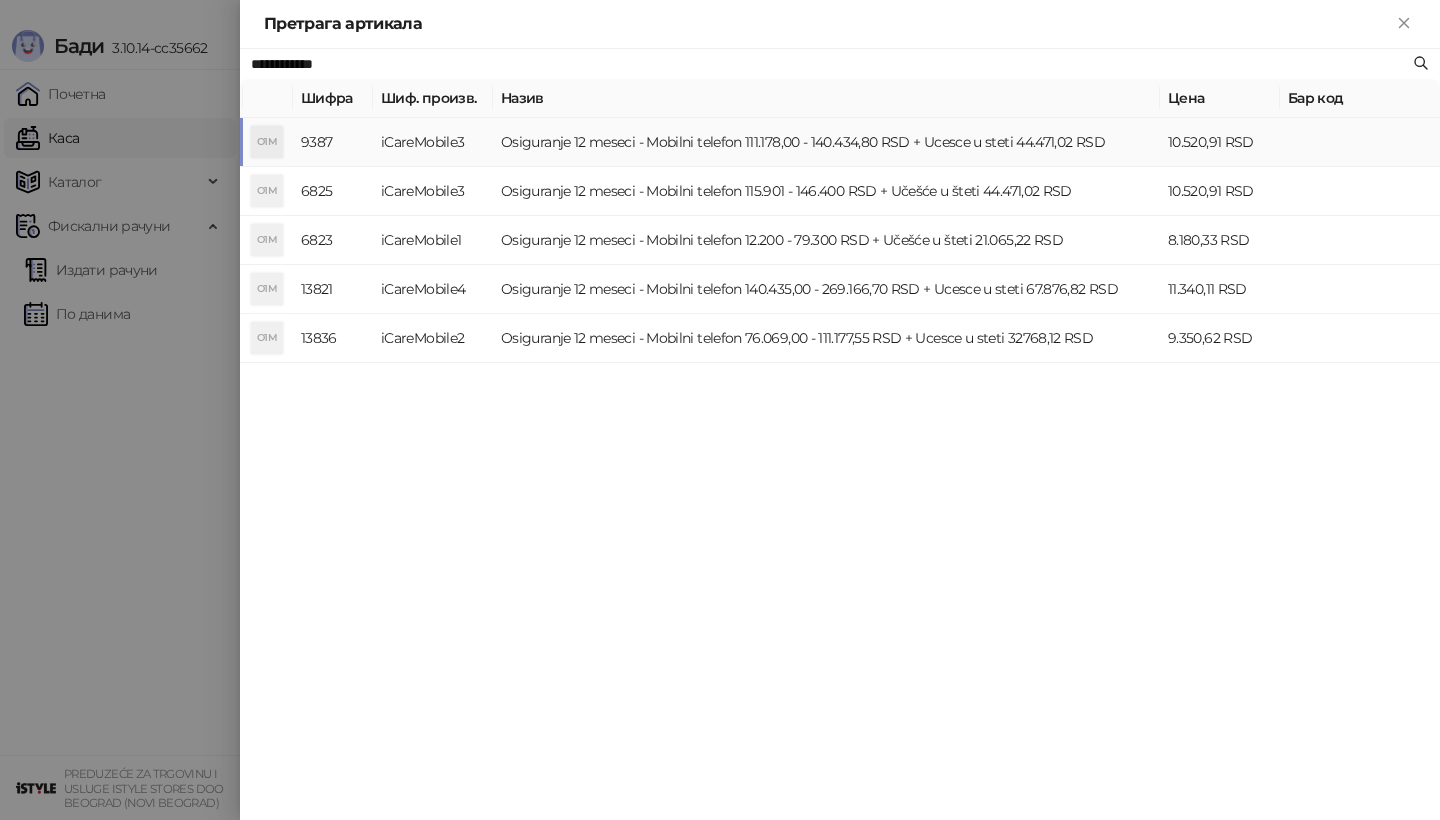 type on "**********" 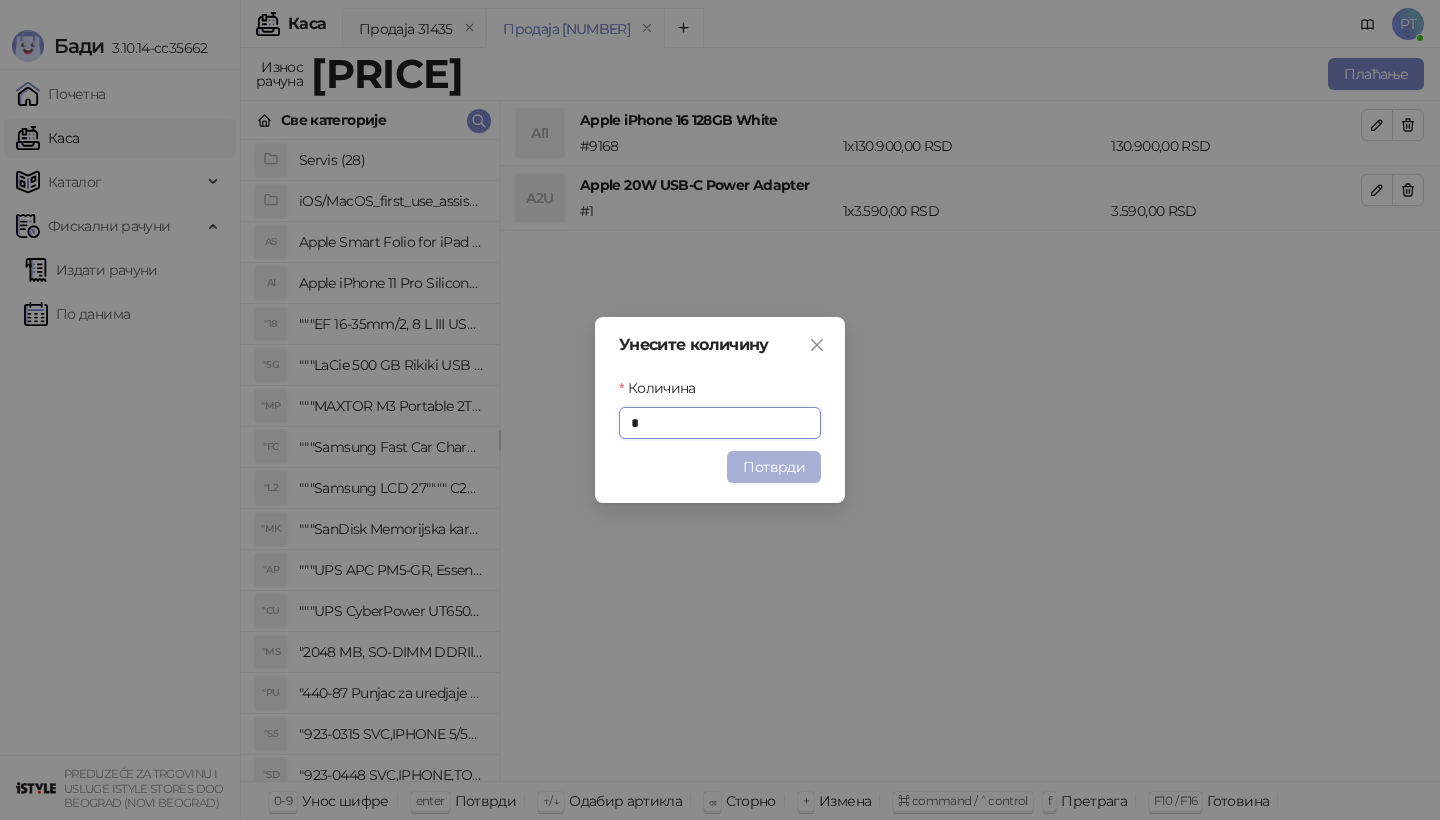 click on "Потврди" at bounding box center (774, 467) 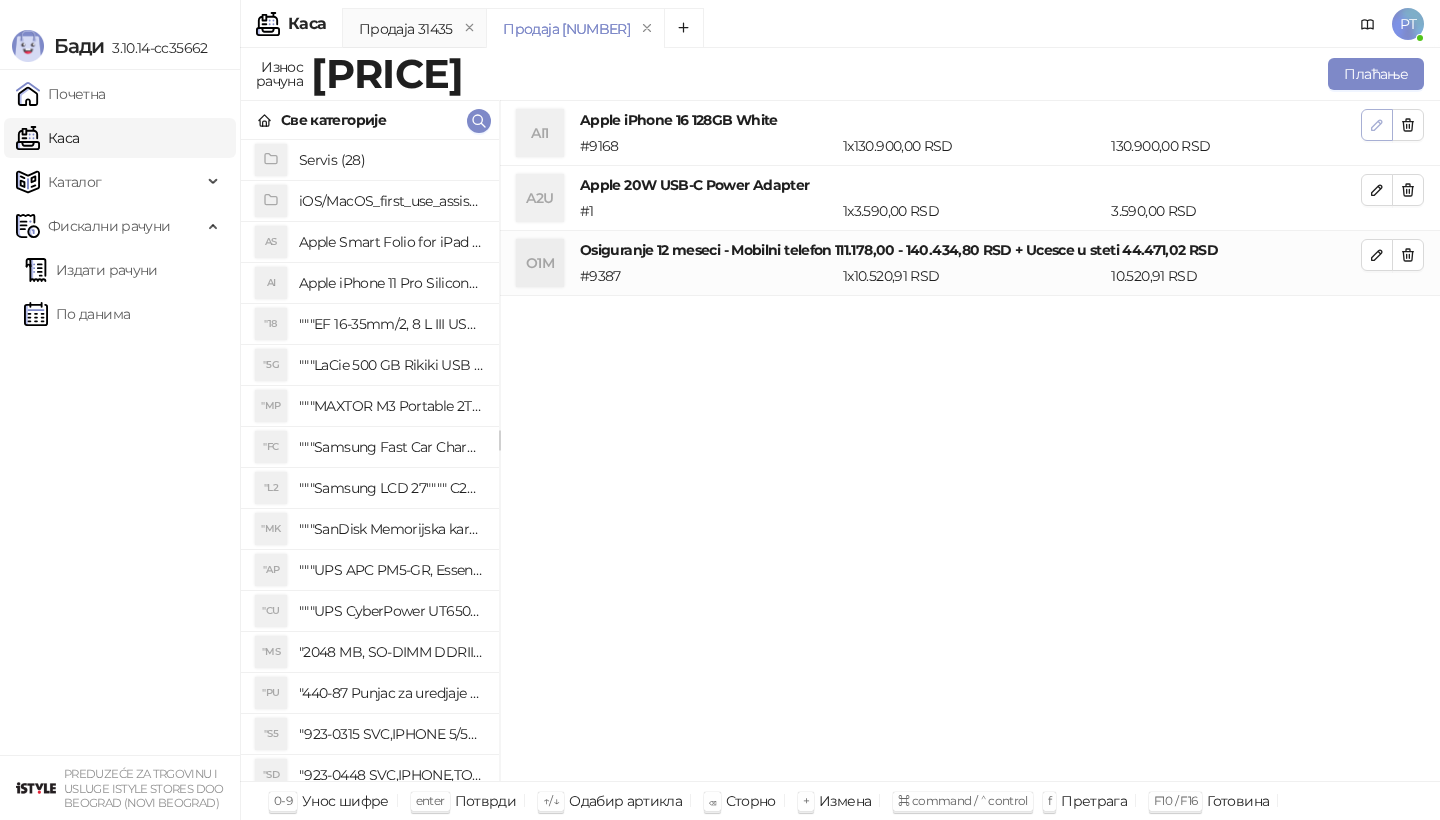 click at bounding box center [1377, 125] 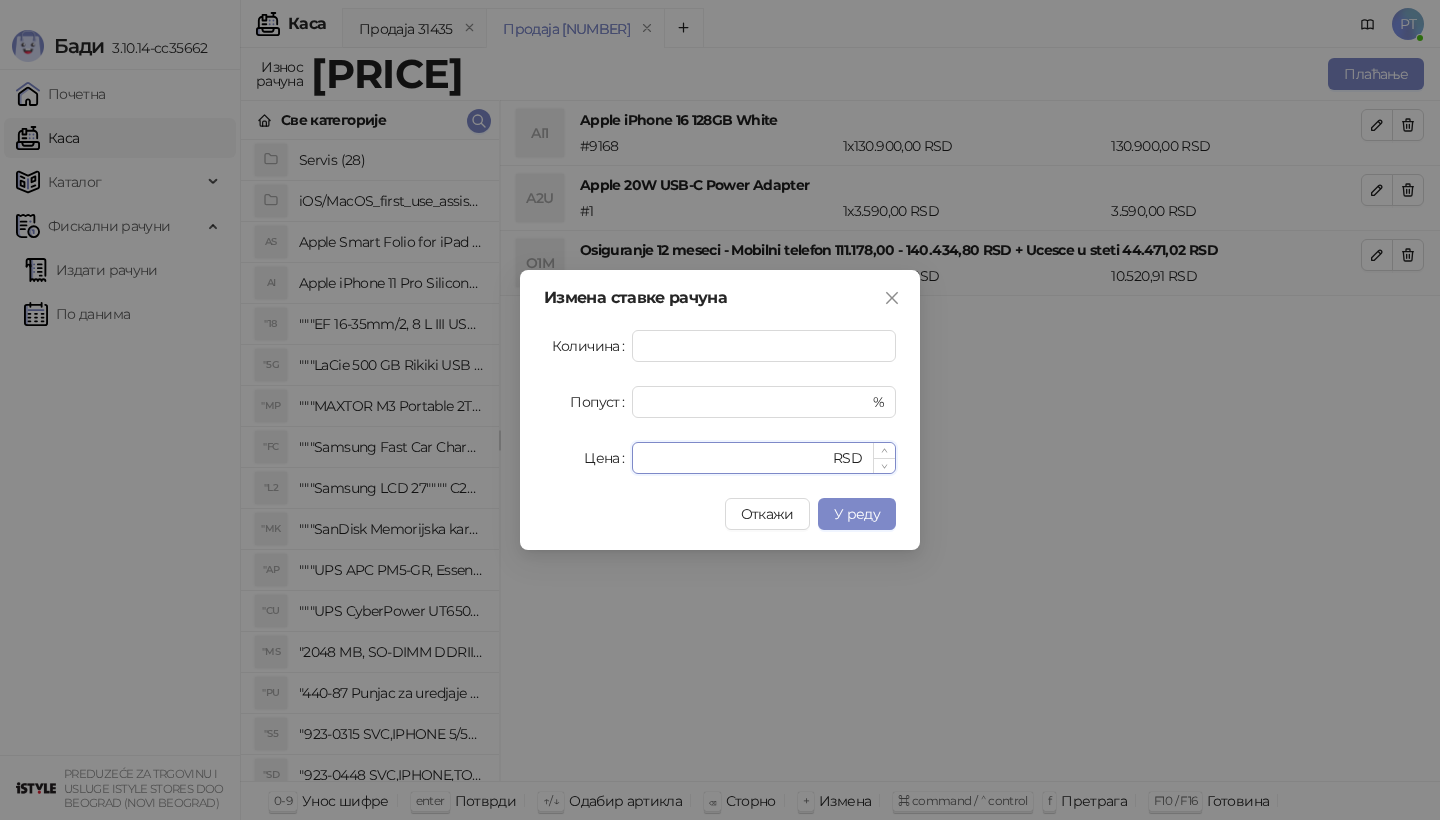 click on "******" at bounding box center [736, 458] 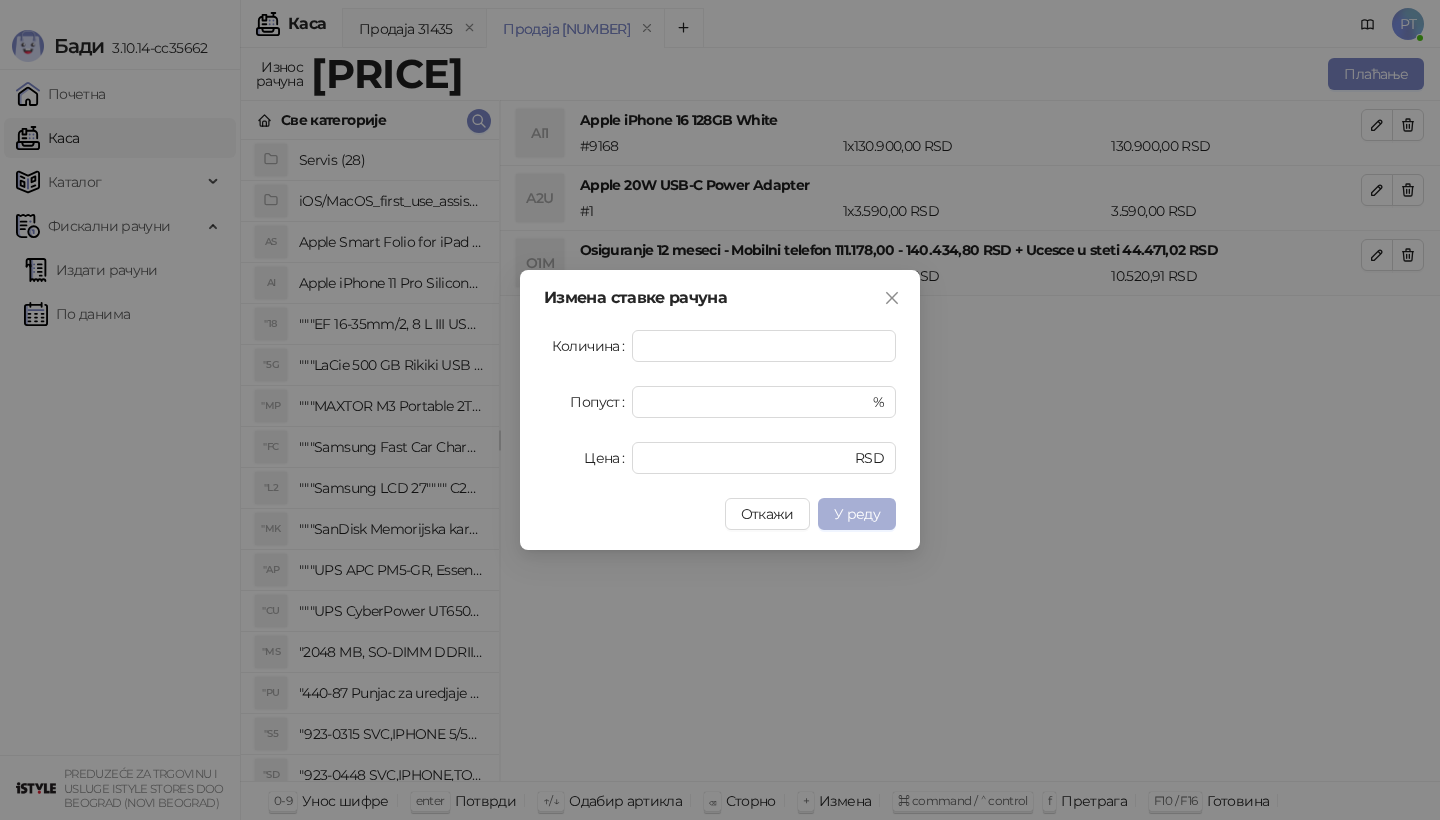 type on "******" 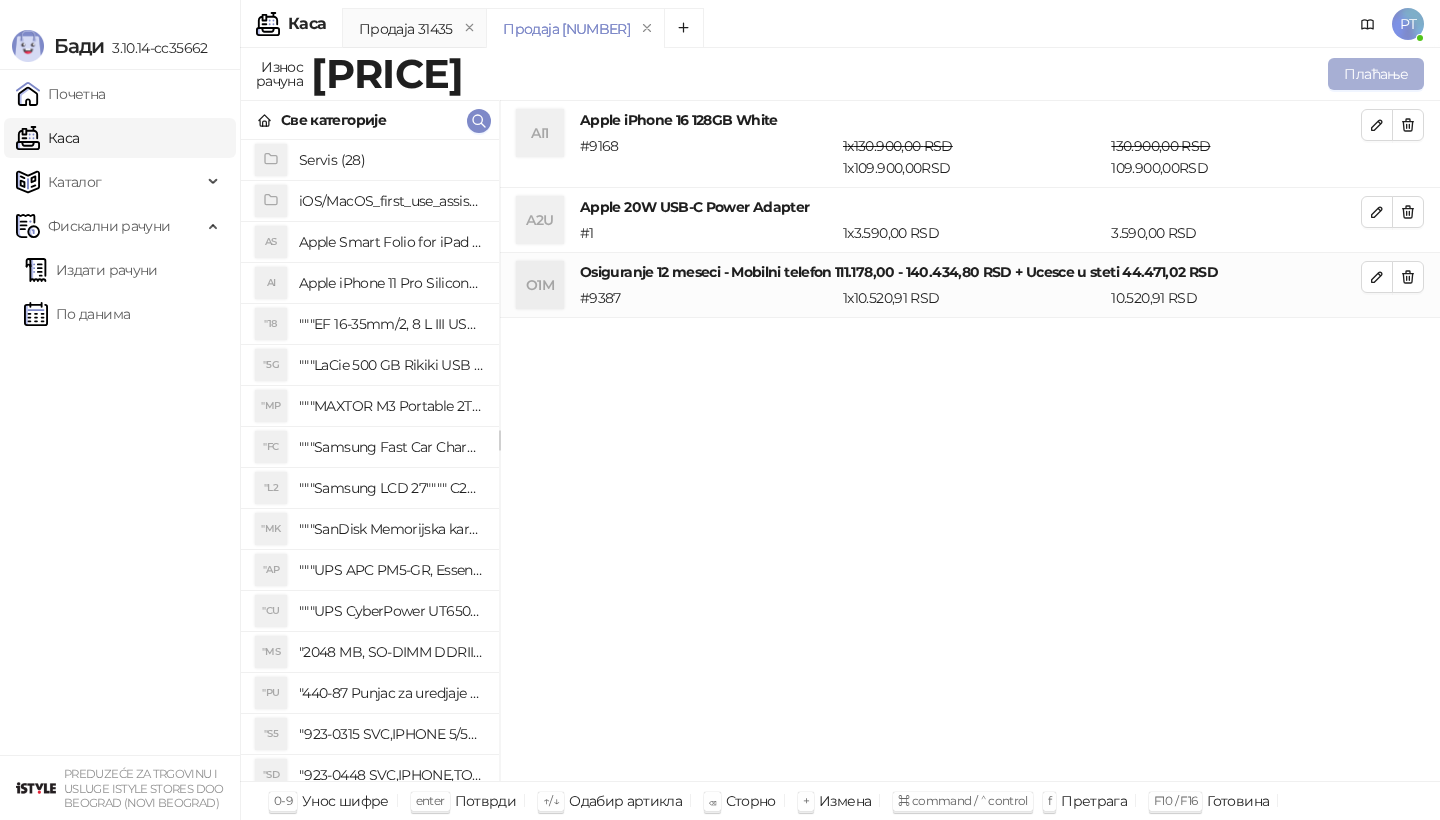click on "Плаћање" at bounding box center (1376, 74) 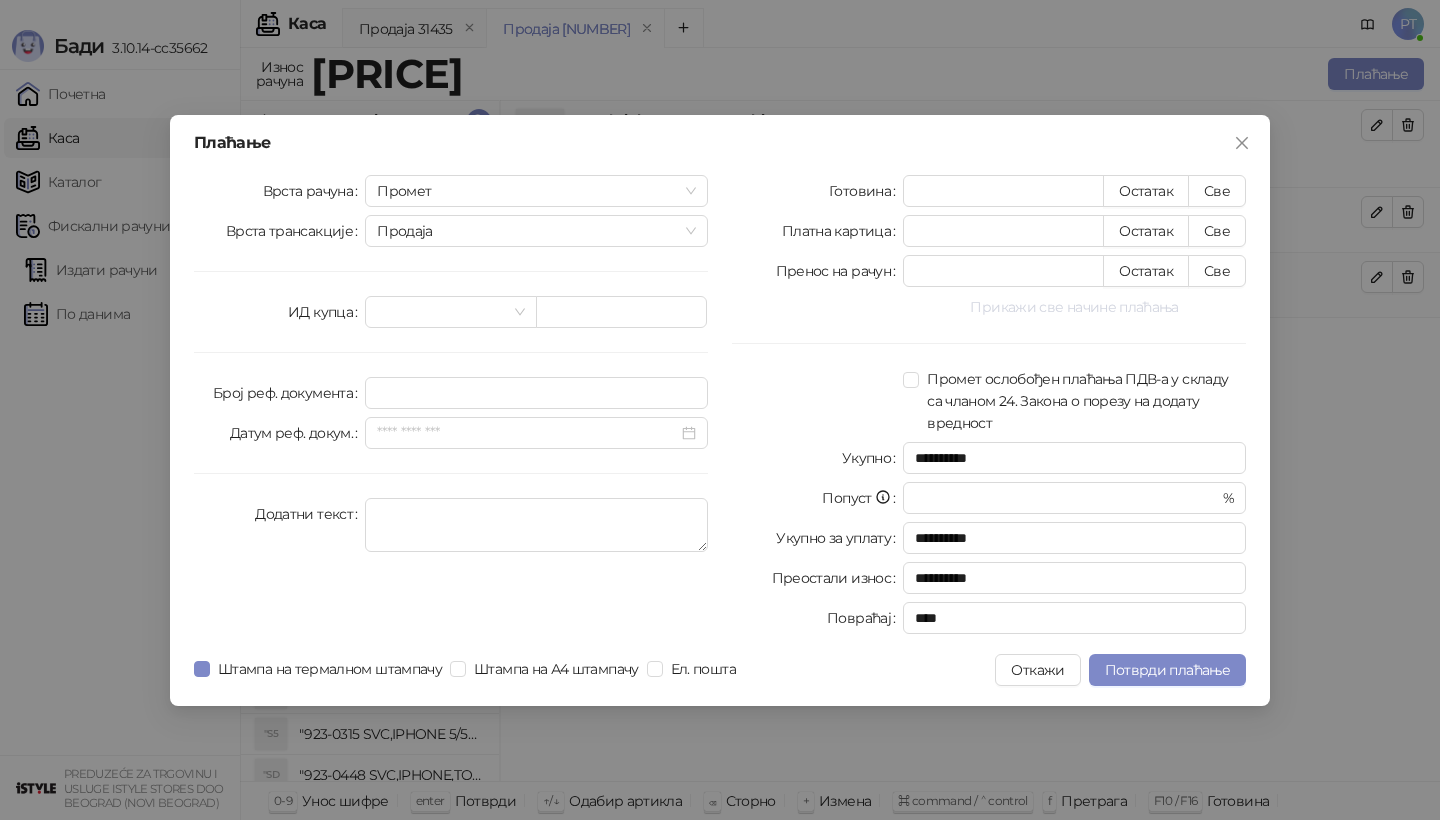 click on "Прикажи све начине плаћања" at bounding box center [1074, 307] 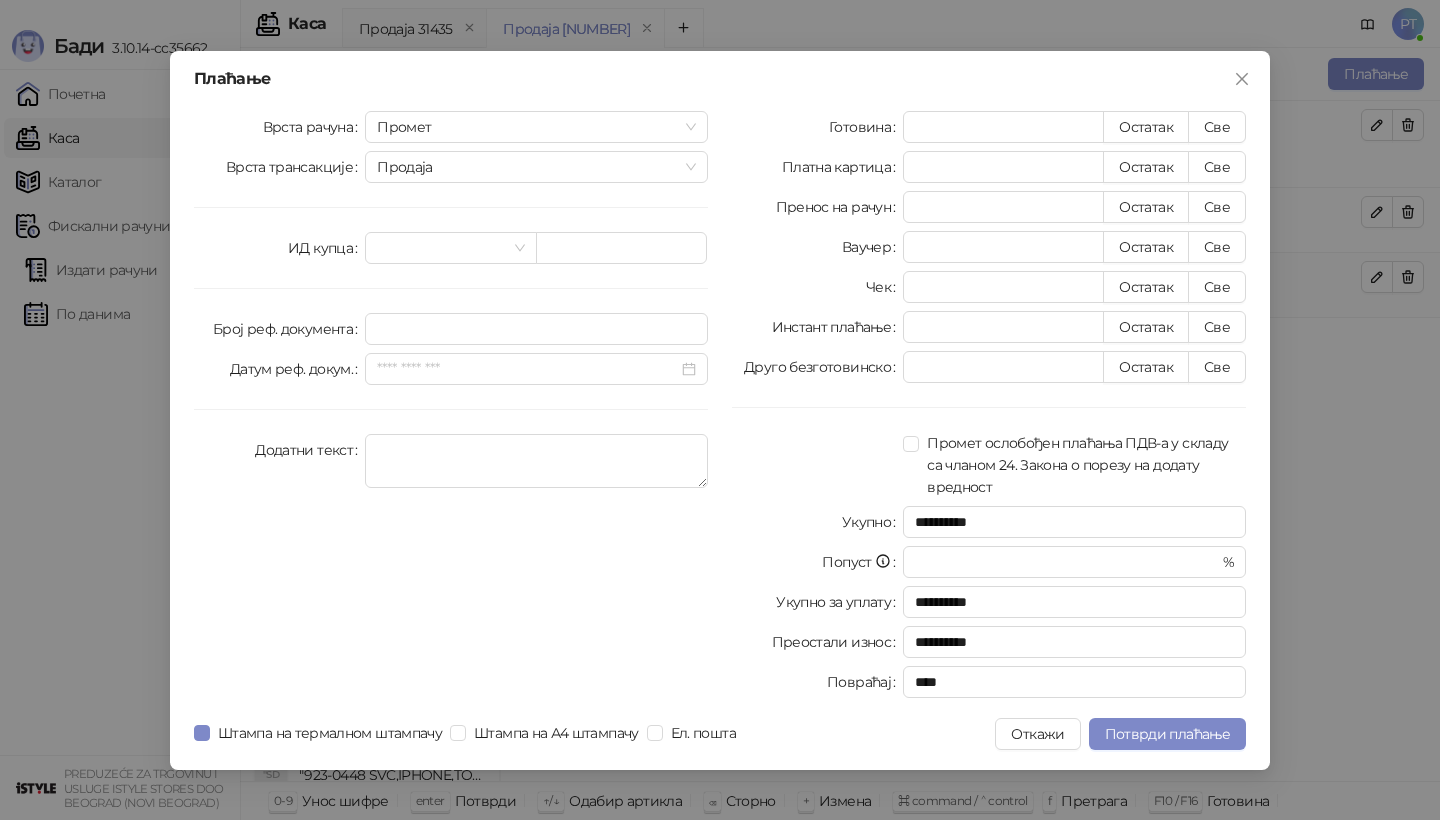 click on "**********" at bounding box center (989, 408) 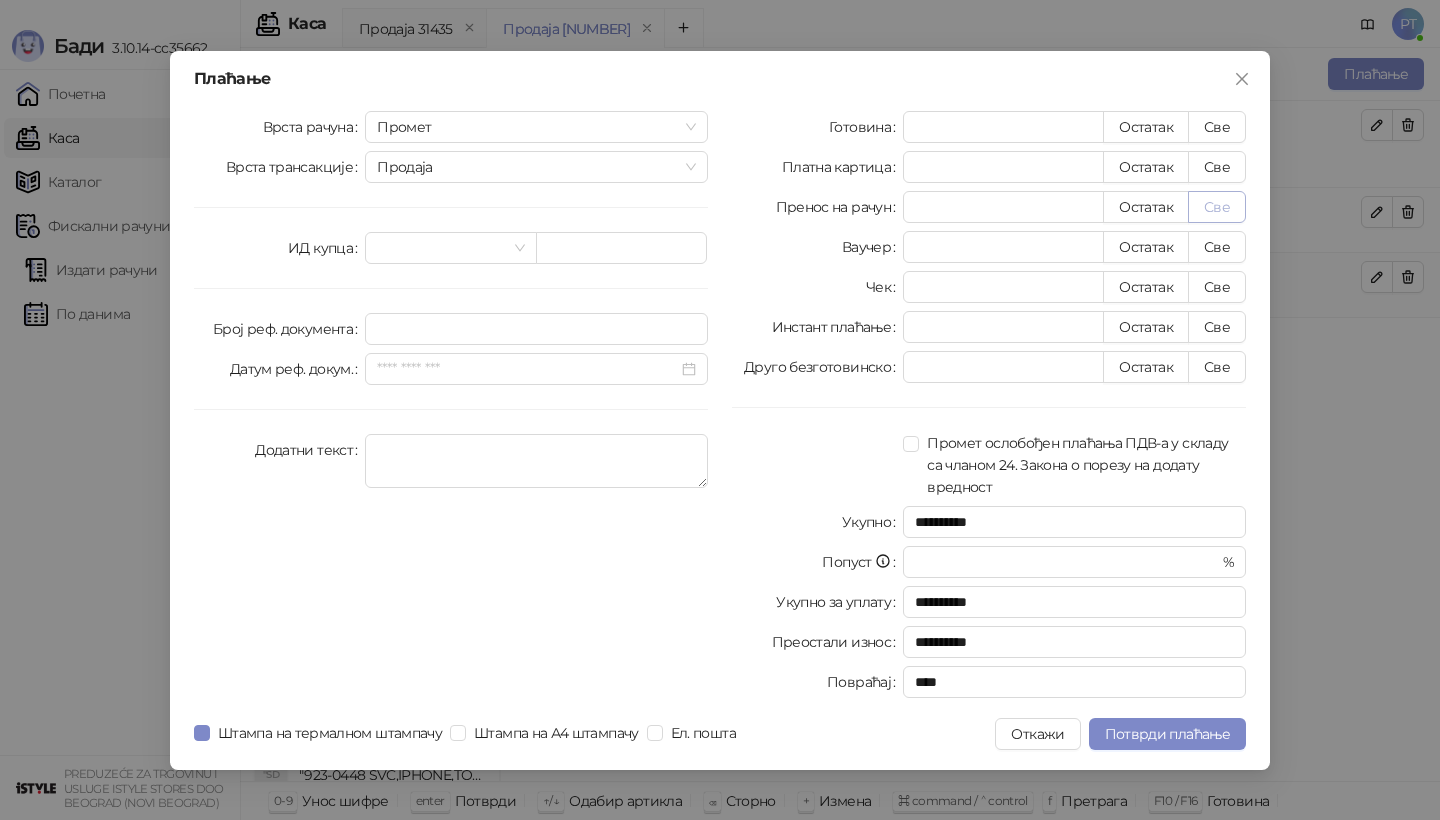 click on "Све" at bounding box center [1217, 207] 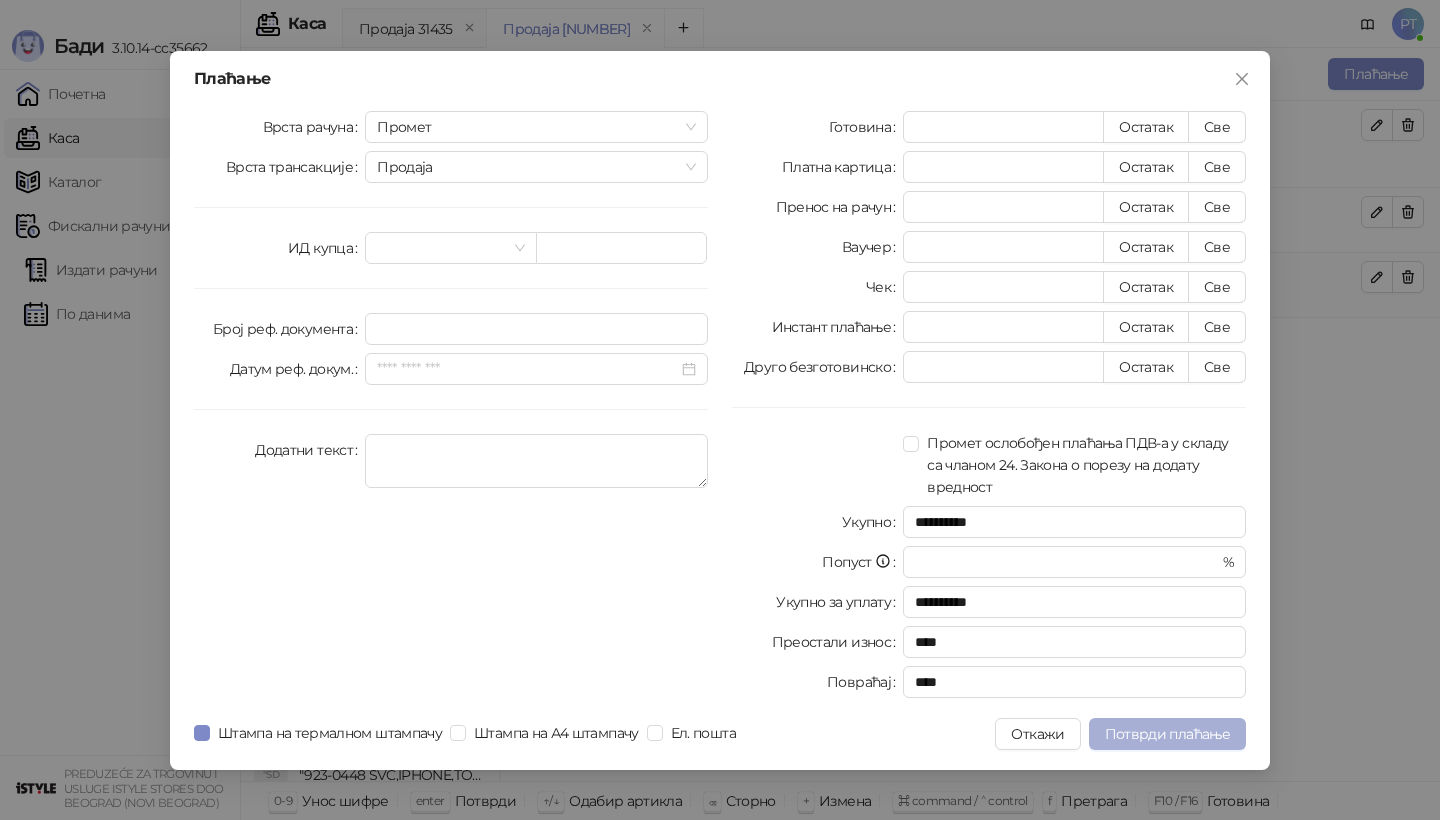 click on "Потврди плаћање" at bounding box center (1167, 734) 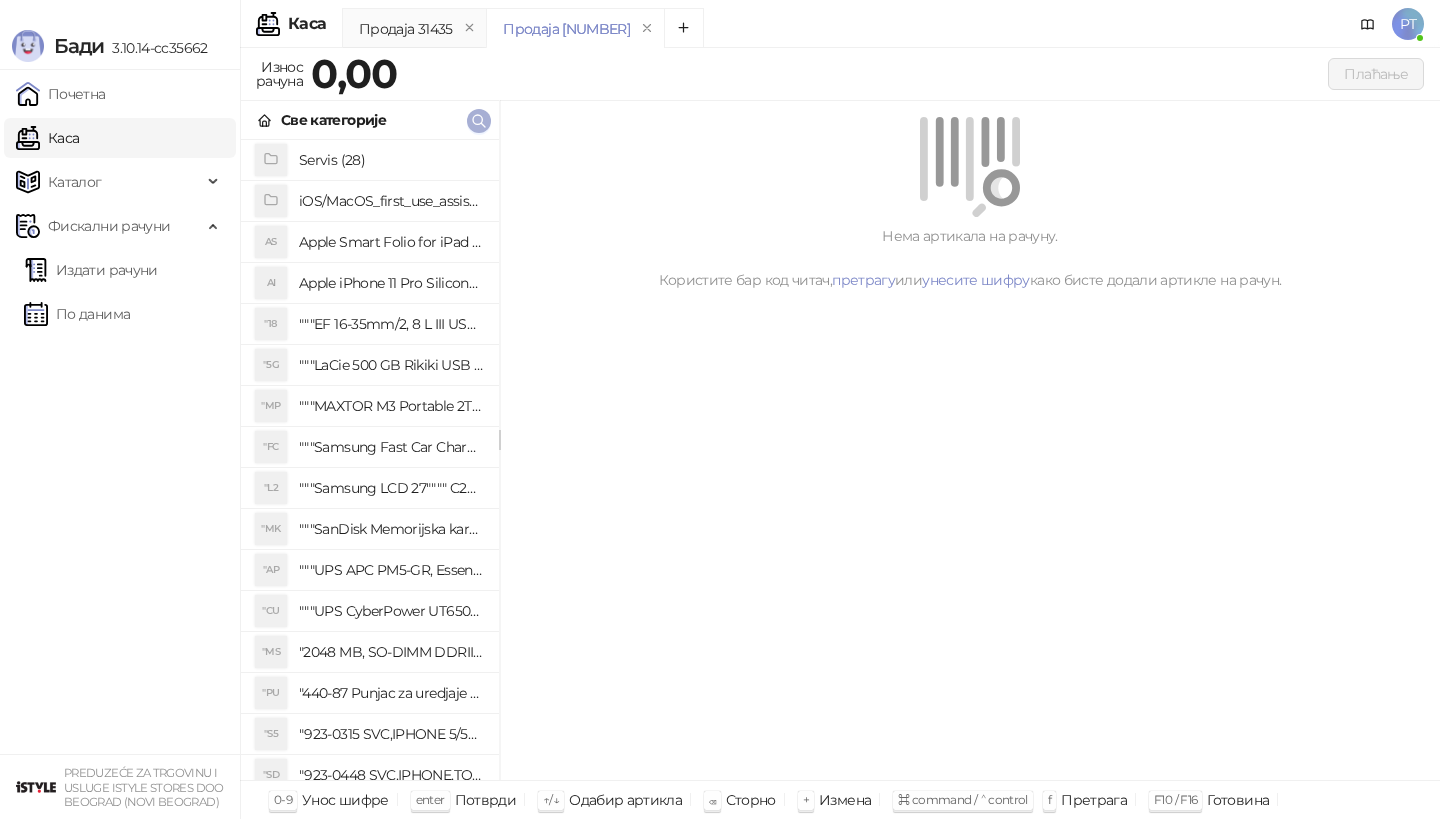 click 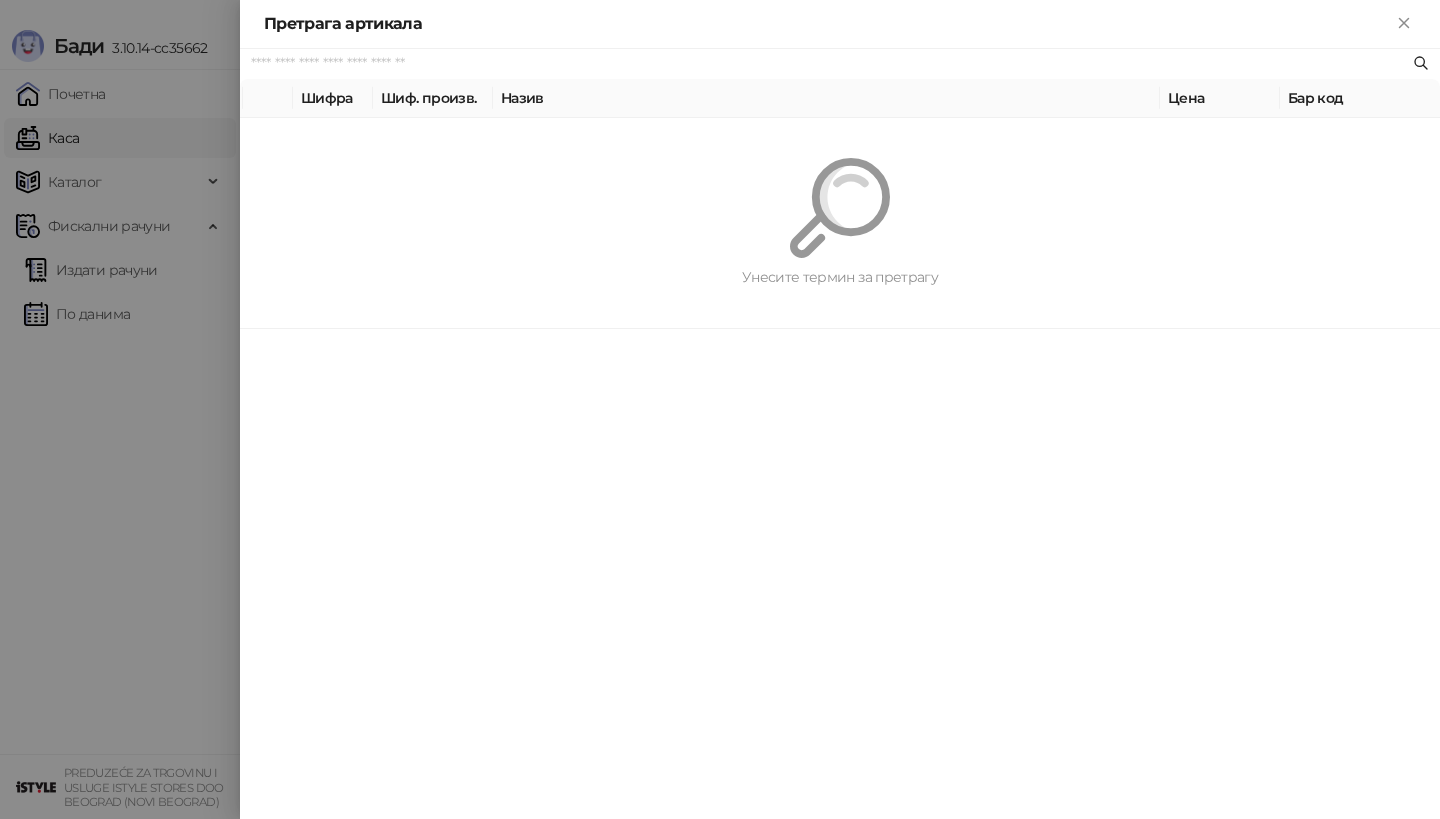 paste on "********" 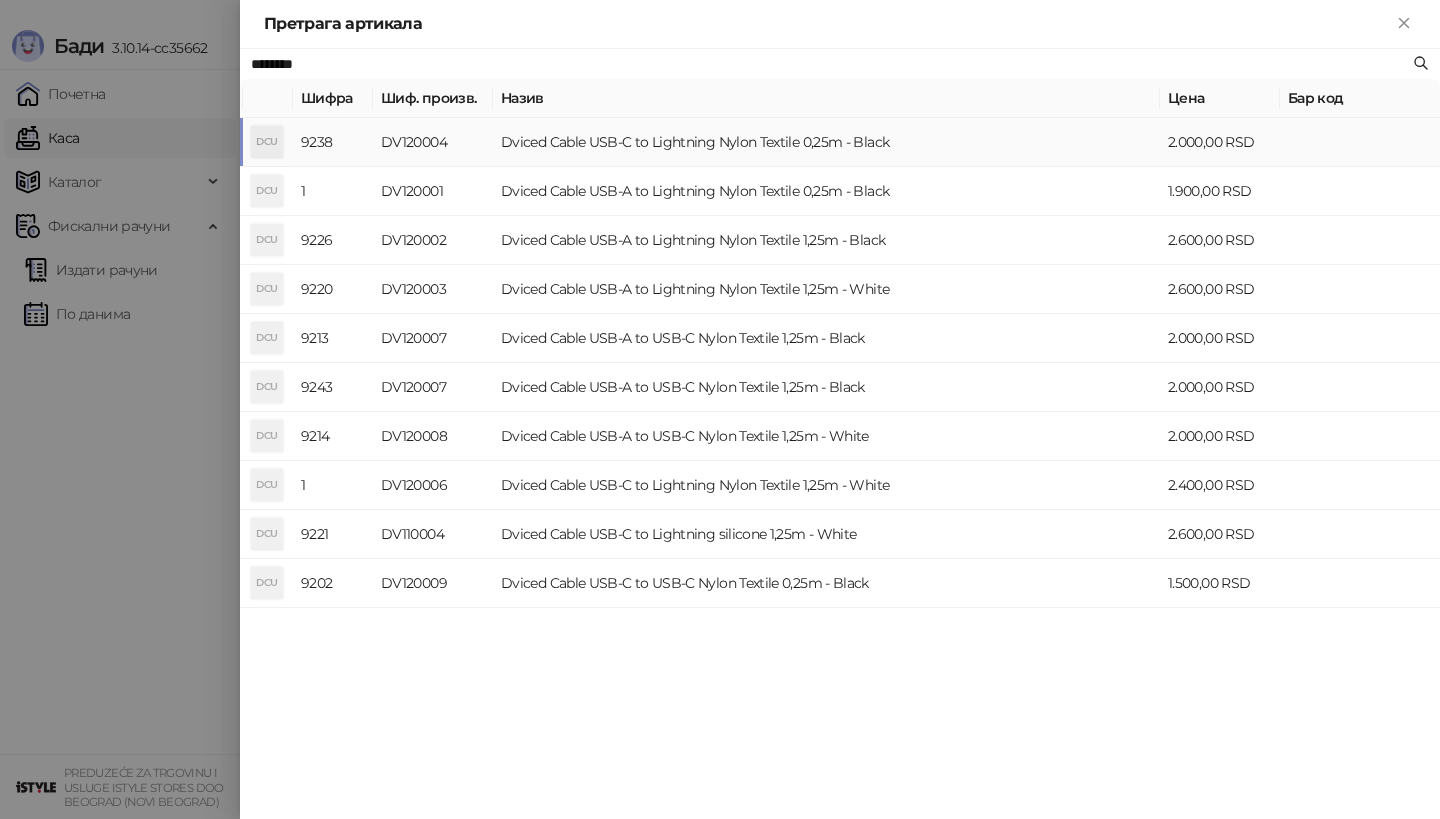 click on "DCU" at bounding box center (267, 142) 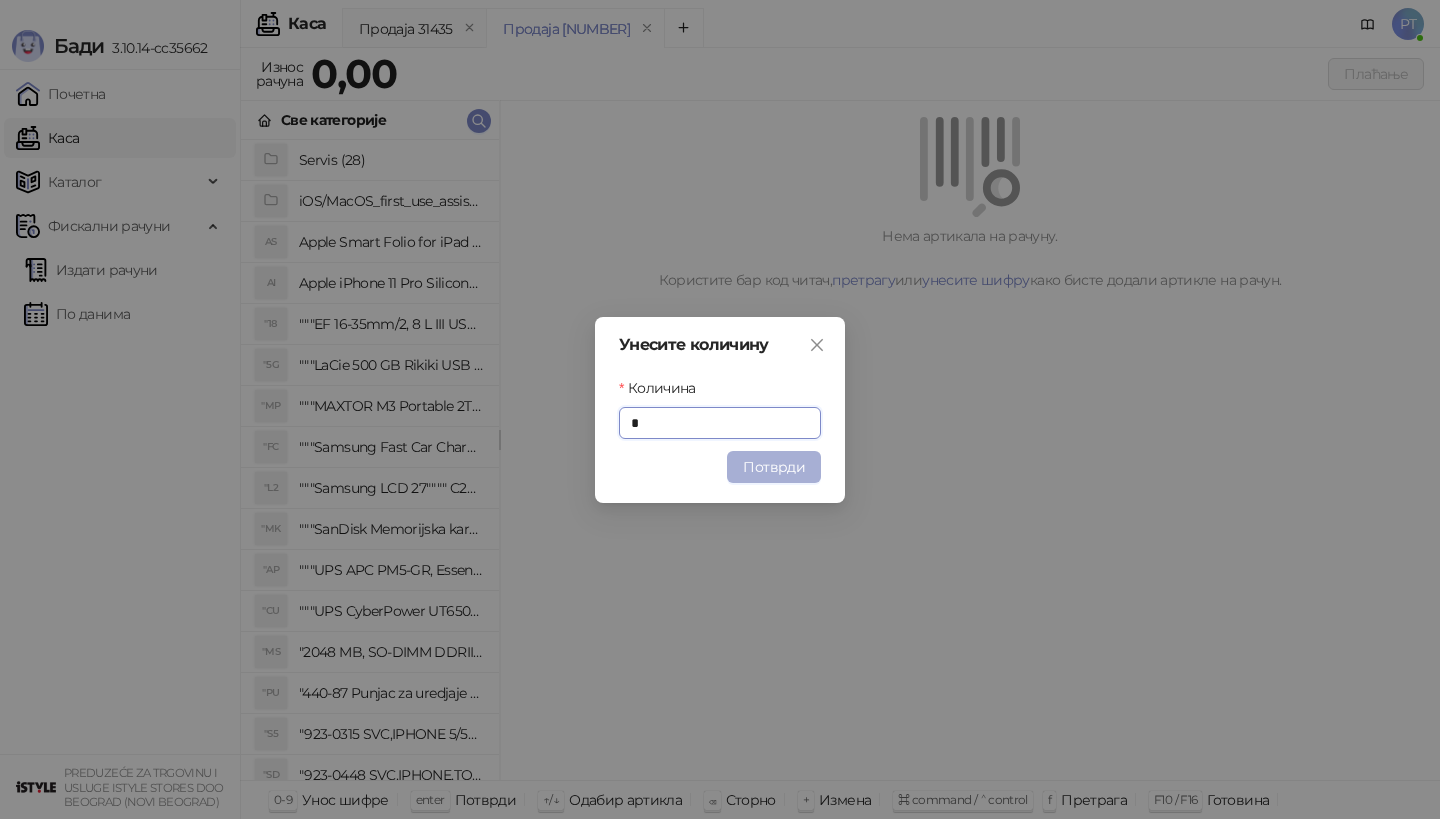click on "Потврди" at bounding box center [774, 467] 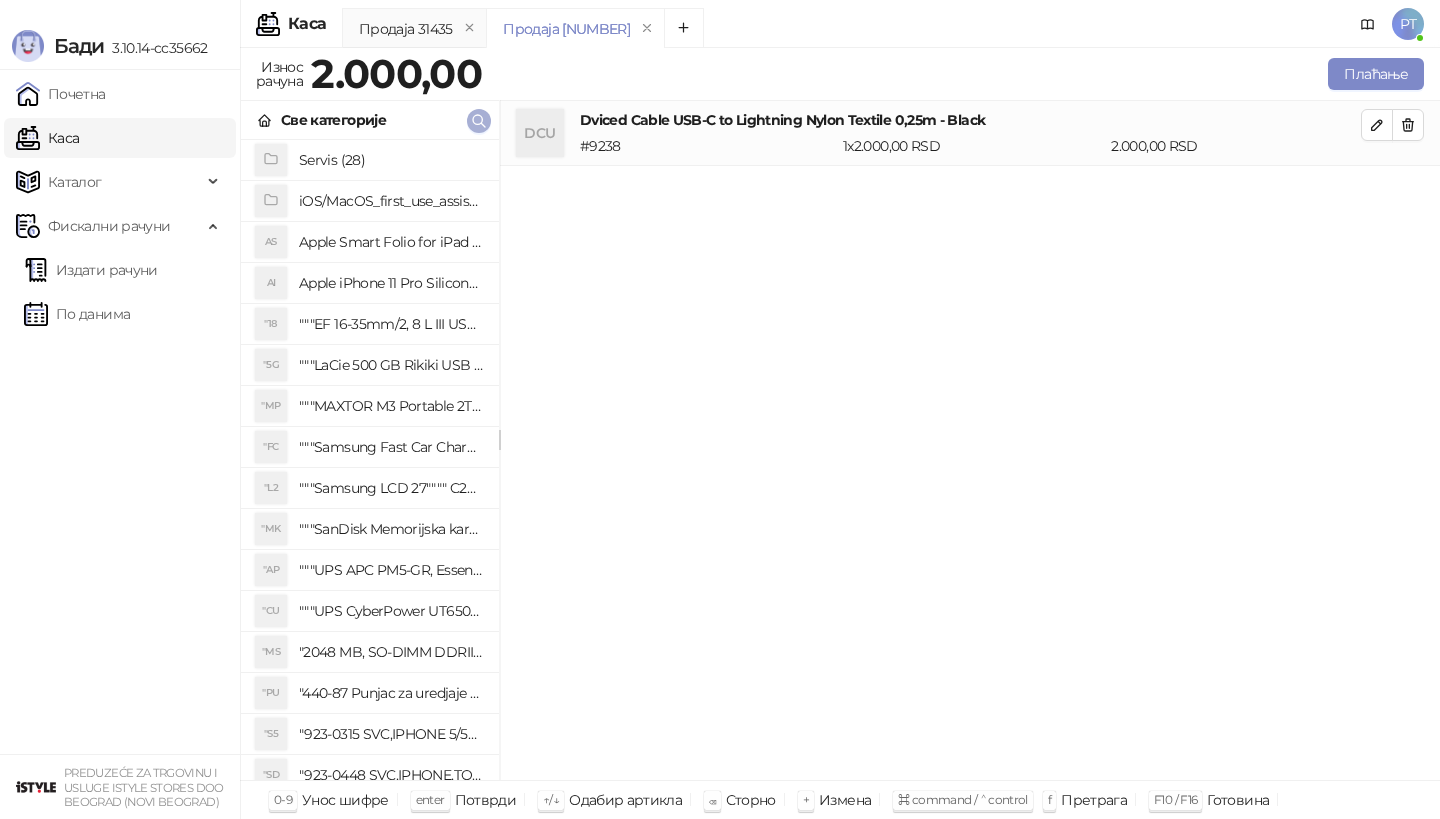 click at bounding box center (479, 121) 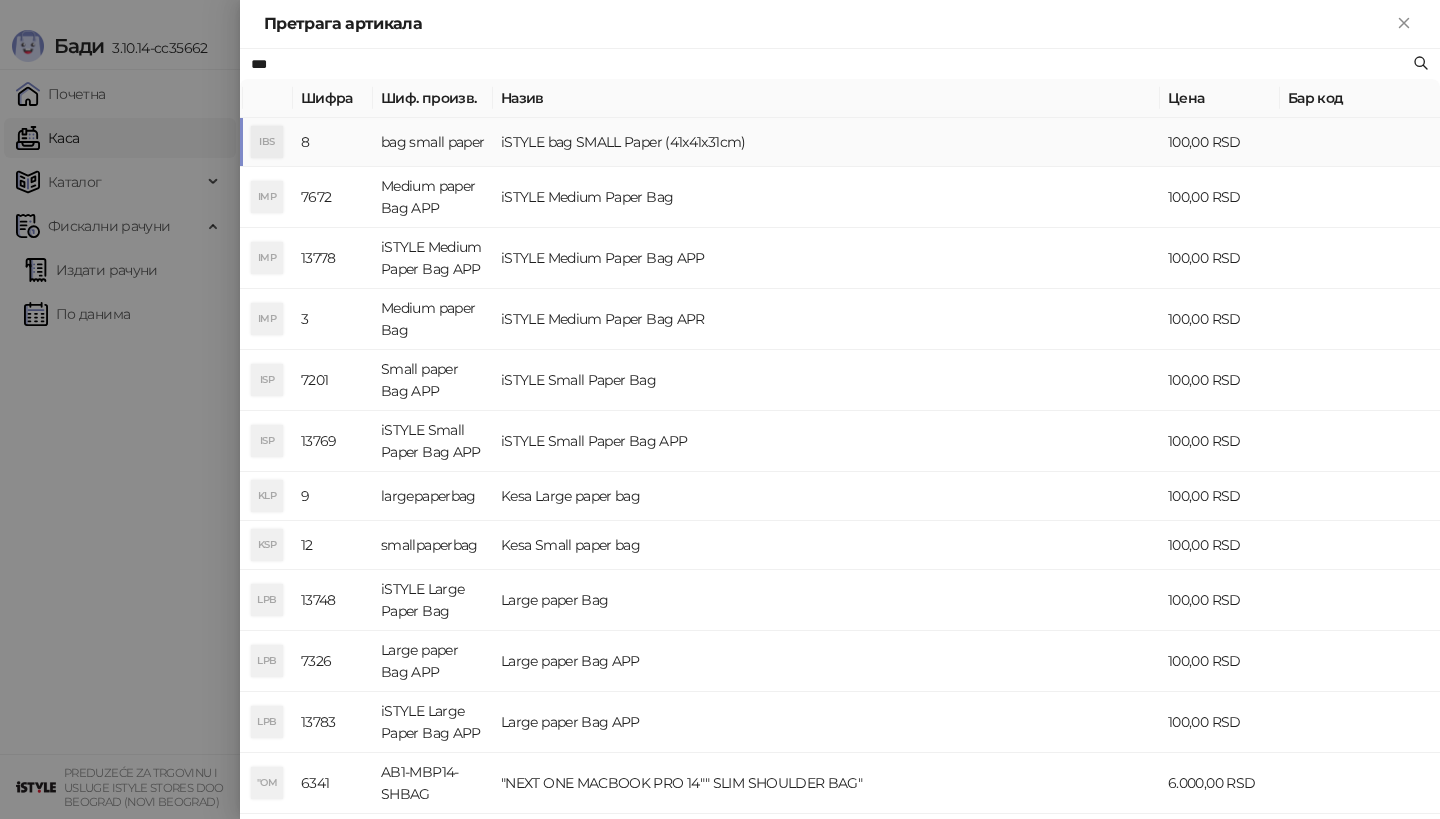 type on "***" 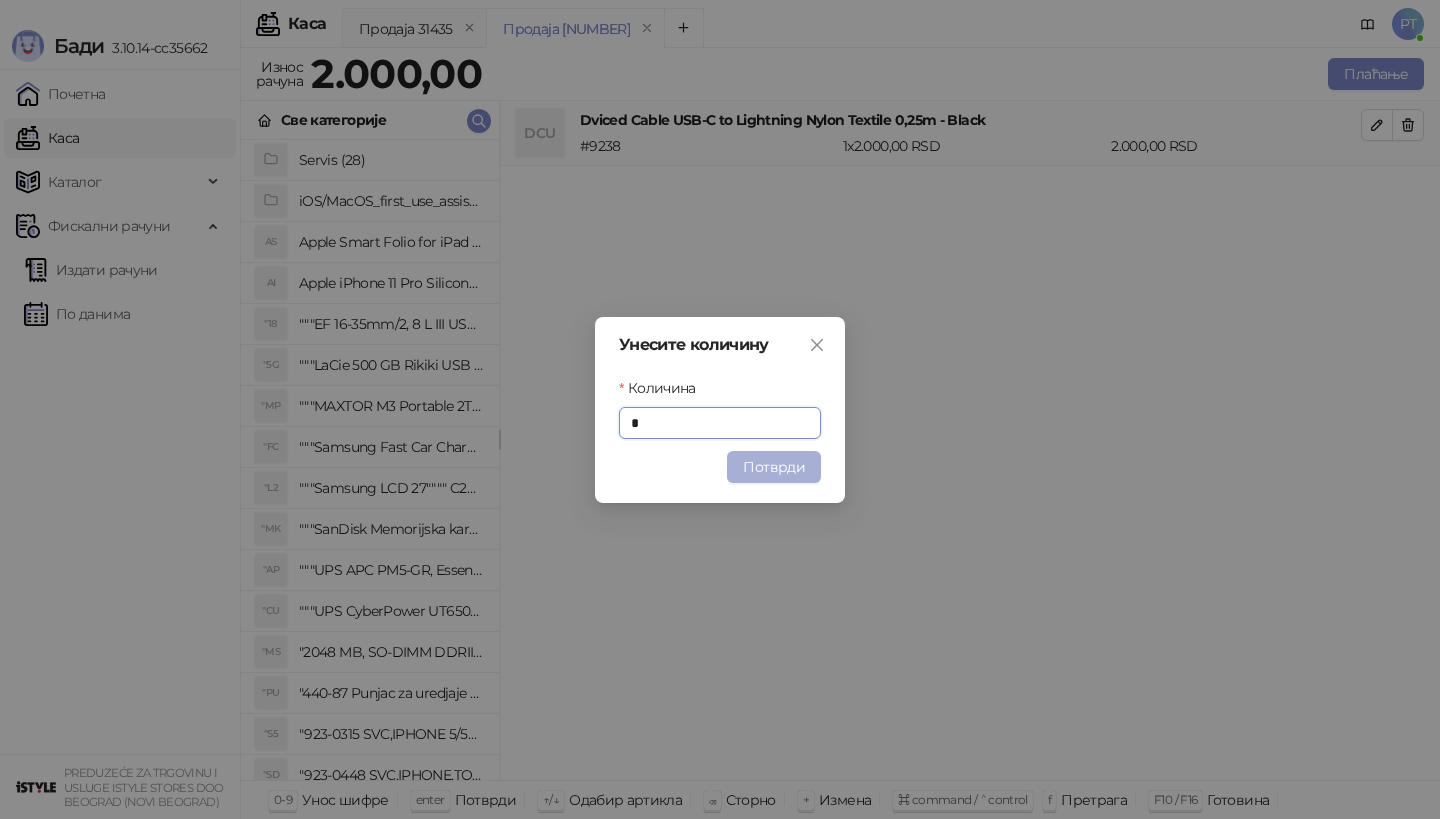 click on "Потврди" at bounding box center (774, 467) 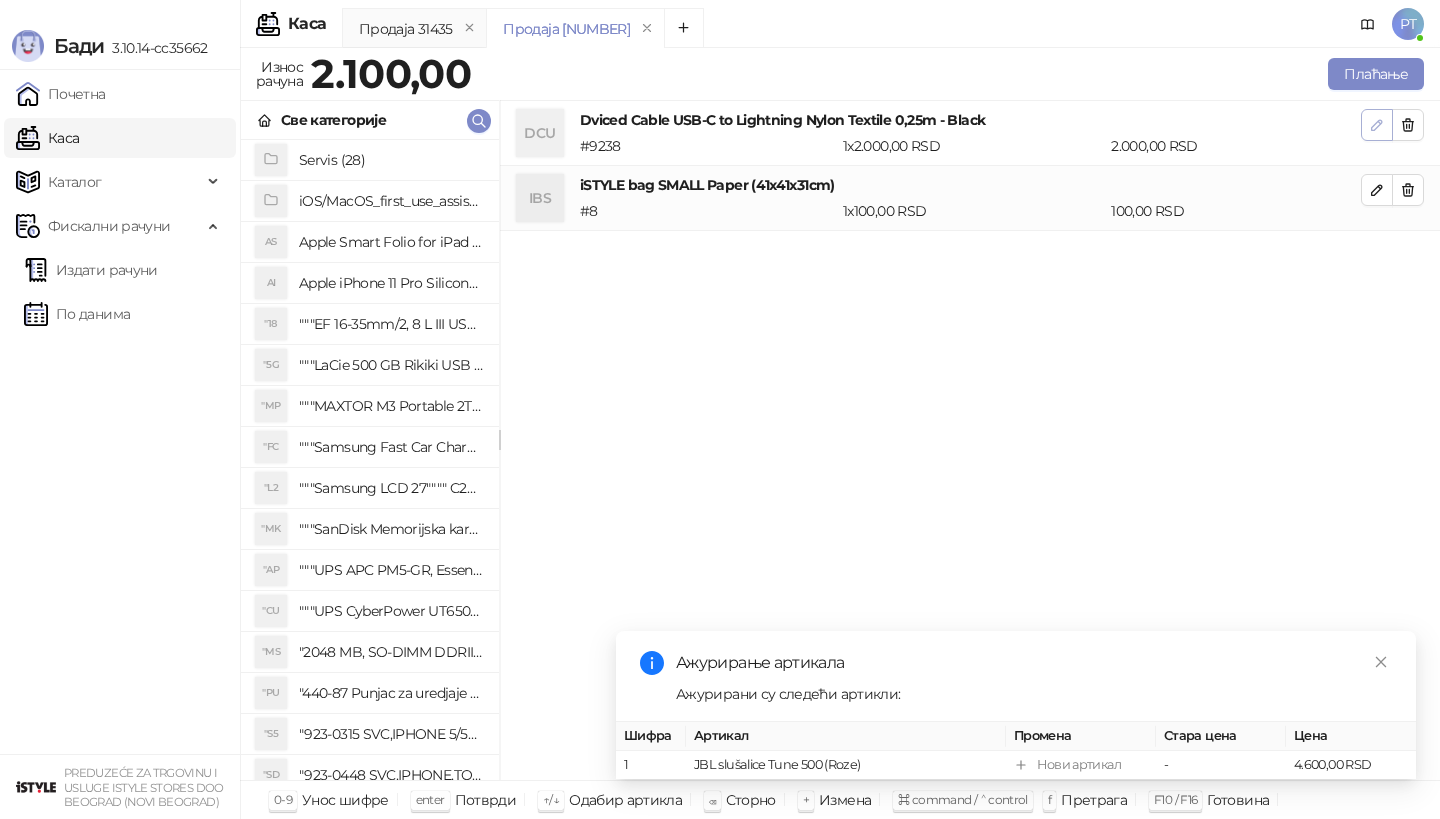 click 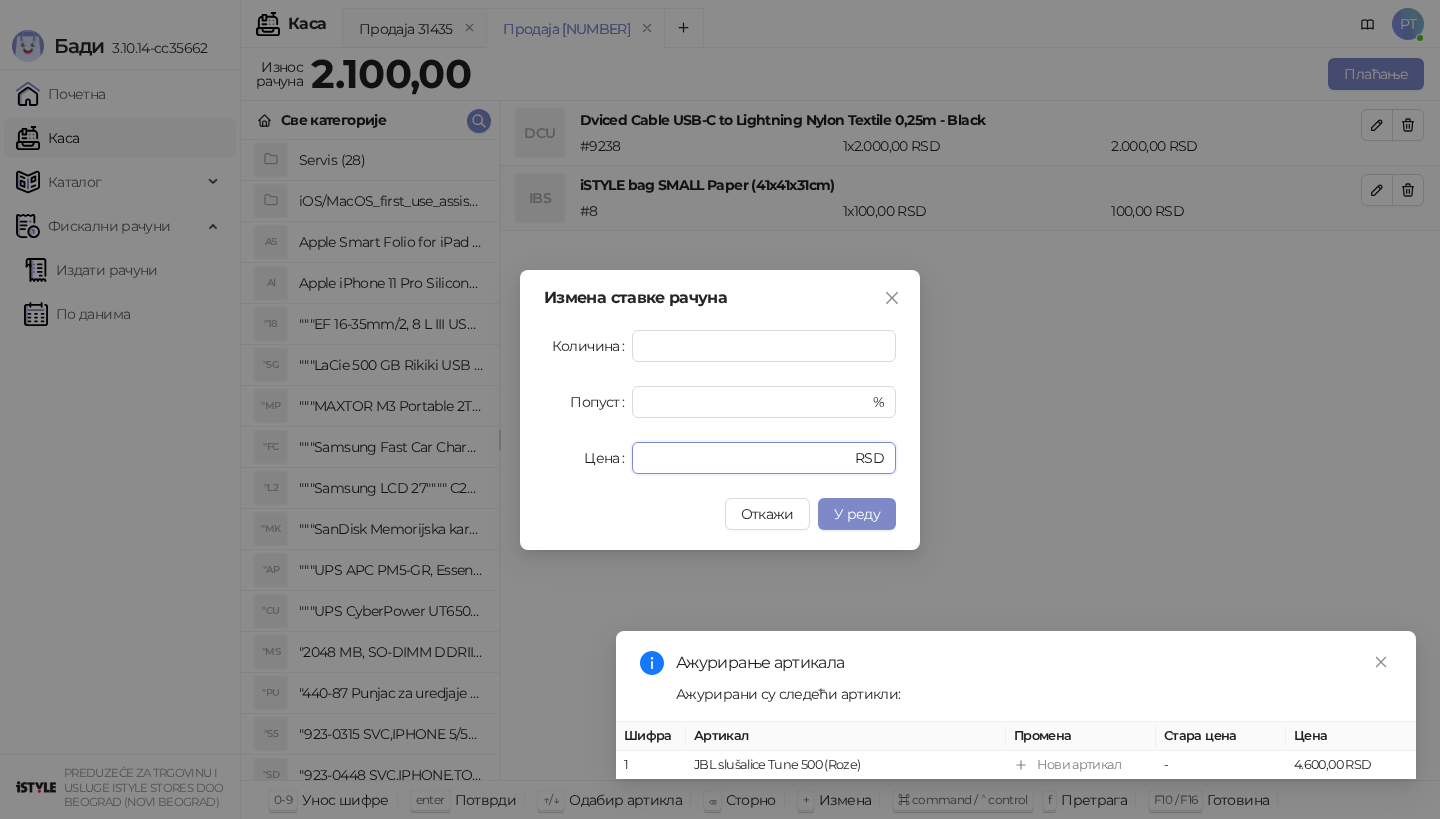 drag, startPoint x: 704, startPoint y: 466, endPoint x: 518, endPoint y: 458, distance: 186.17197 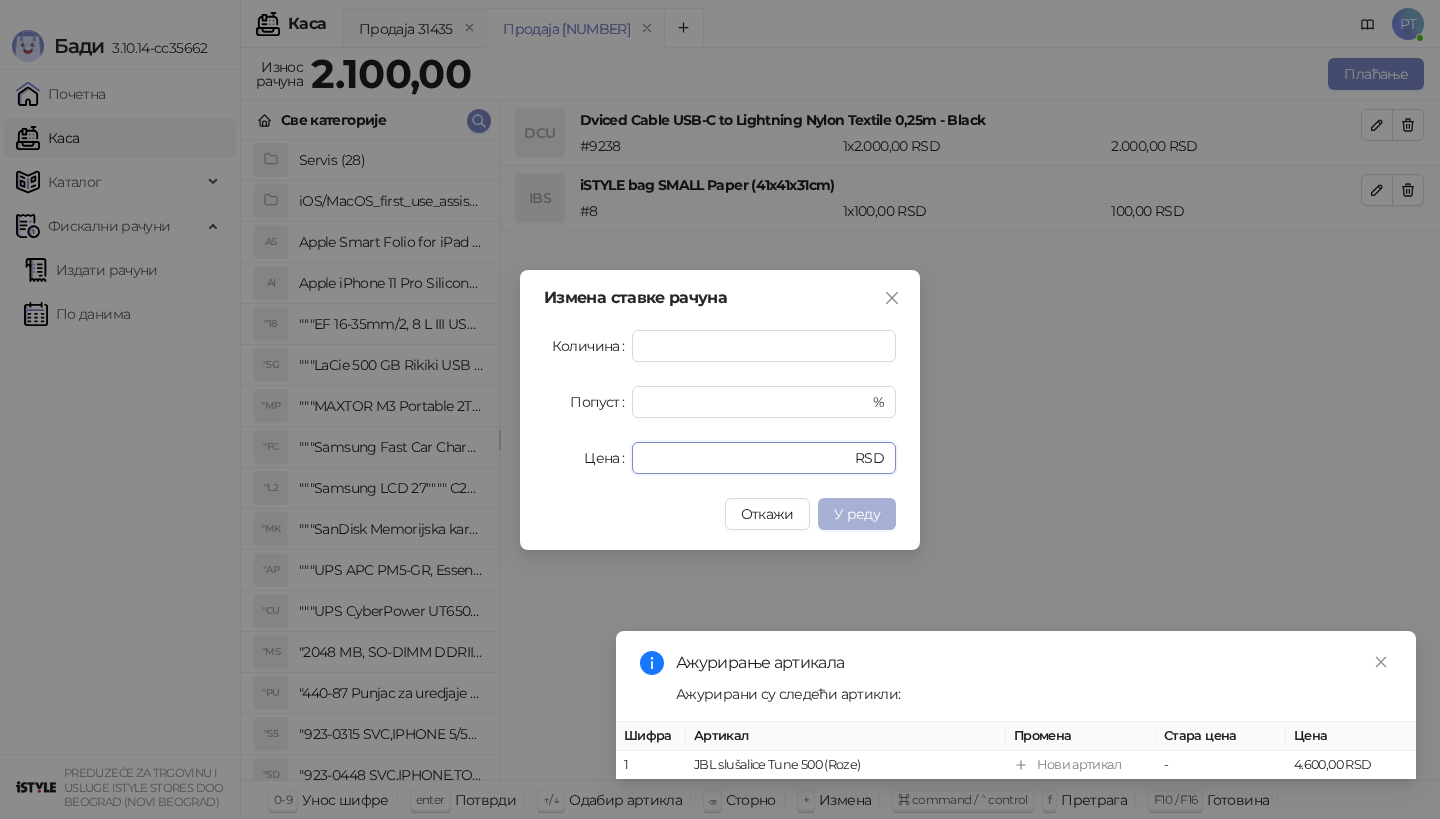 type on "****" 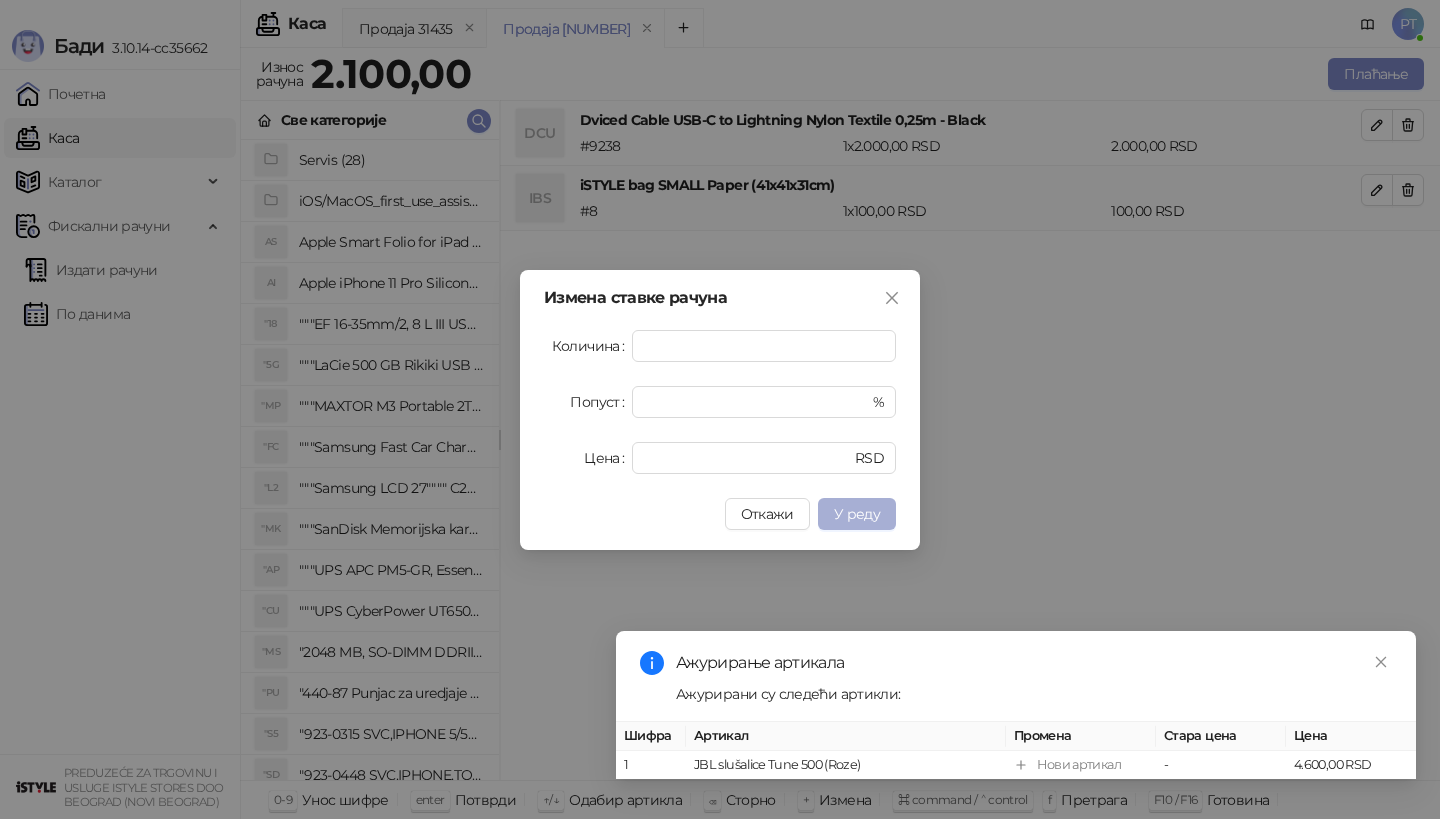 click on "У реду" at bounding box center [857, 514] 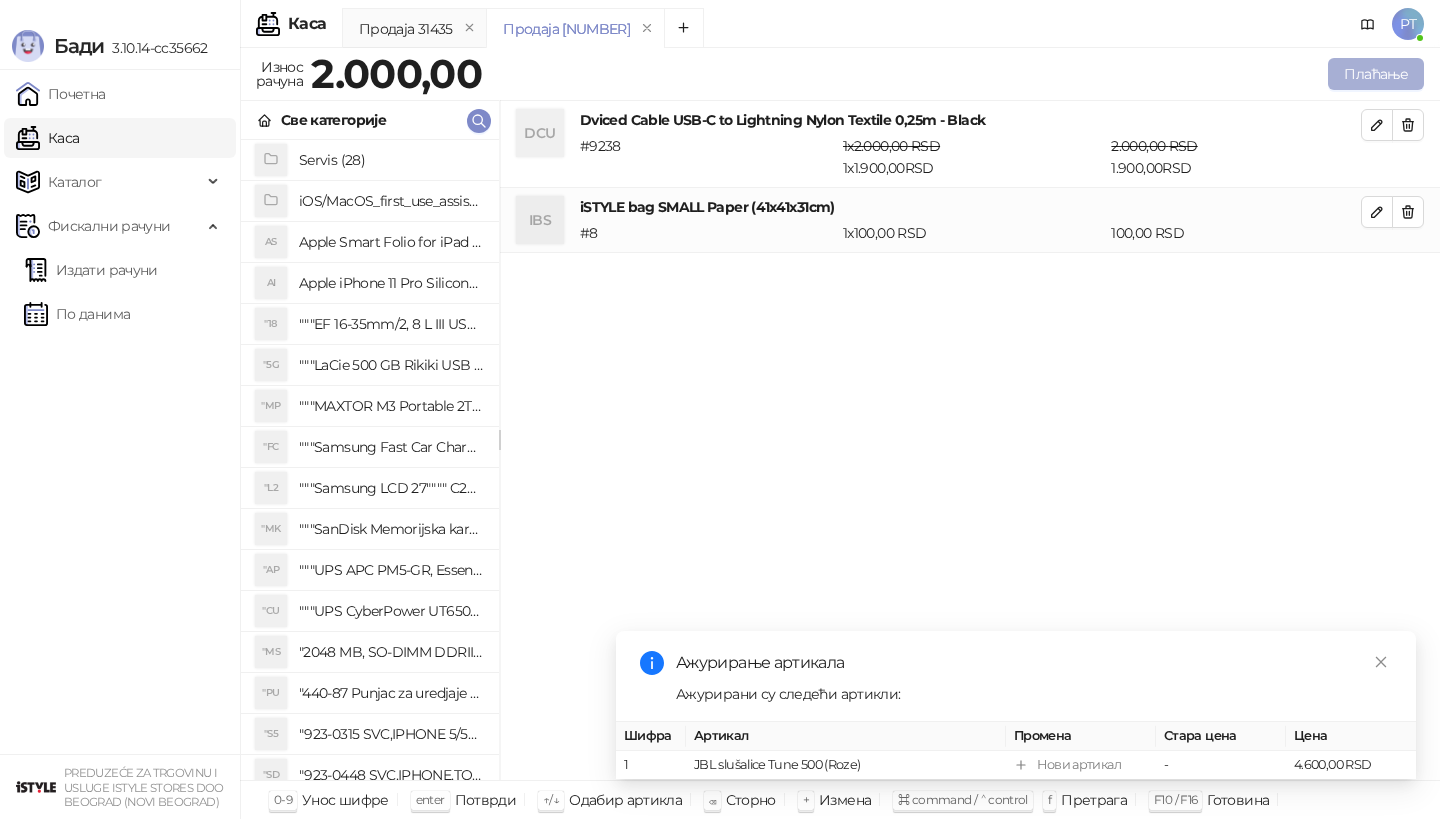 click on "Плаћање" at bounding box center (1376, 74) 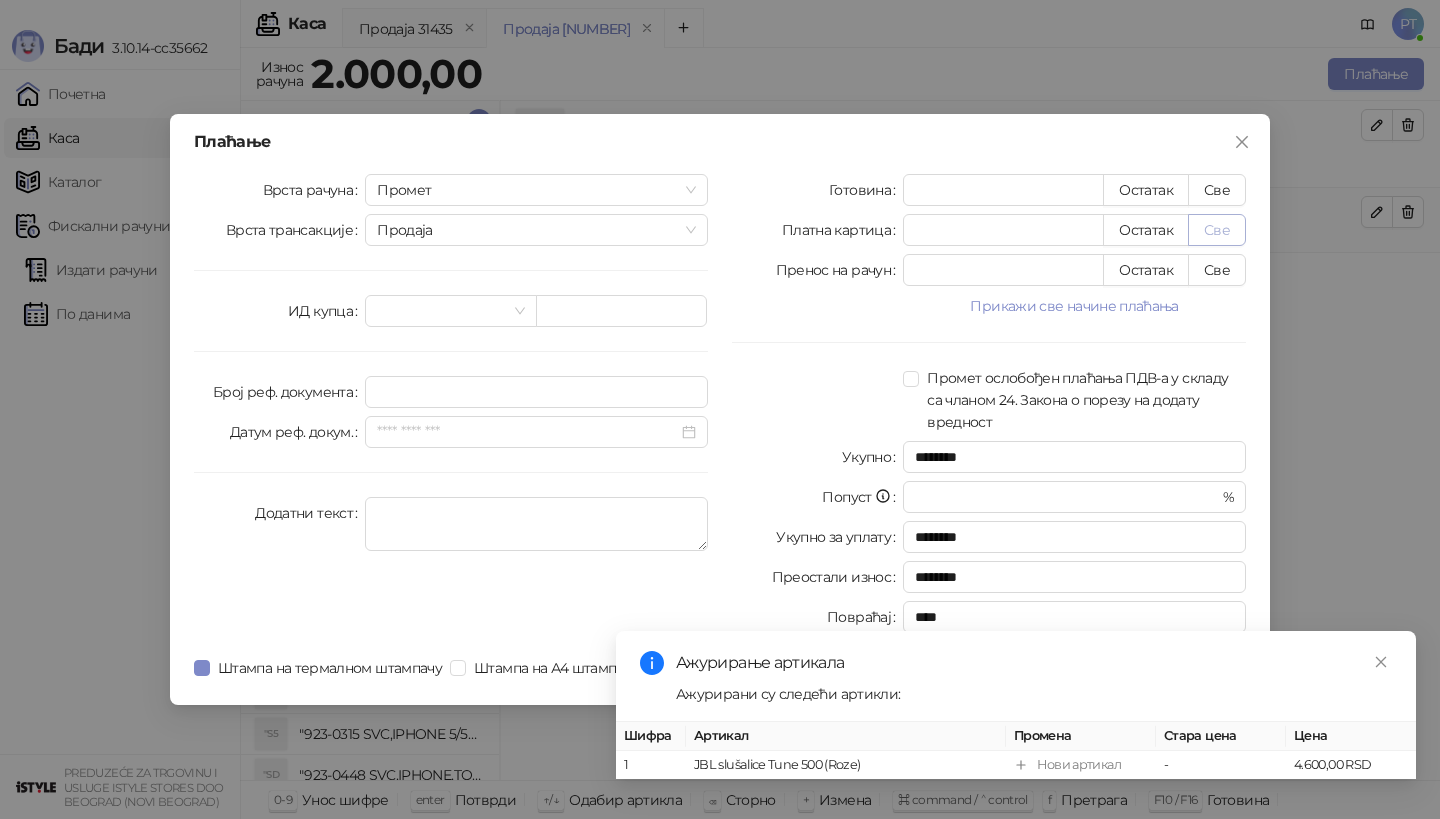click on "Све" at bounding box center [1217, 230] 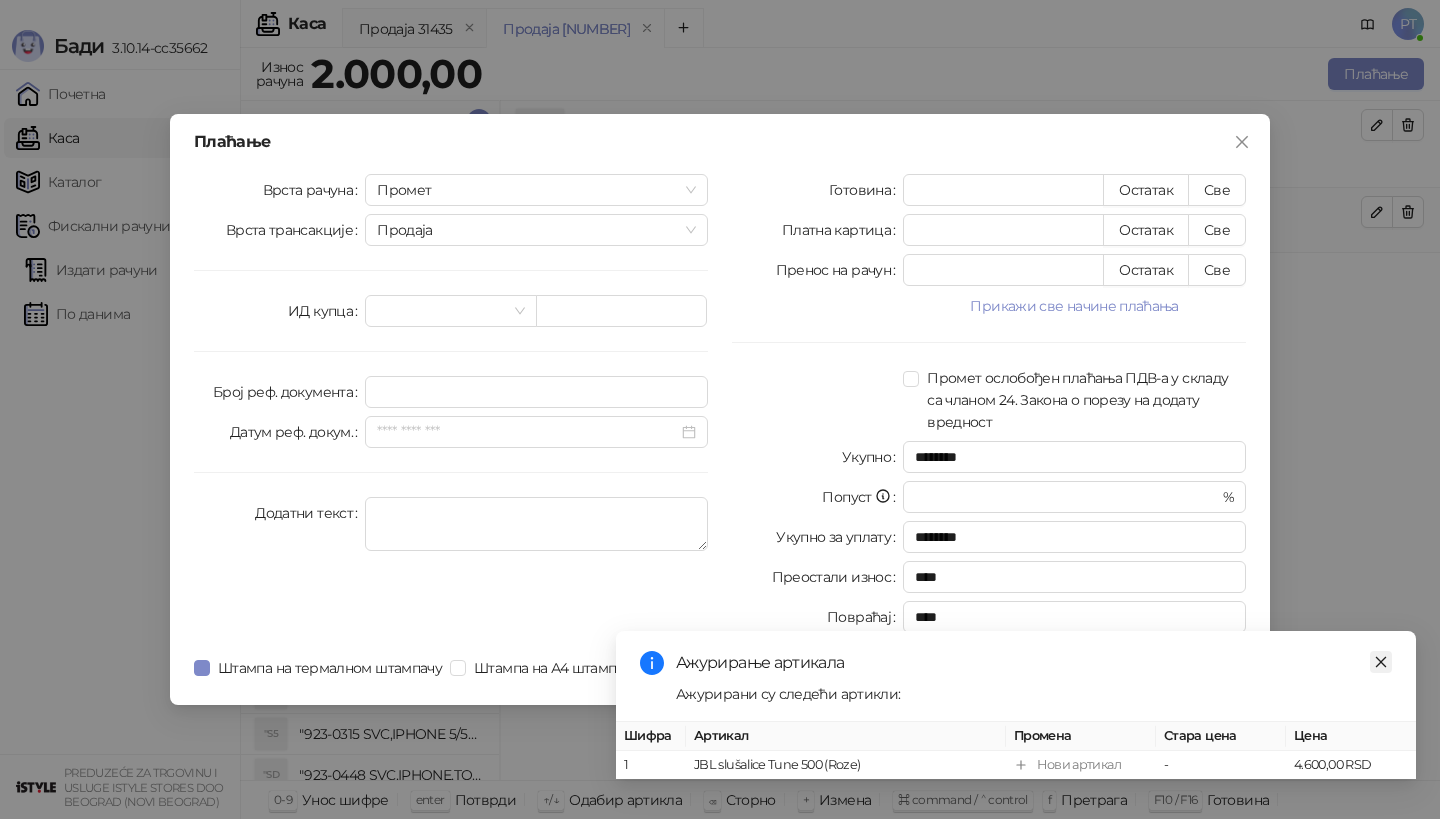 click 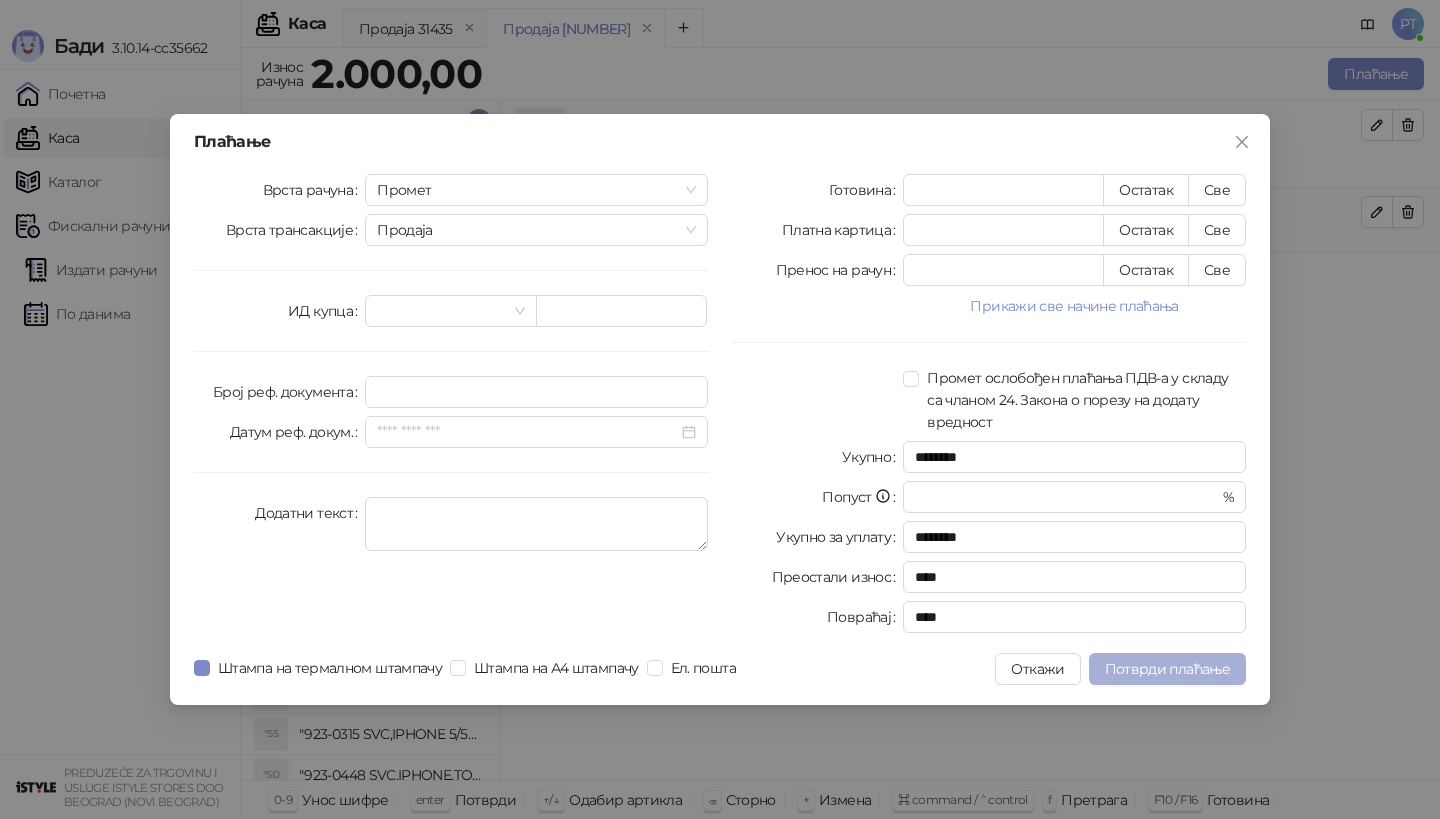 click on "Потврди плаћање" at bounding box center (1167, 669) 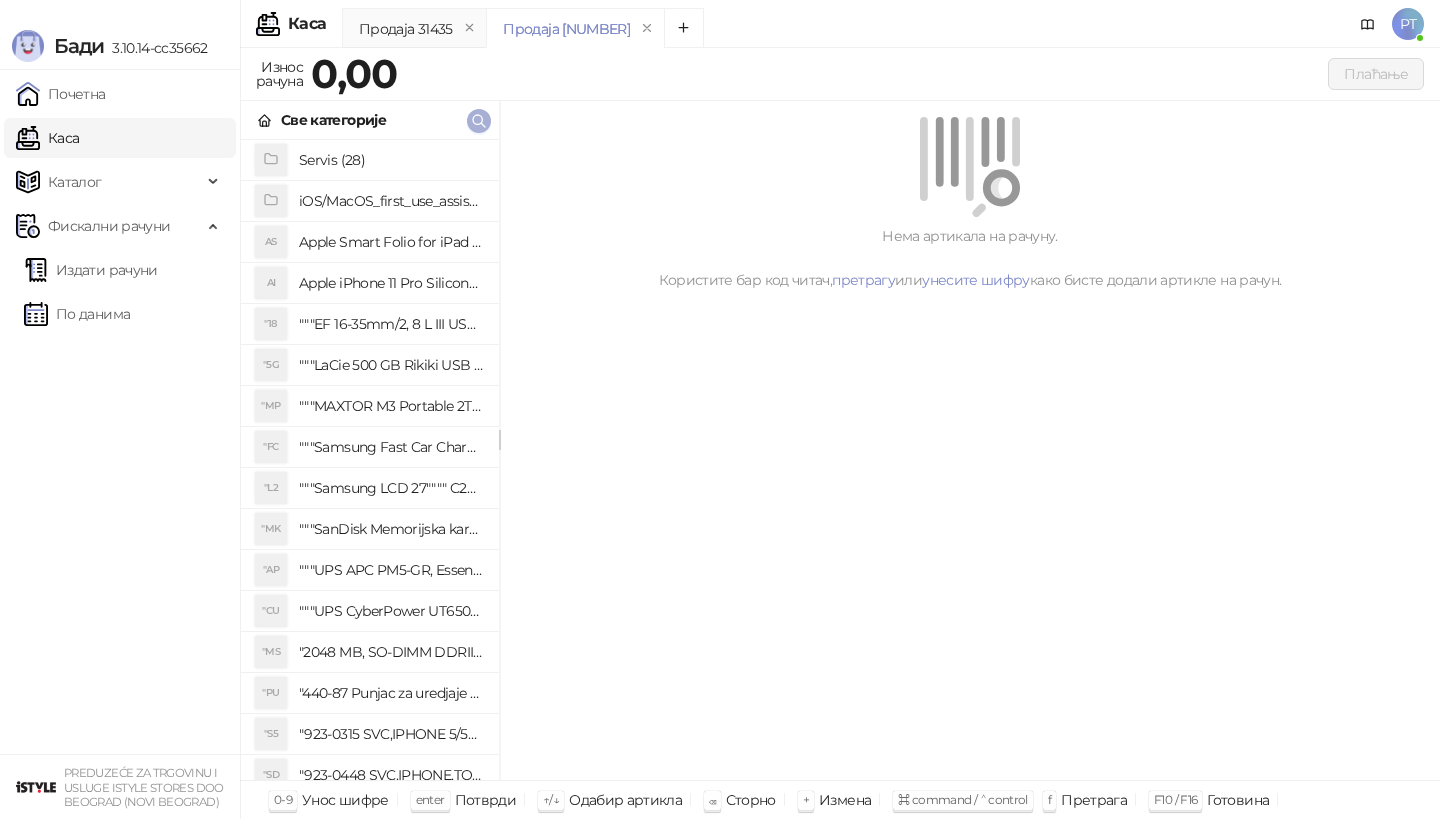 click 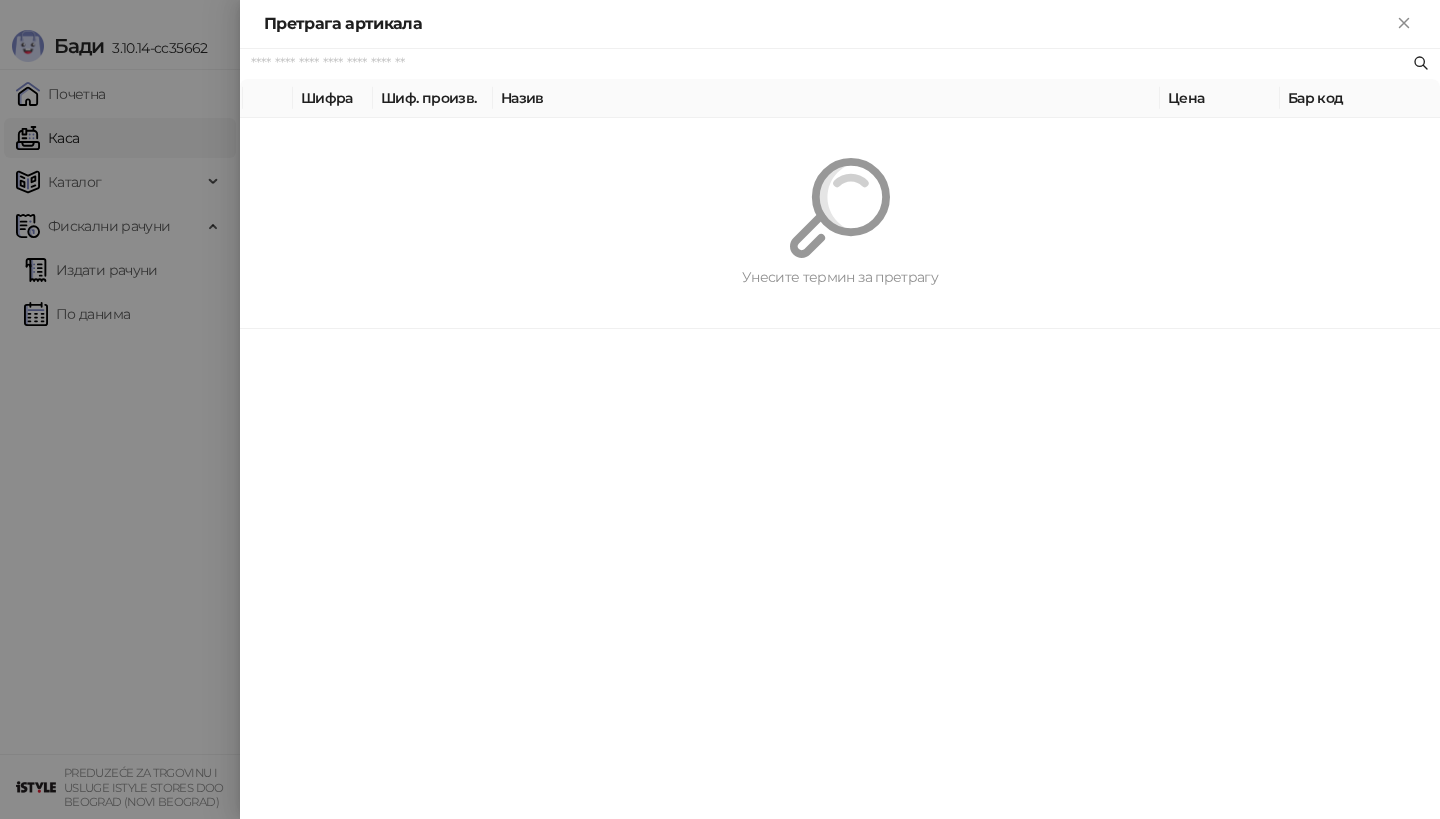 paste on "********" 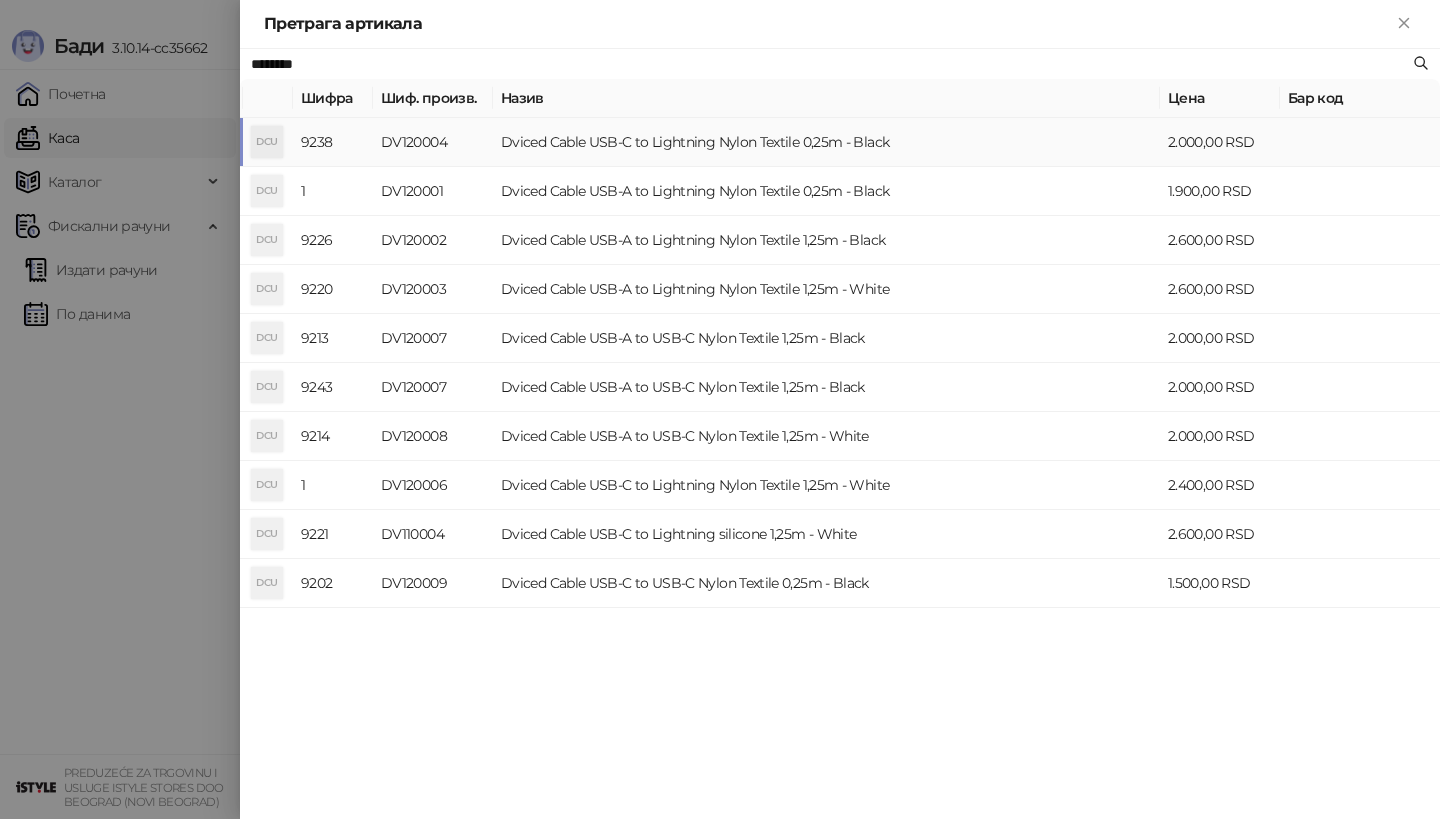 click on "DCU" at bounding box center [267, 142] 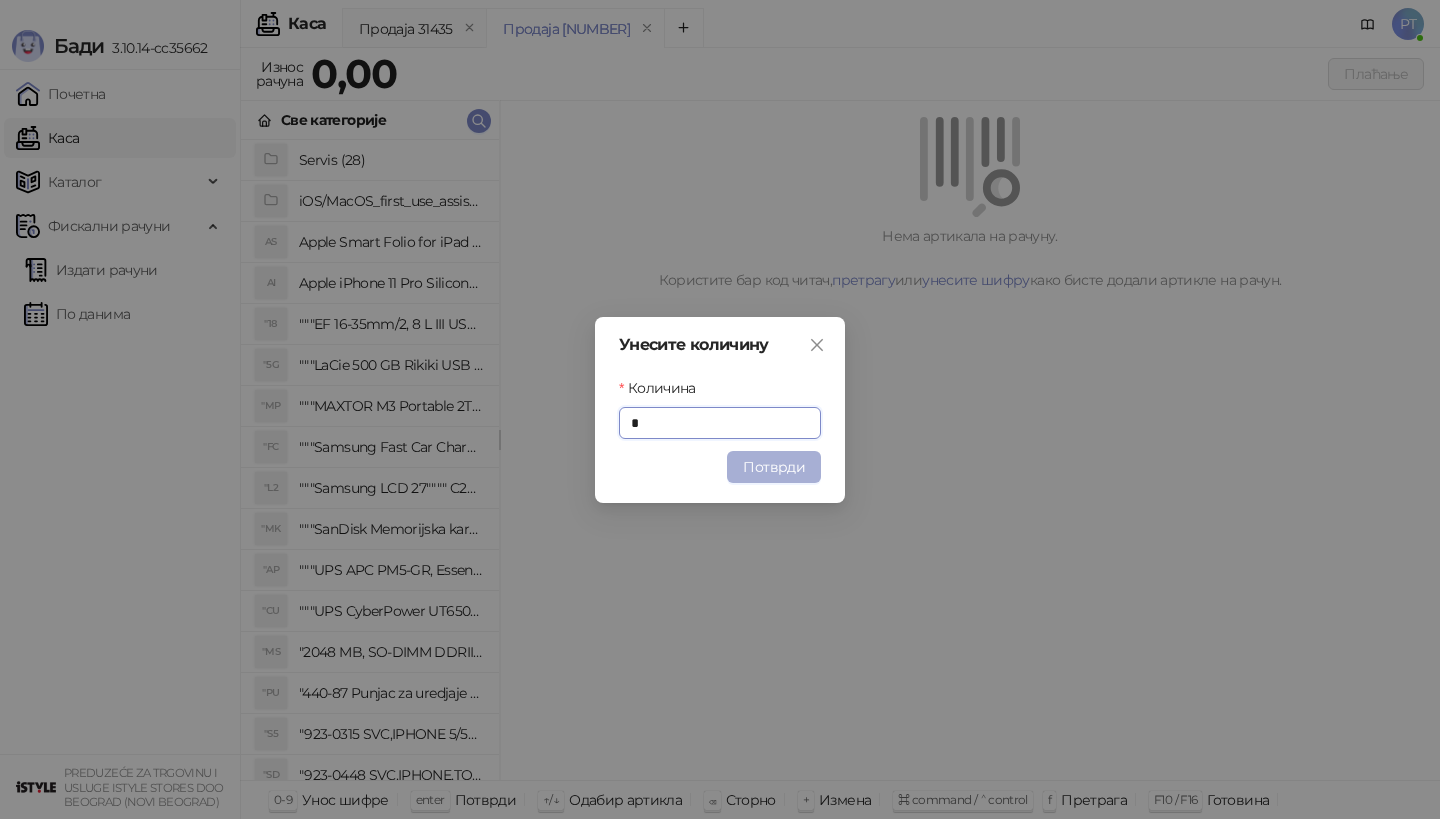 click on "Потврди" at bounding box center [774, 467] 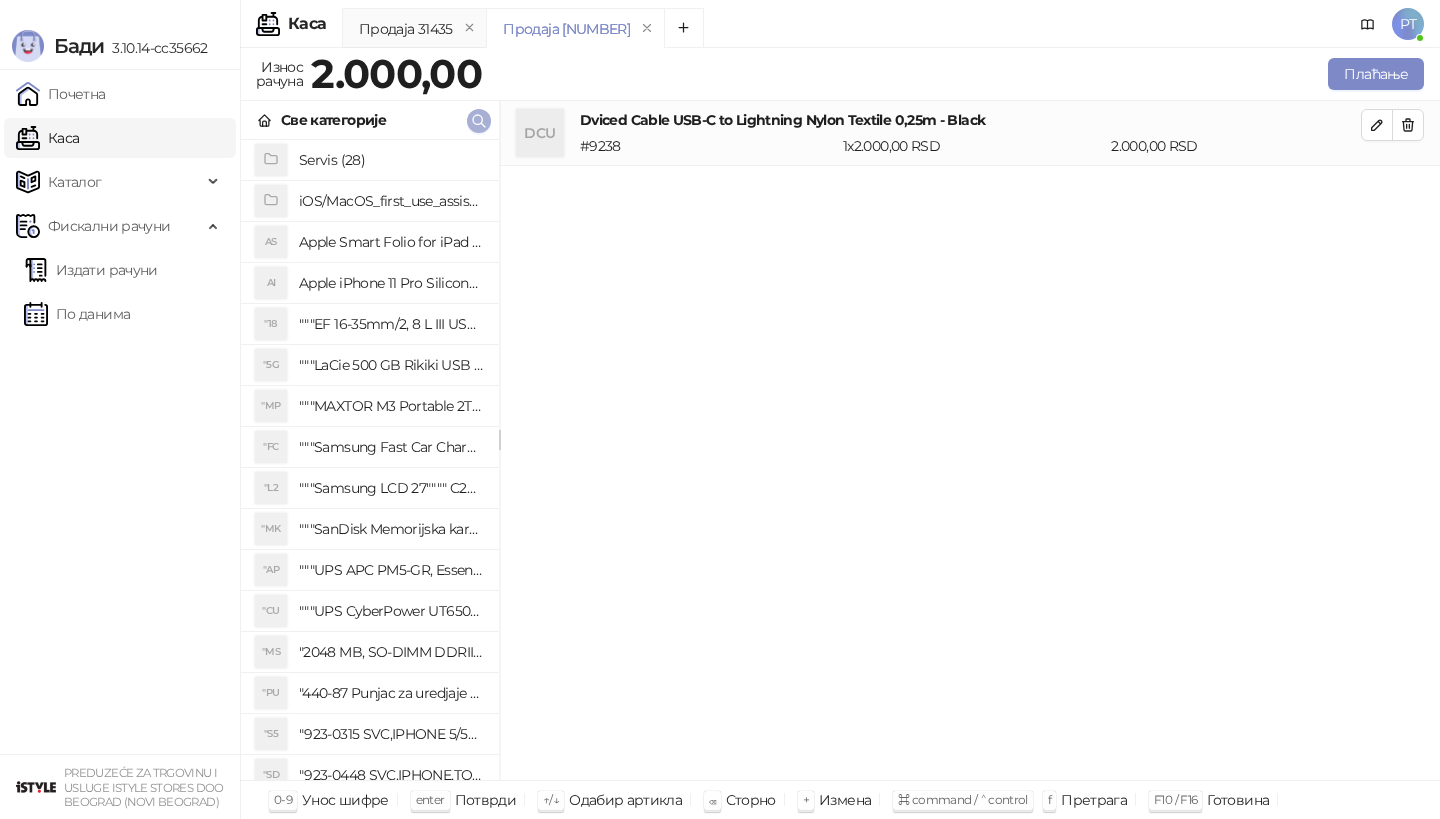 click 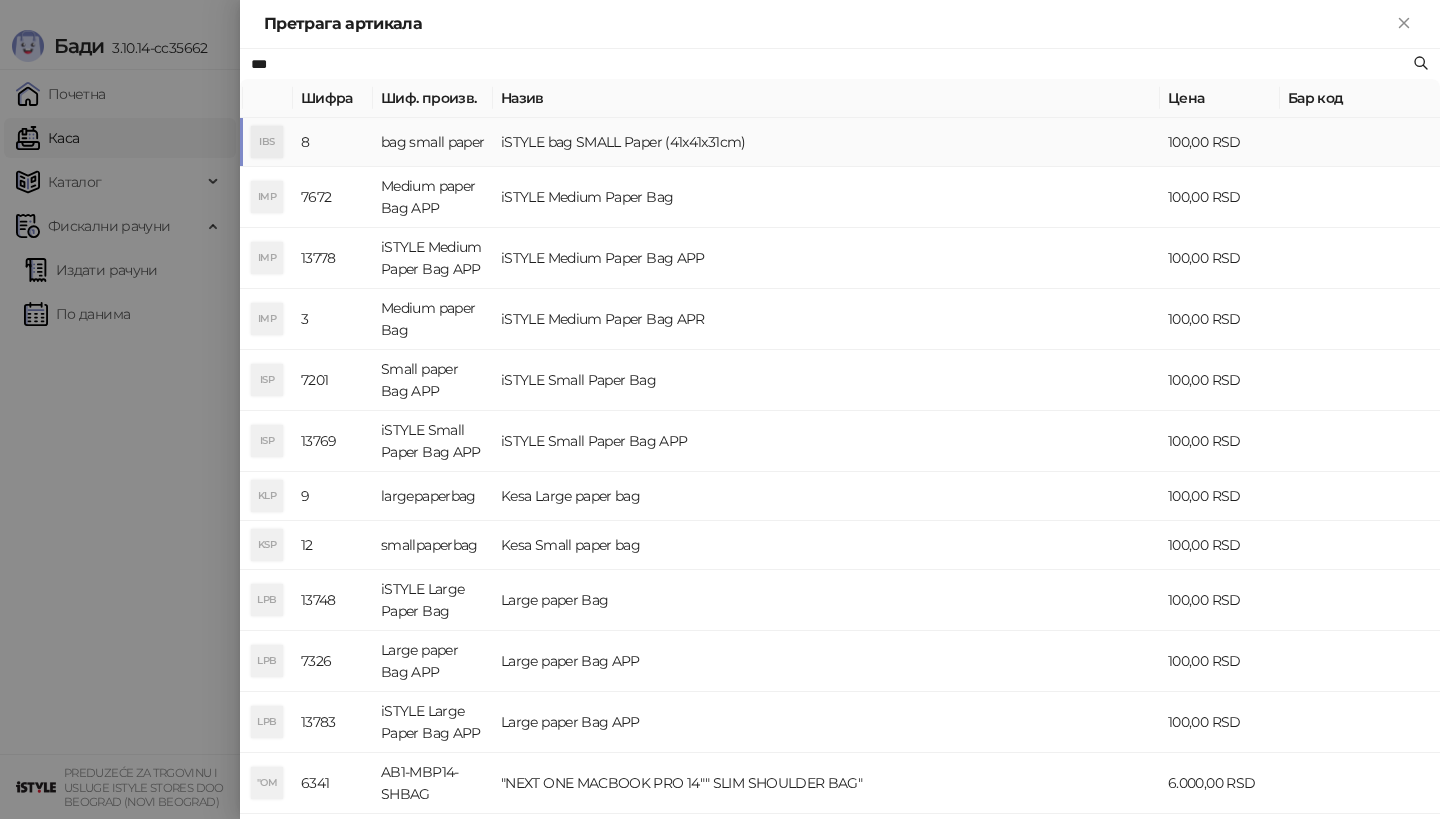 type on "***" 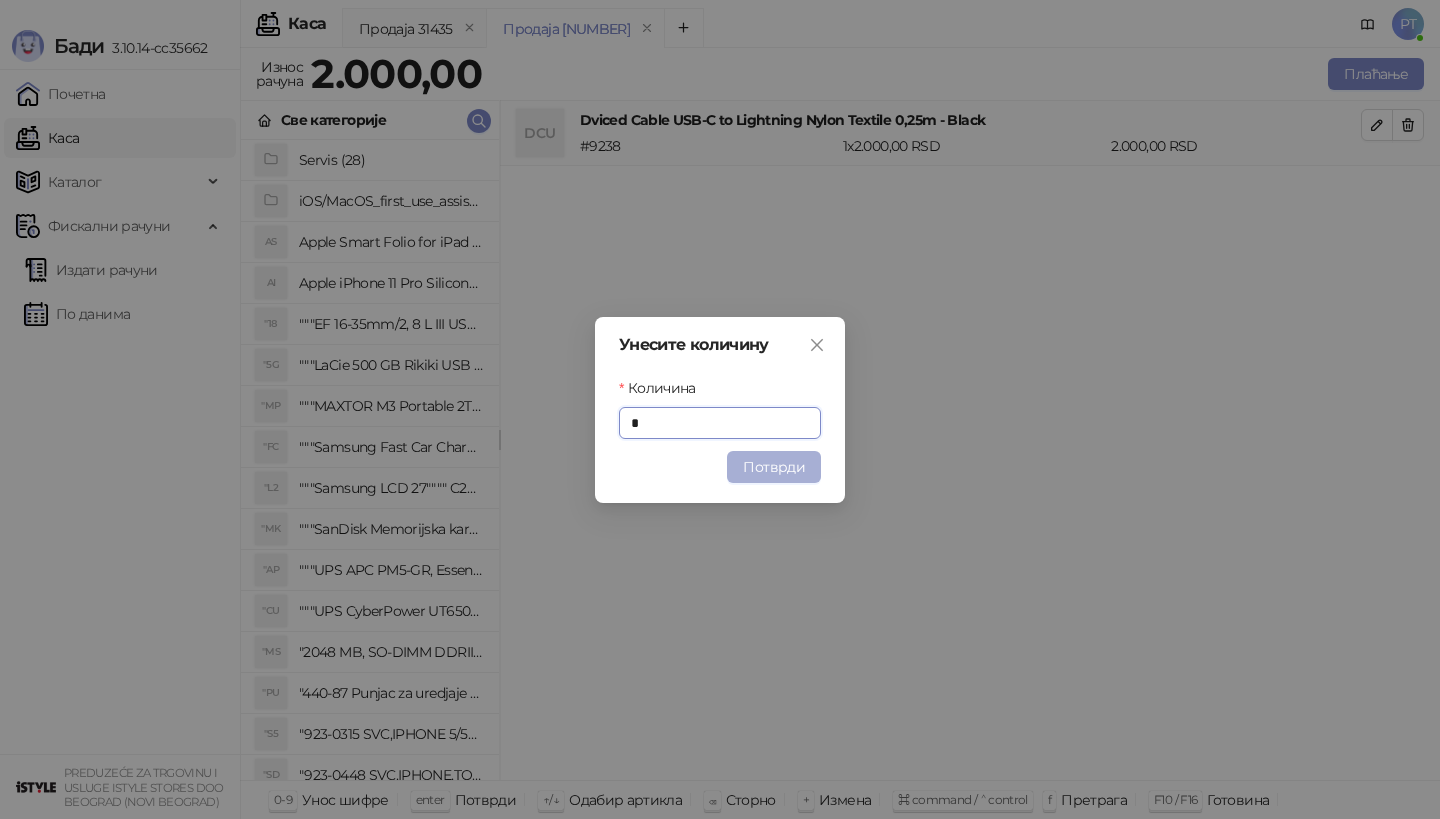 click on "Потврди" at bounding box center (774, 467) 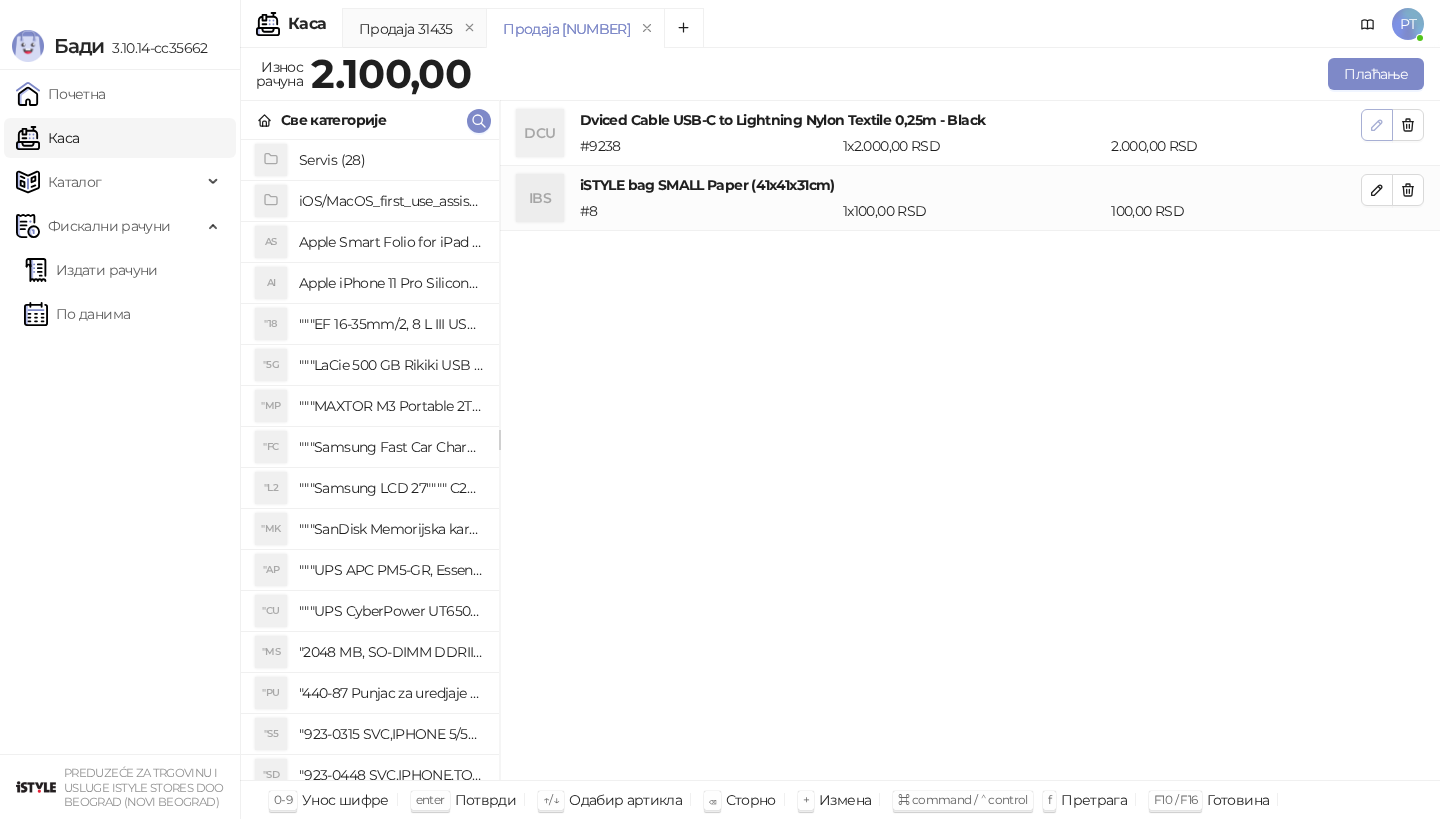 click 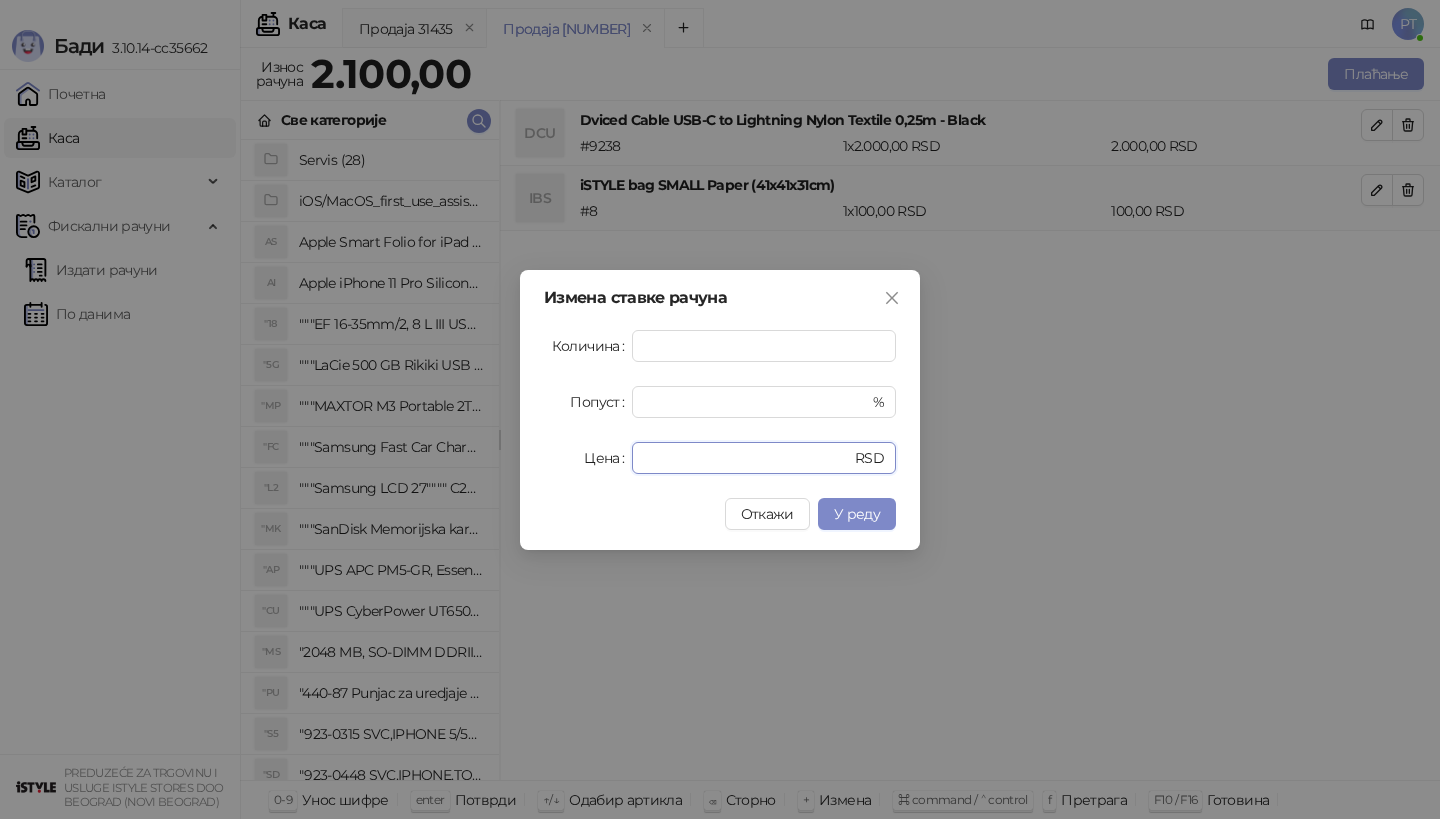 drag, startPoint x: 697, startPoint y: 462, endPoint x: 475, endPoint y: 462, distance: 222 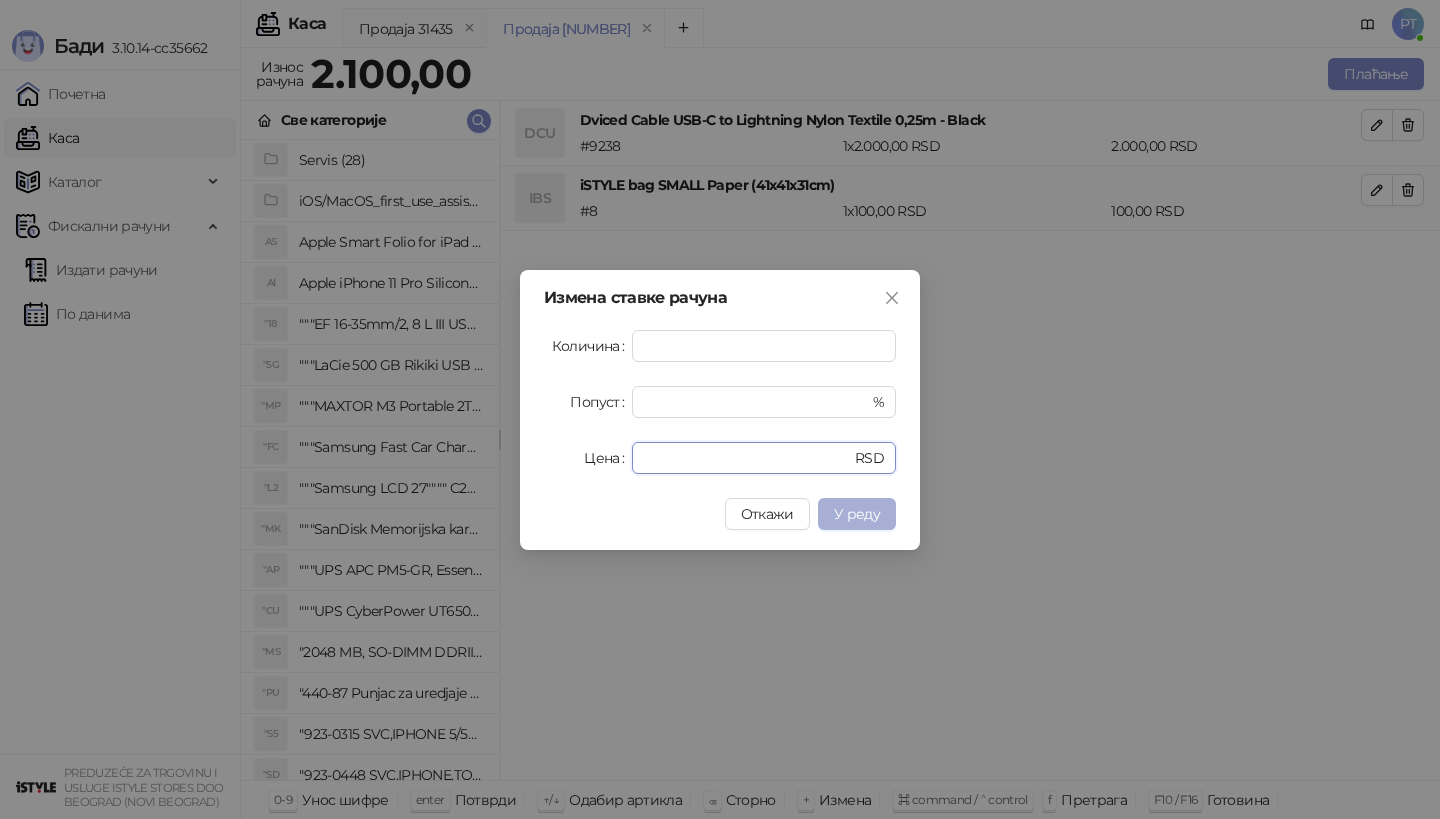 type on "****" 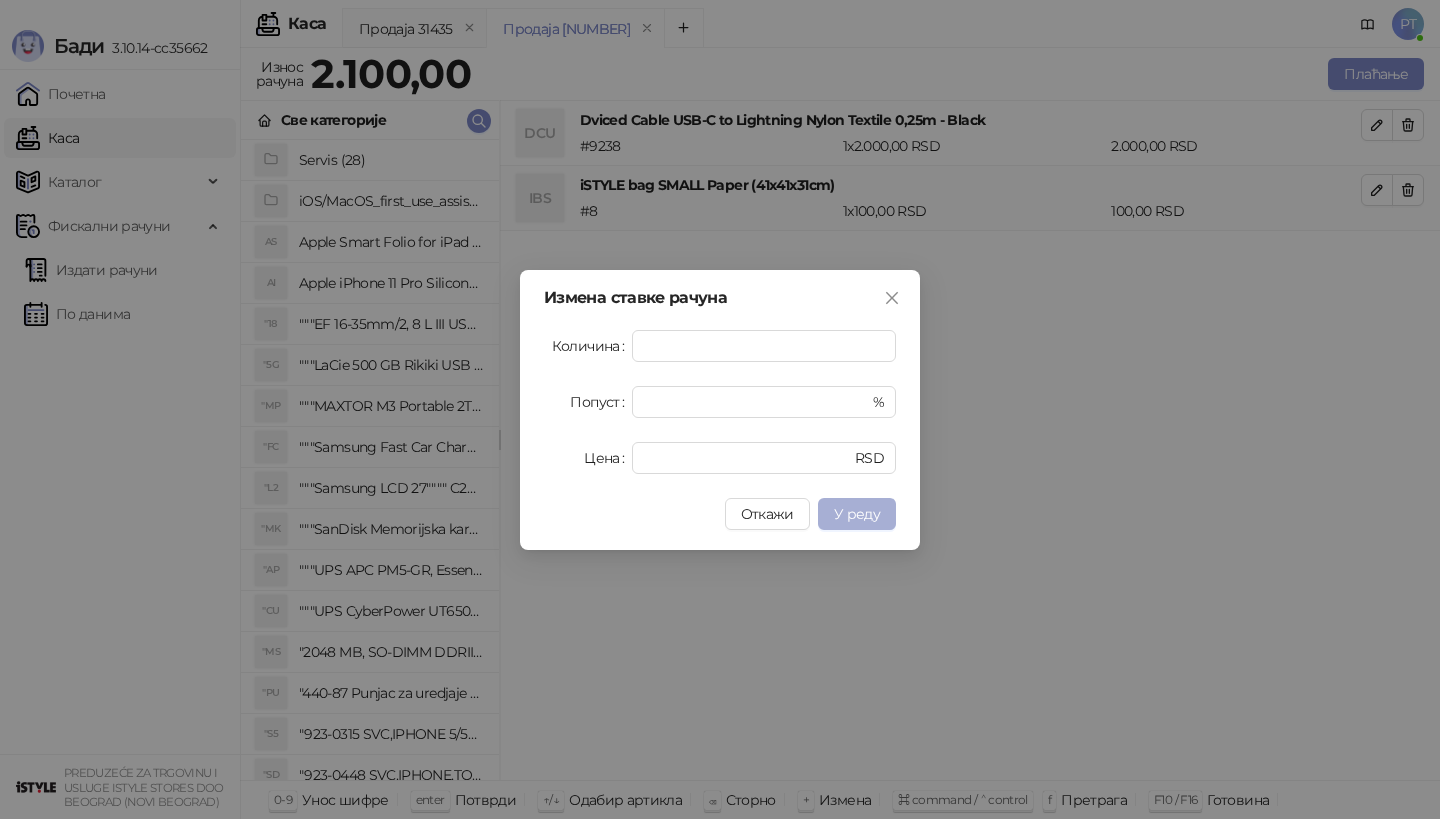 click on "У реду" at bounding box center [857, 514] 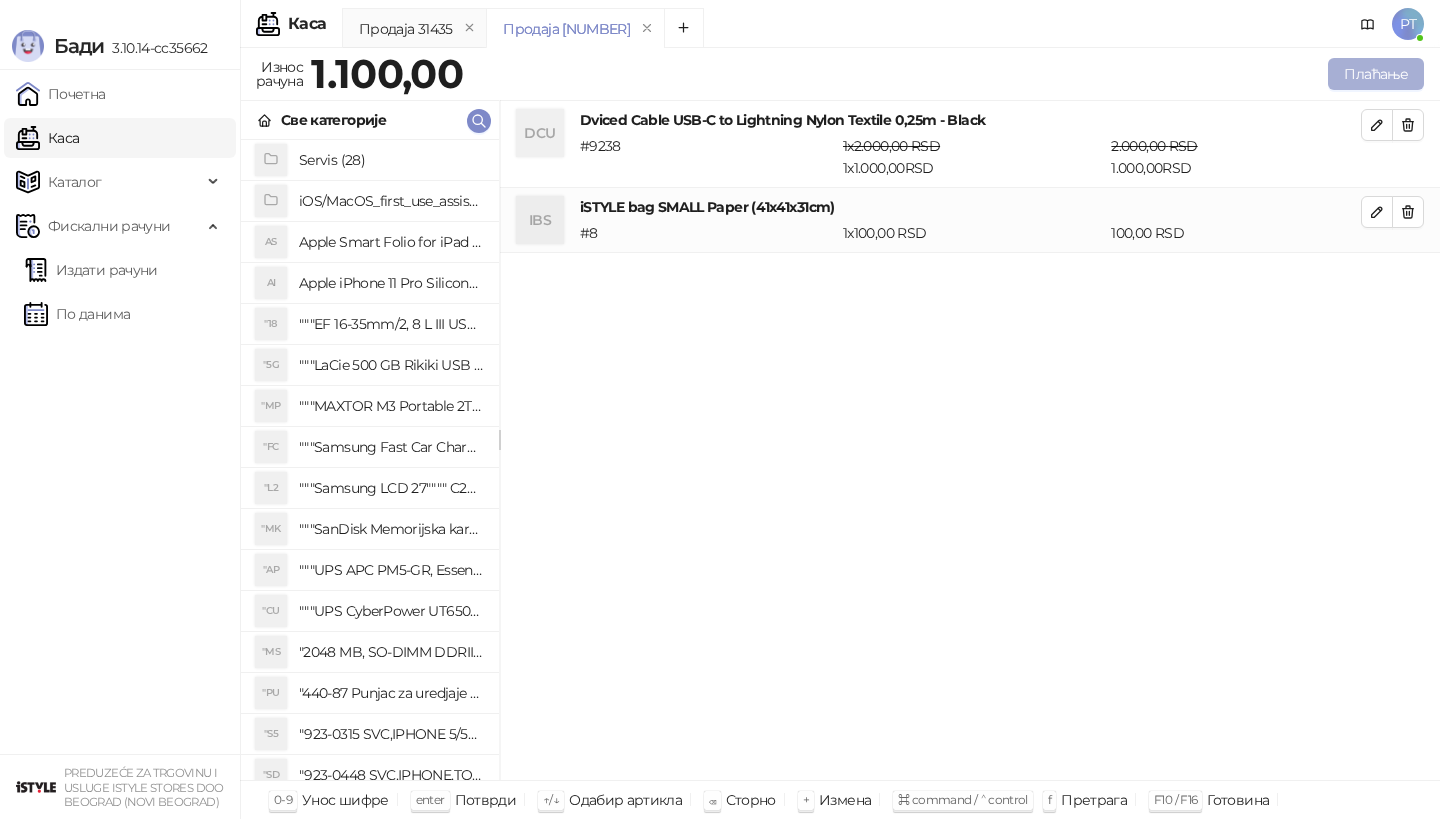 click on "Плаћање" at bounding box center [1376, 74] 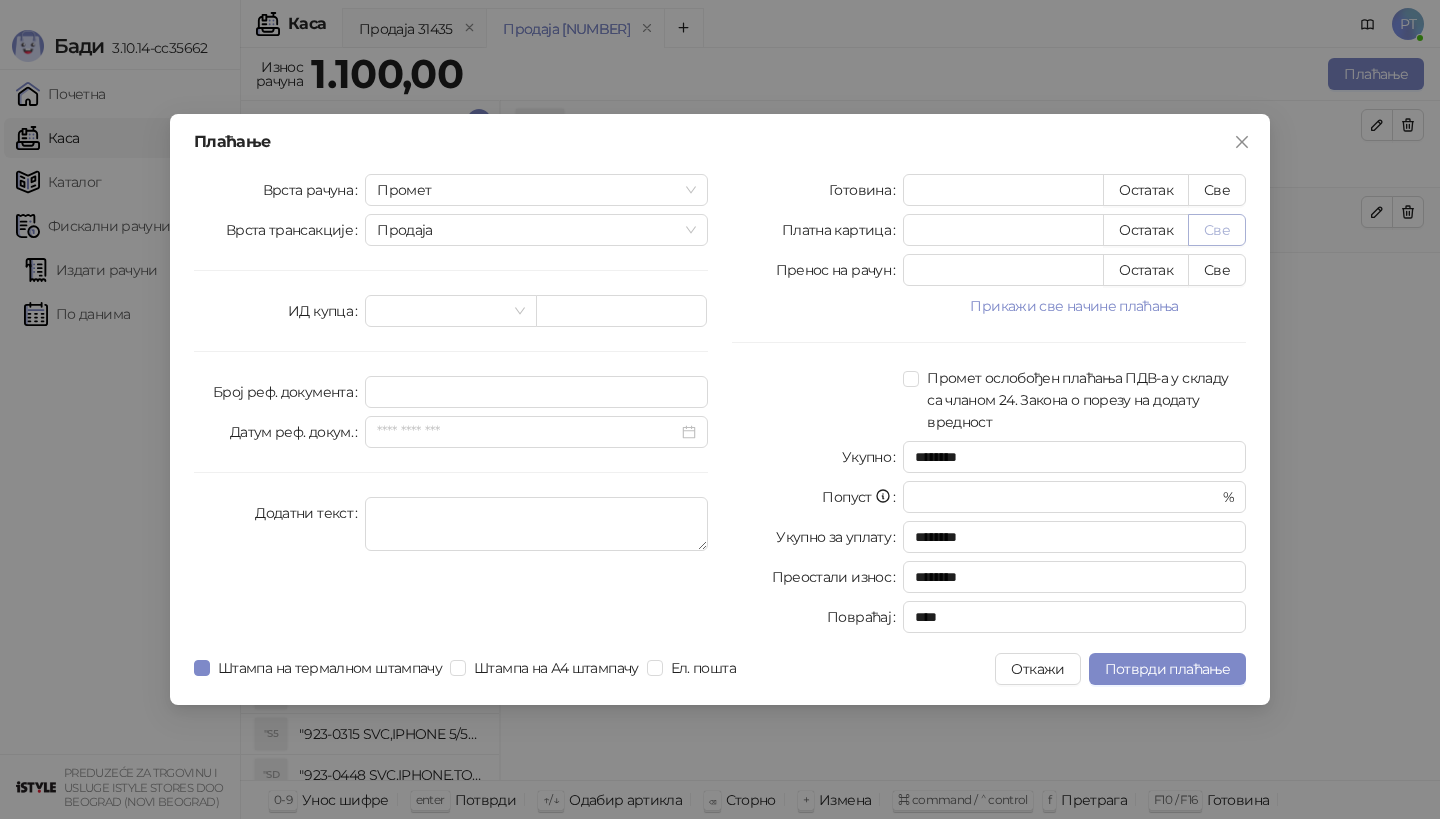 click on "Све" at bounding box center (1217, 230) 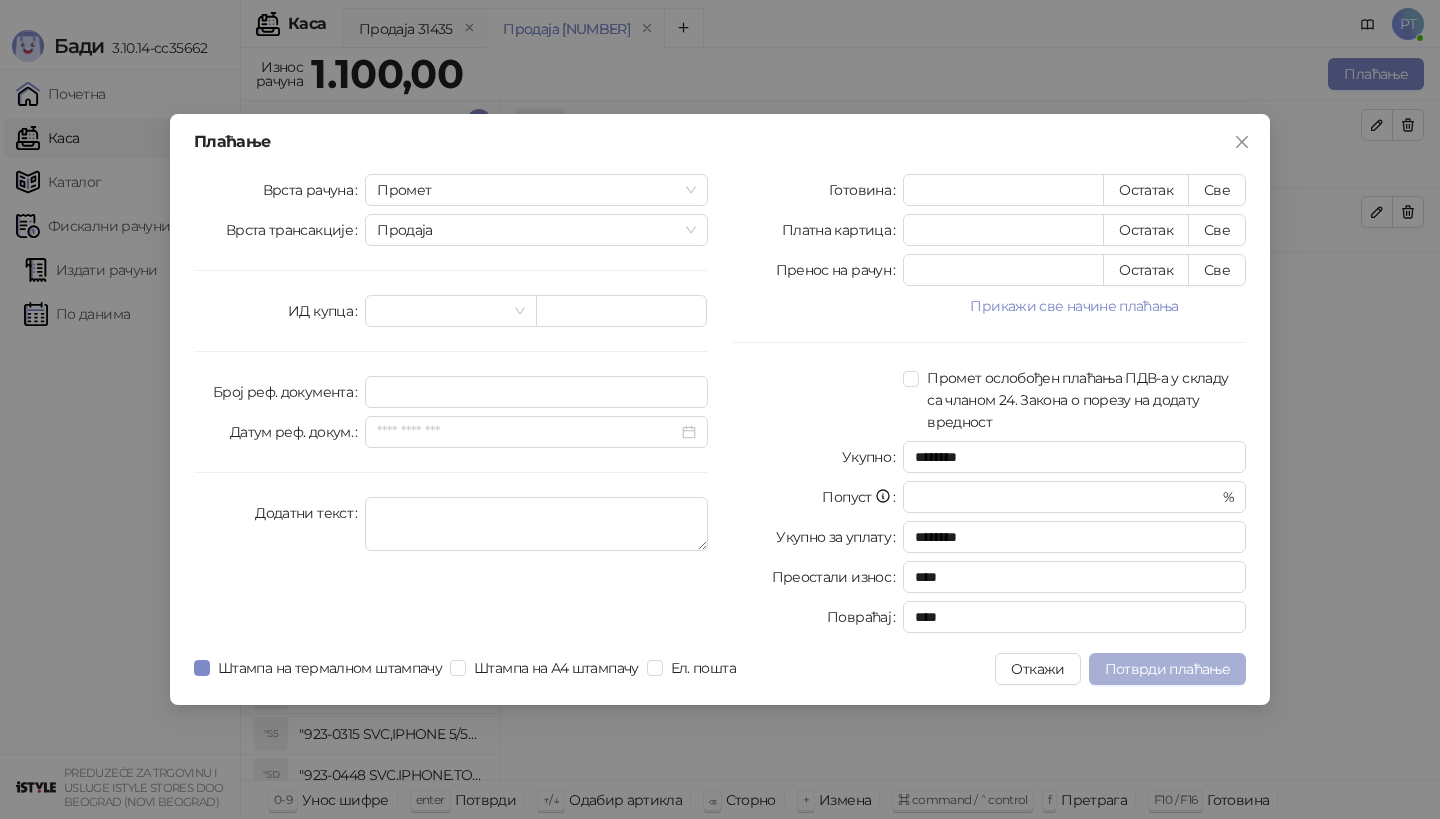 click on "Потврди плаћање" at bounding box center [1167, 669] 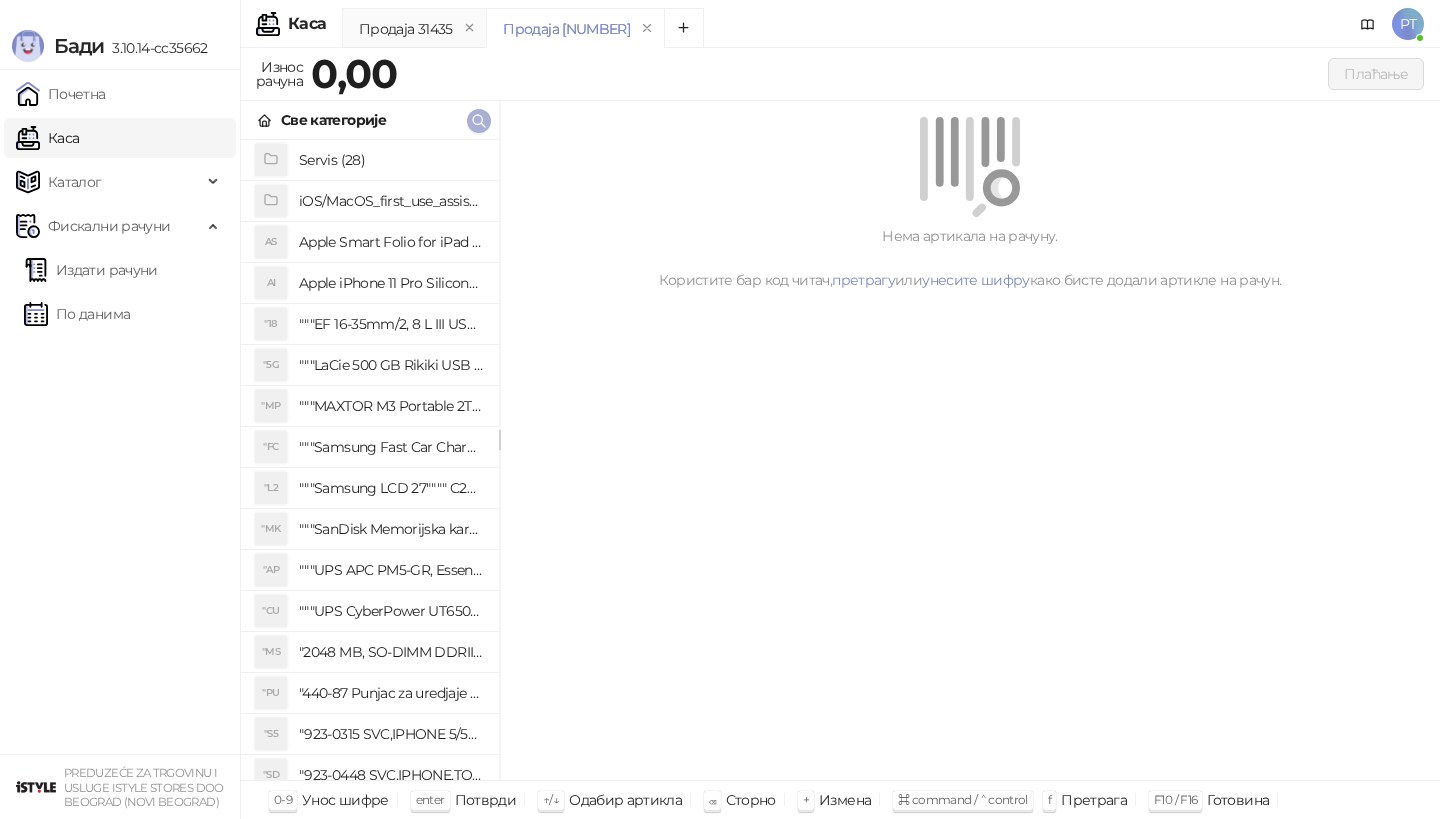 click 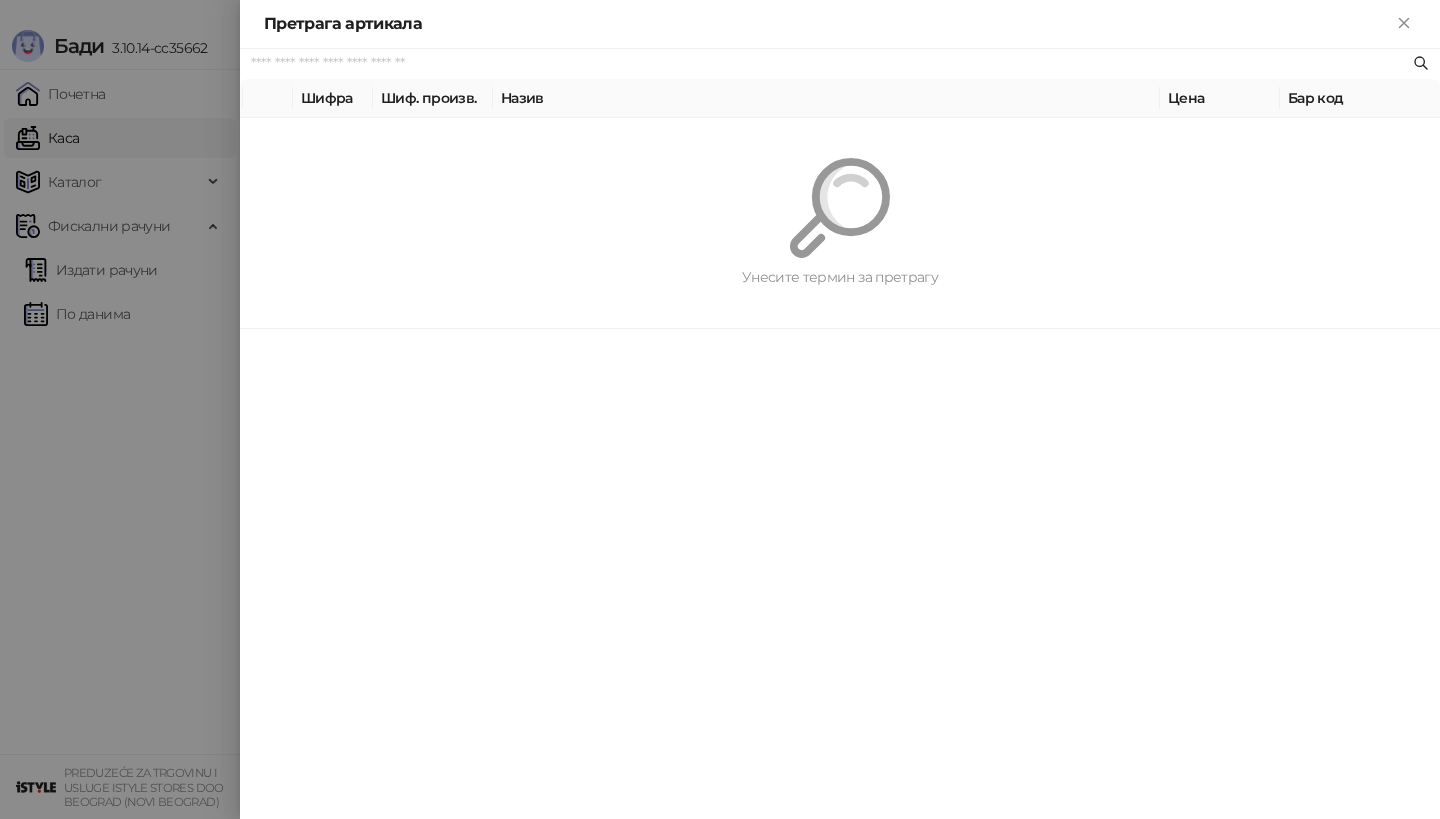 paste on "**********" 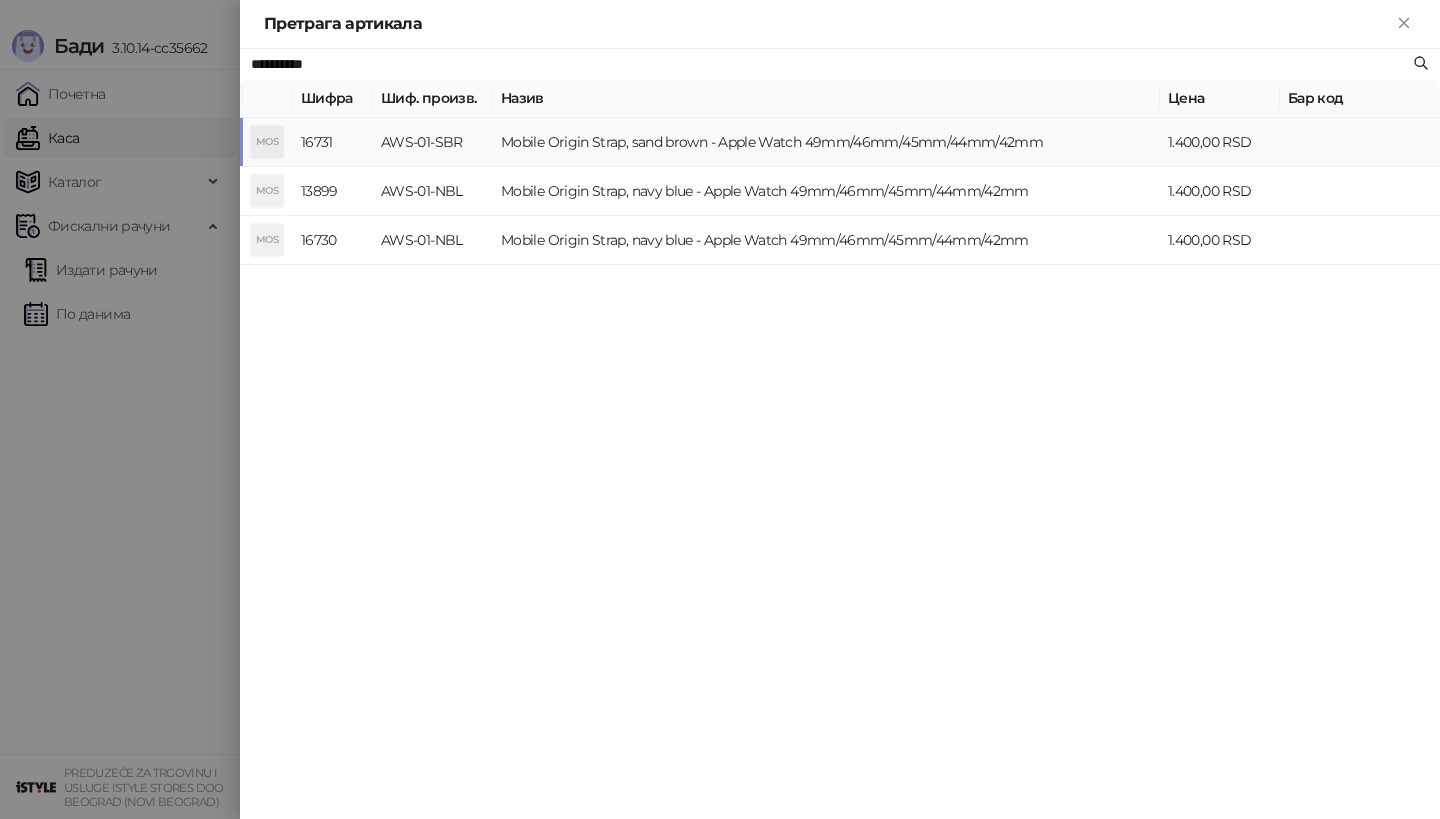 click on "MOS" at bounding box center [267, 142] 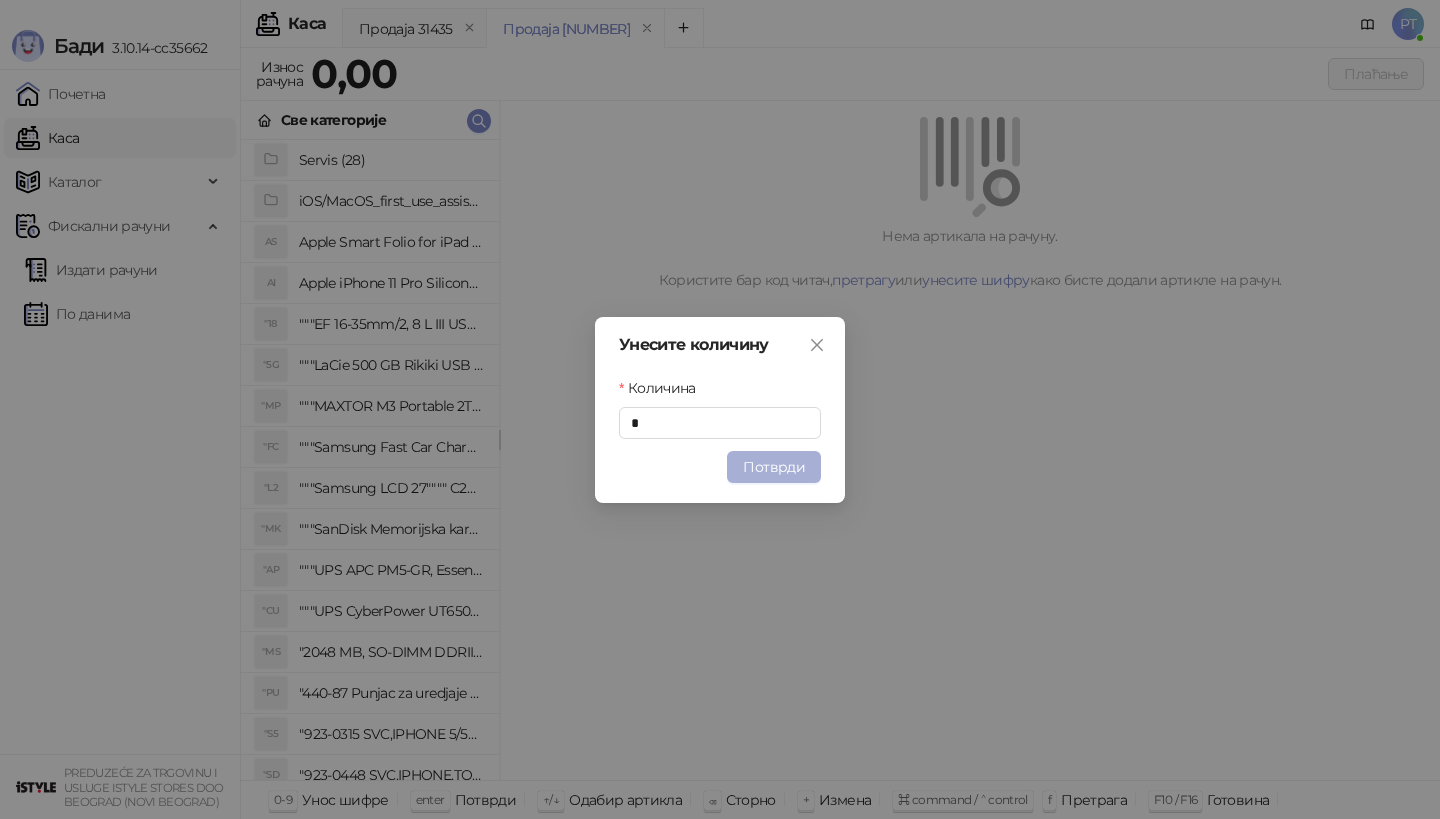 click on "Потврди" at bounding box center (774, 467) 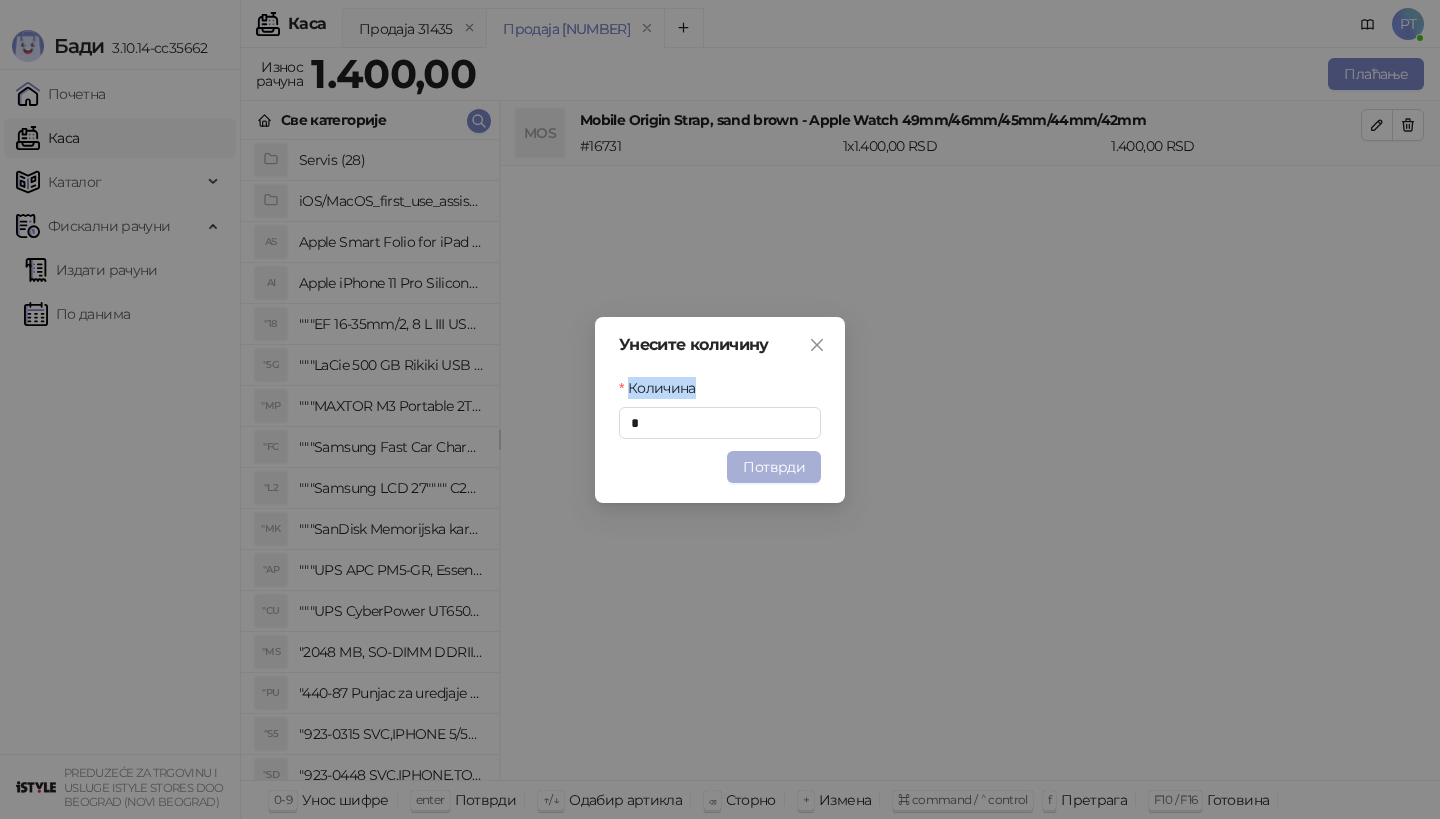 click on "Унесите количину Количина * Потврди" at bounding box center (720, 409) 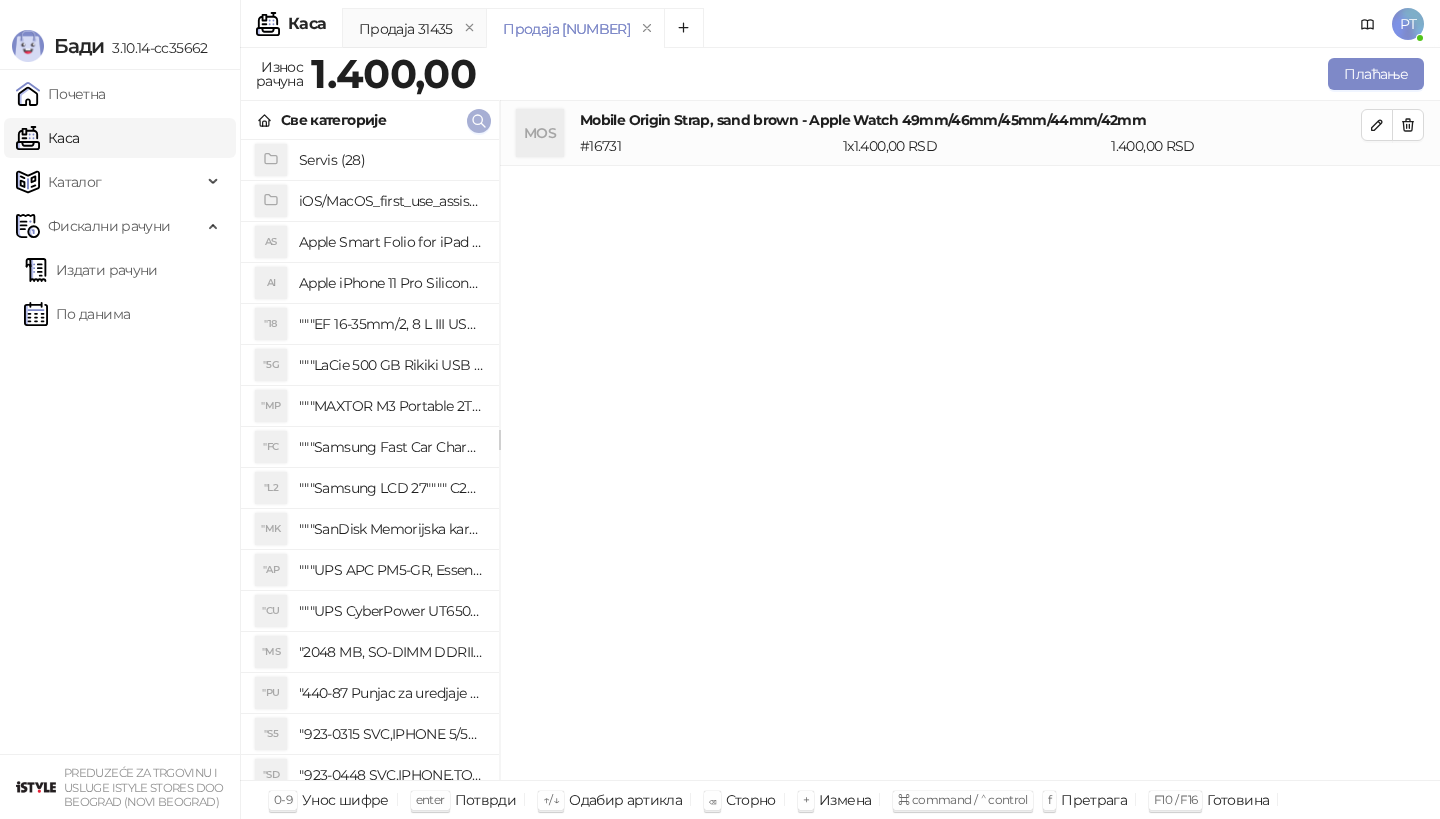 click 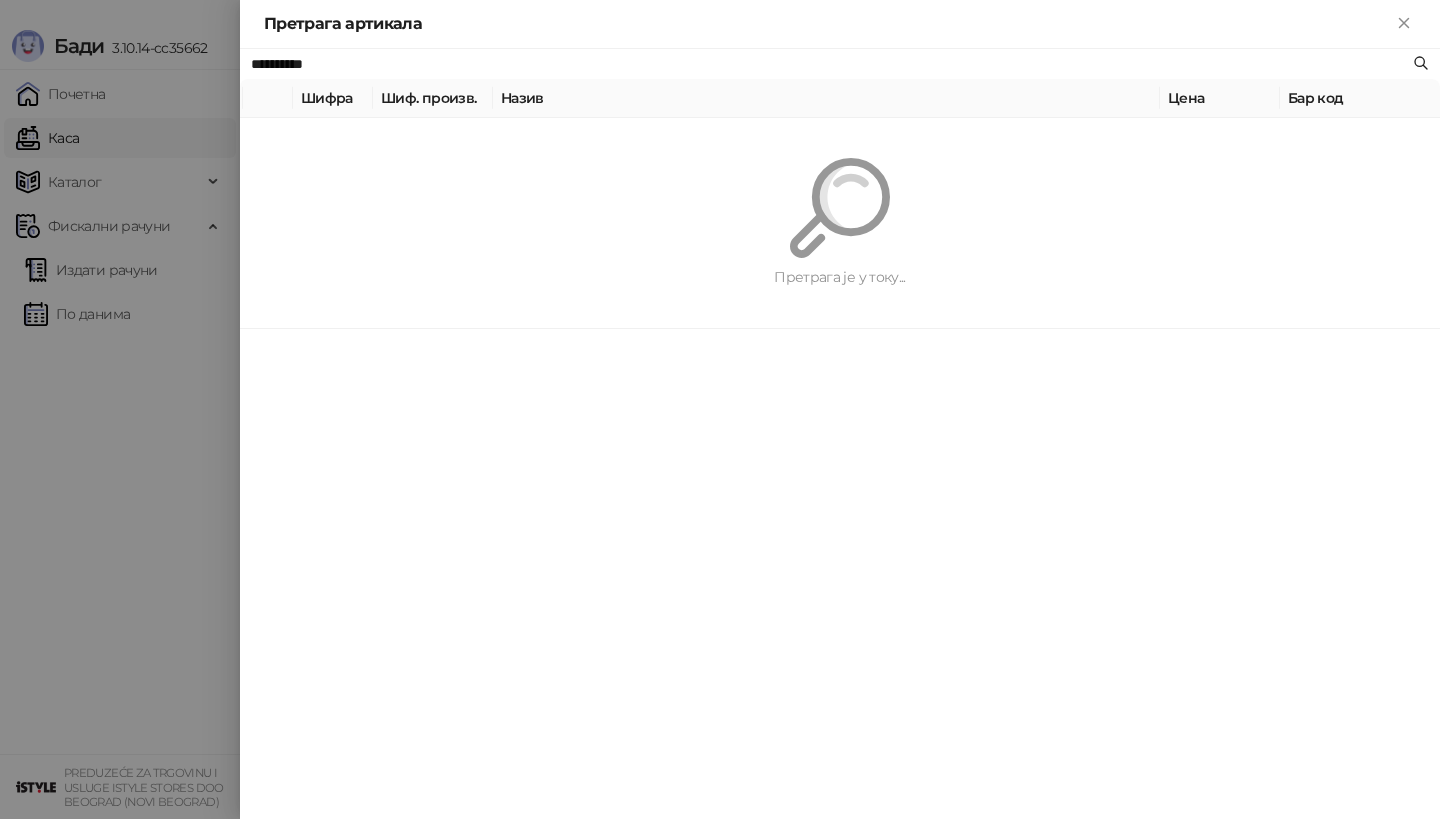 paste 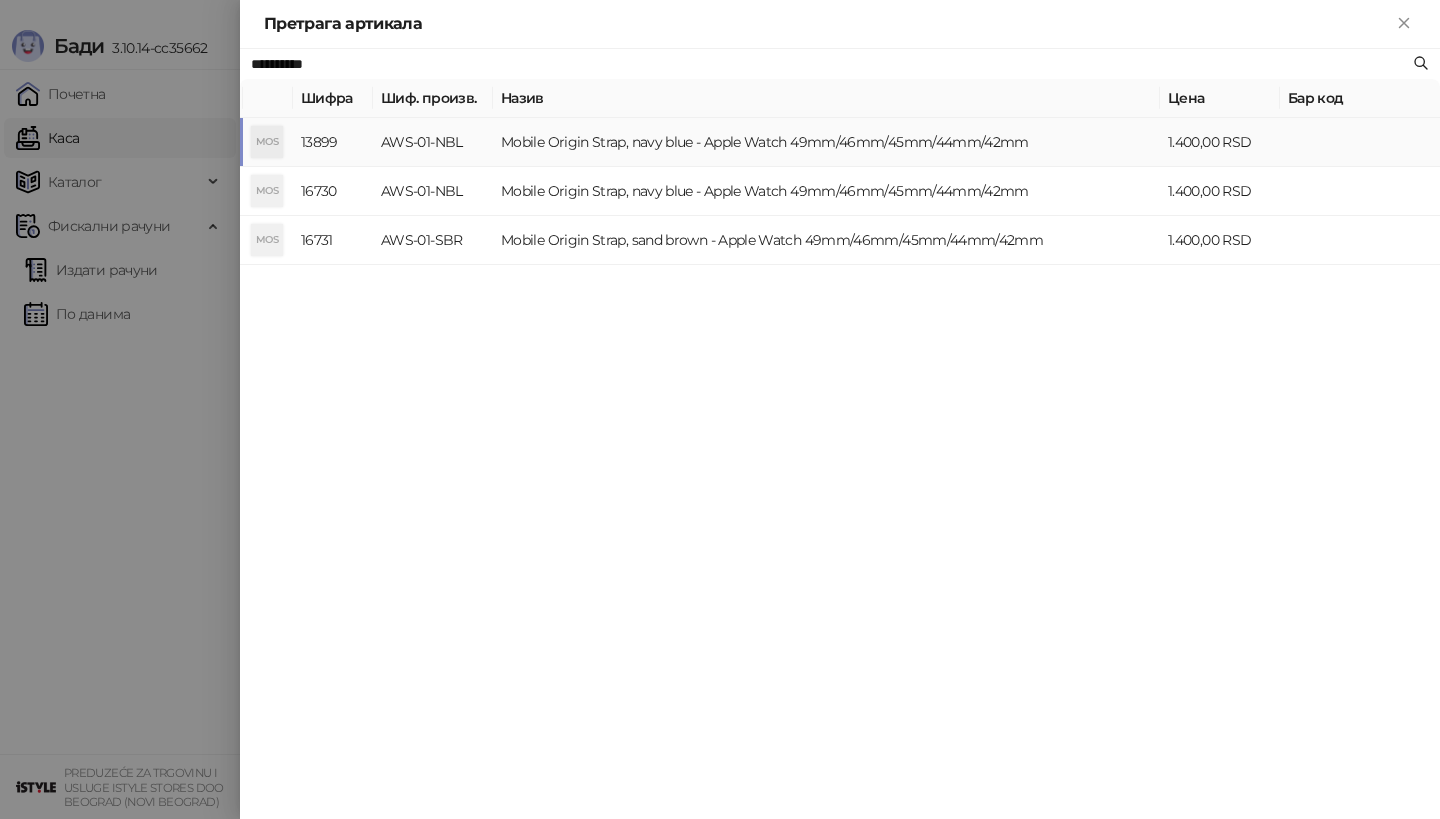 click on "MOS" at bounding box center [267, 142] 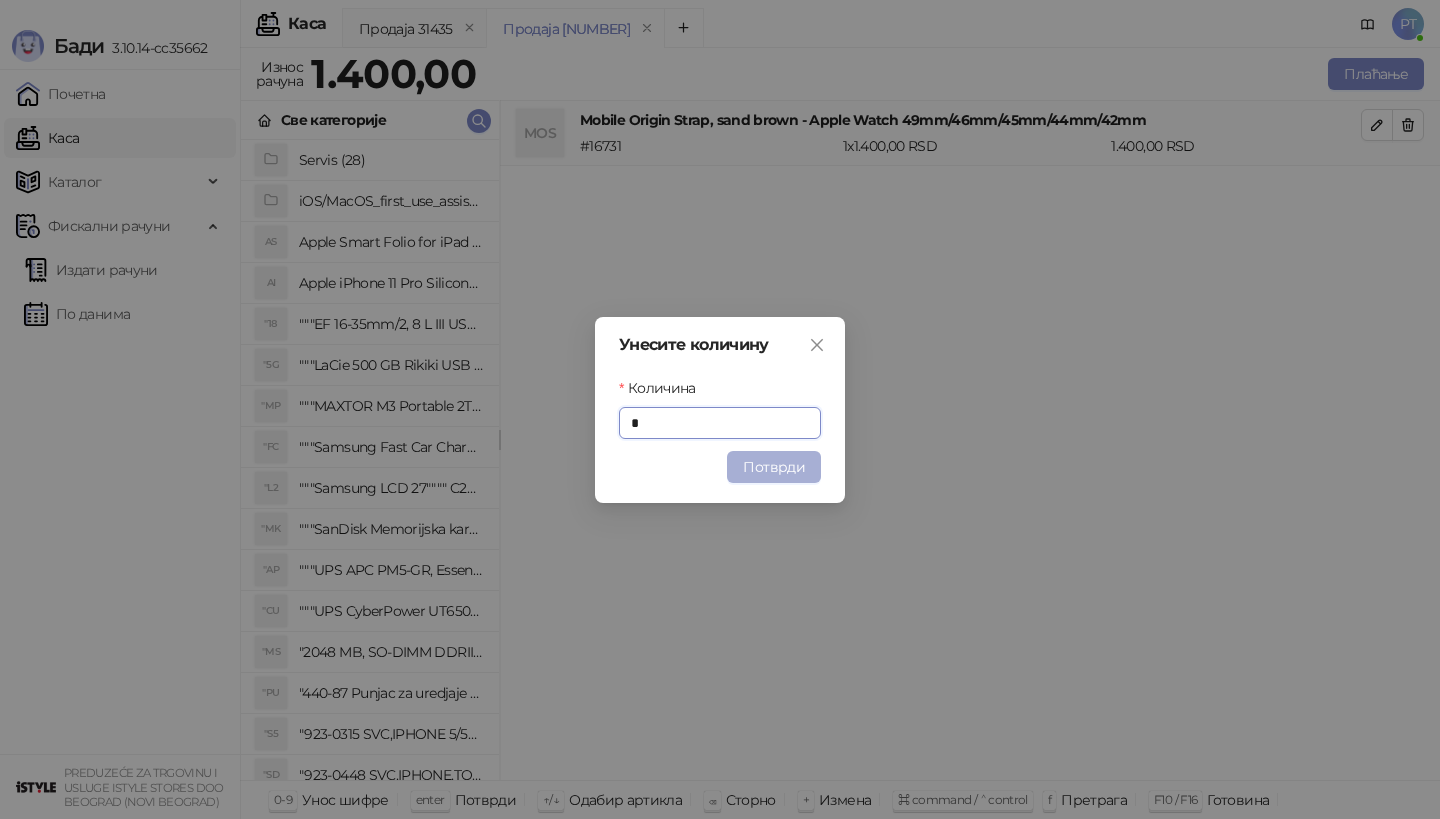 click on "Потврди" at bounding box center (774, 467) 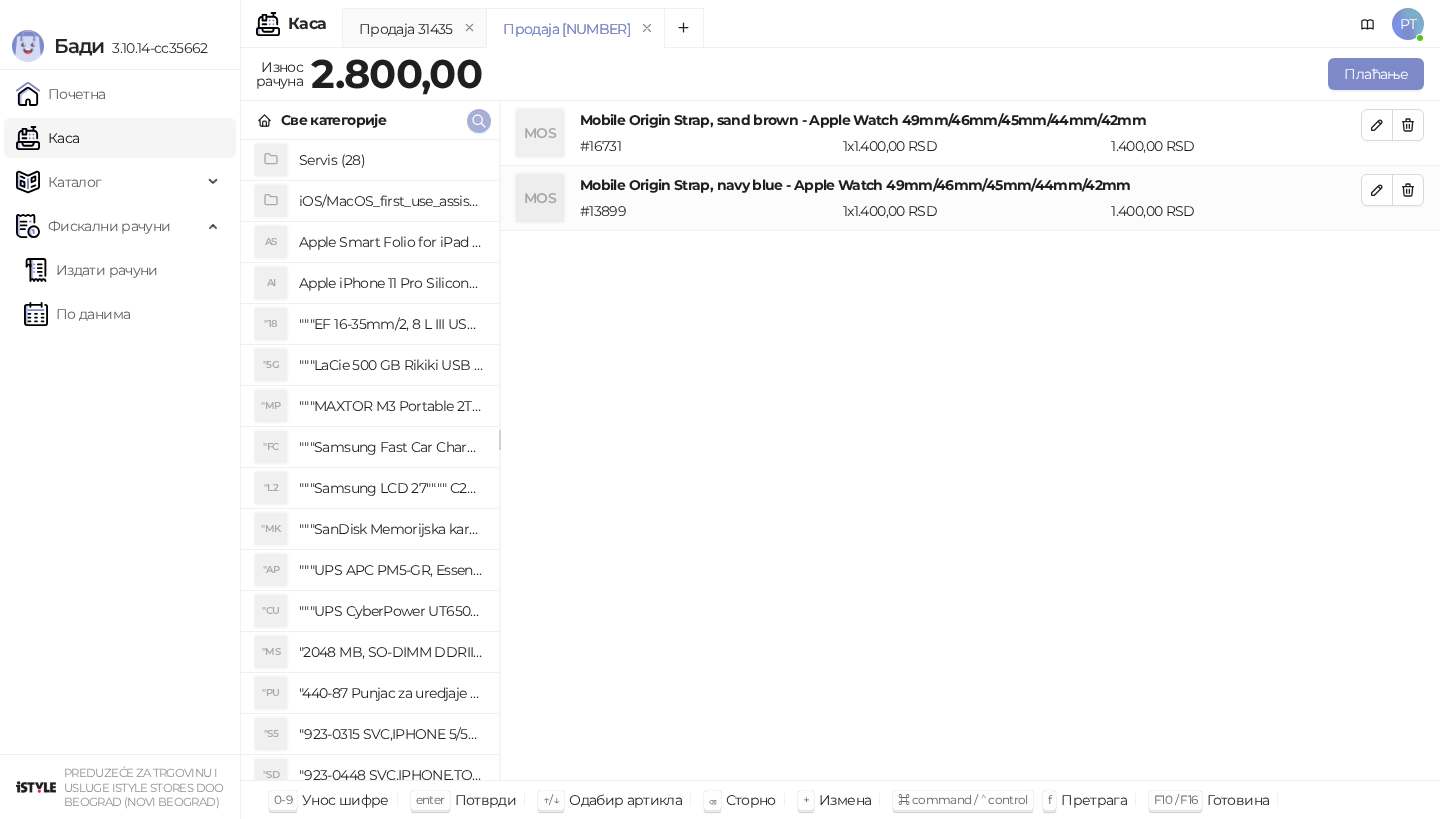 click 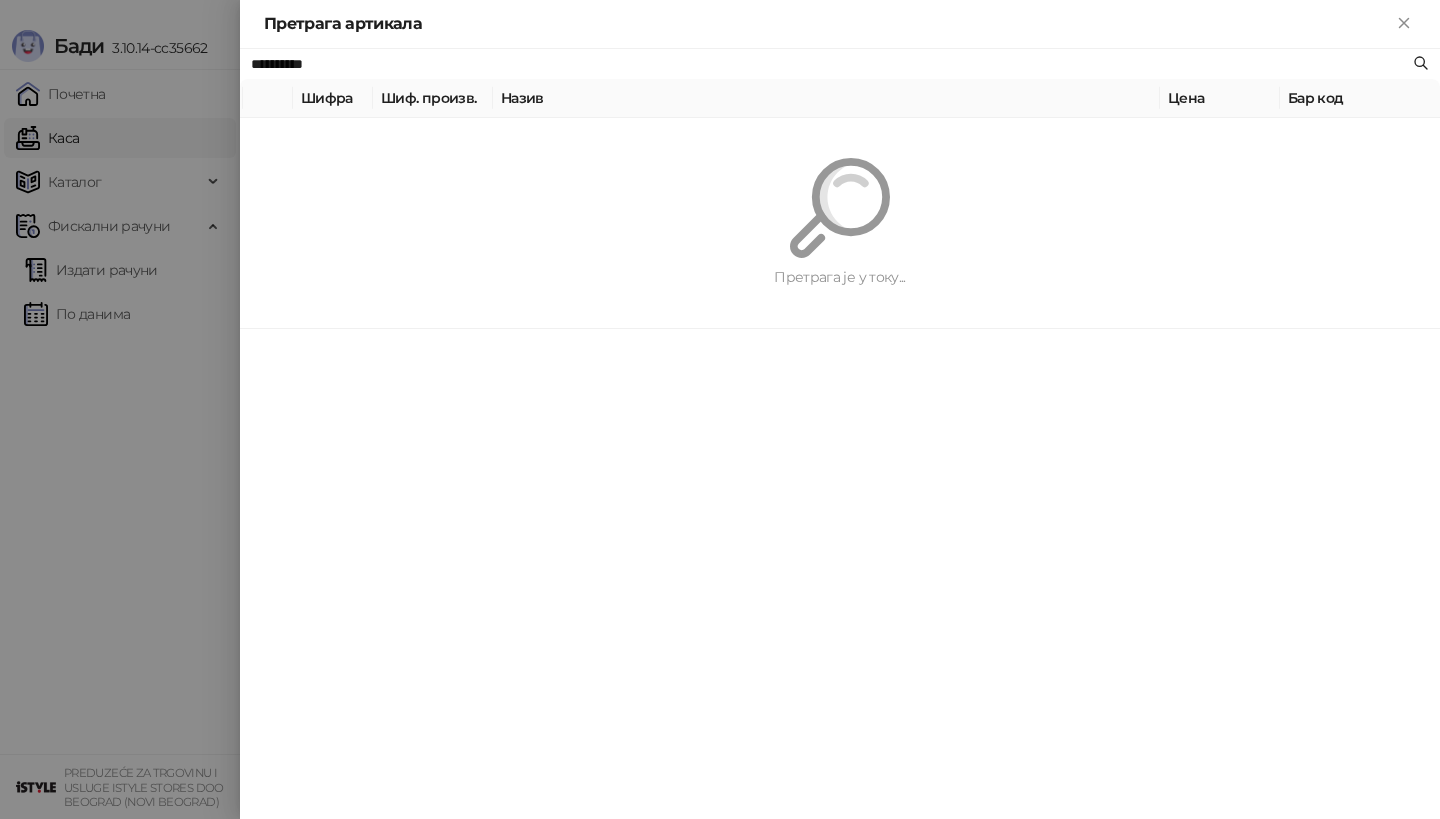 paste on "*********" 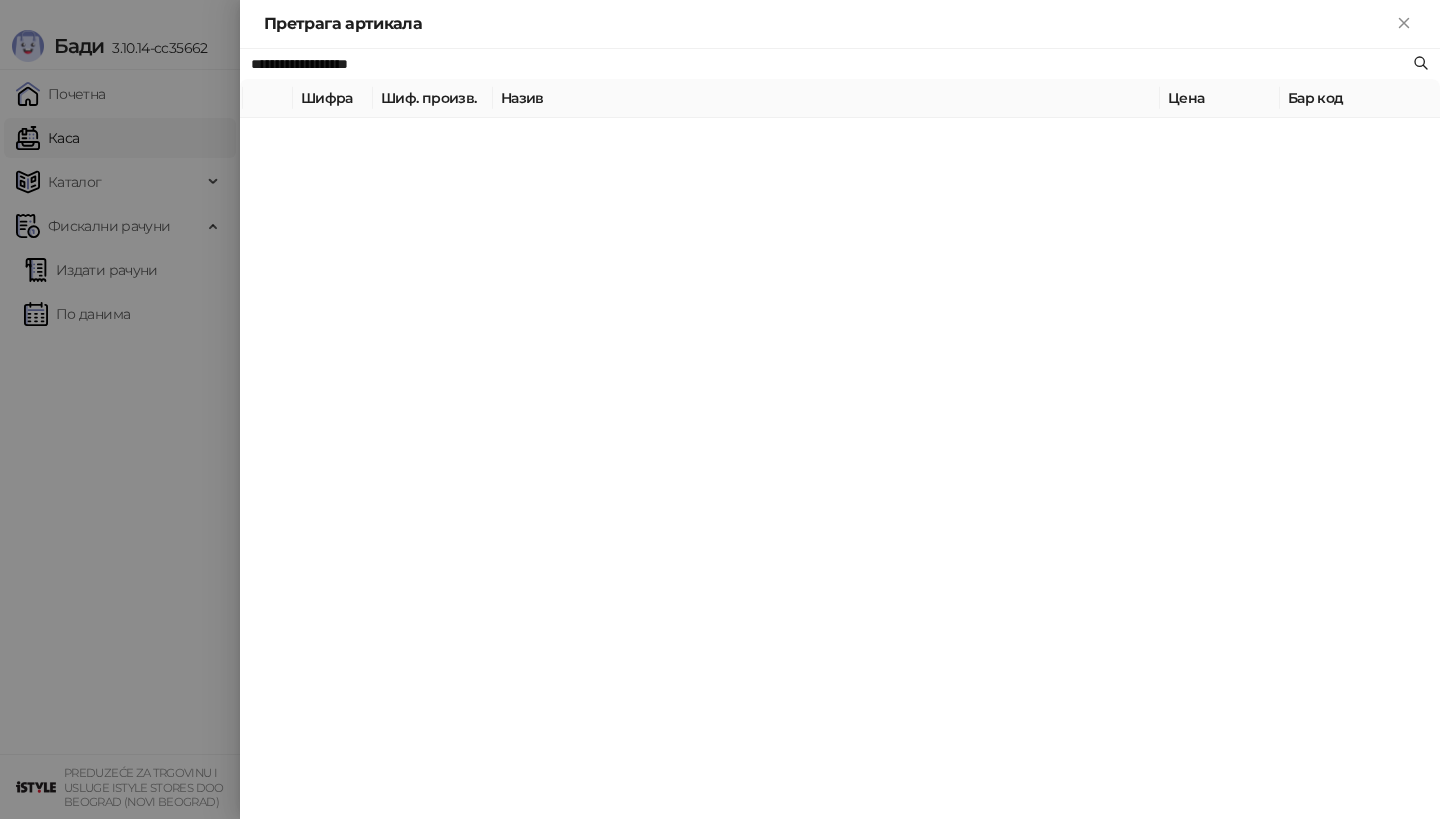 type on "**********" 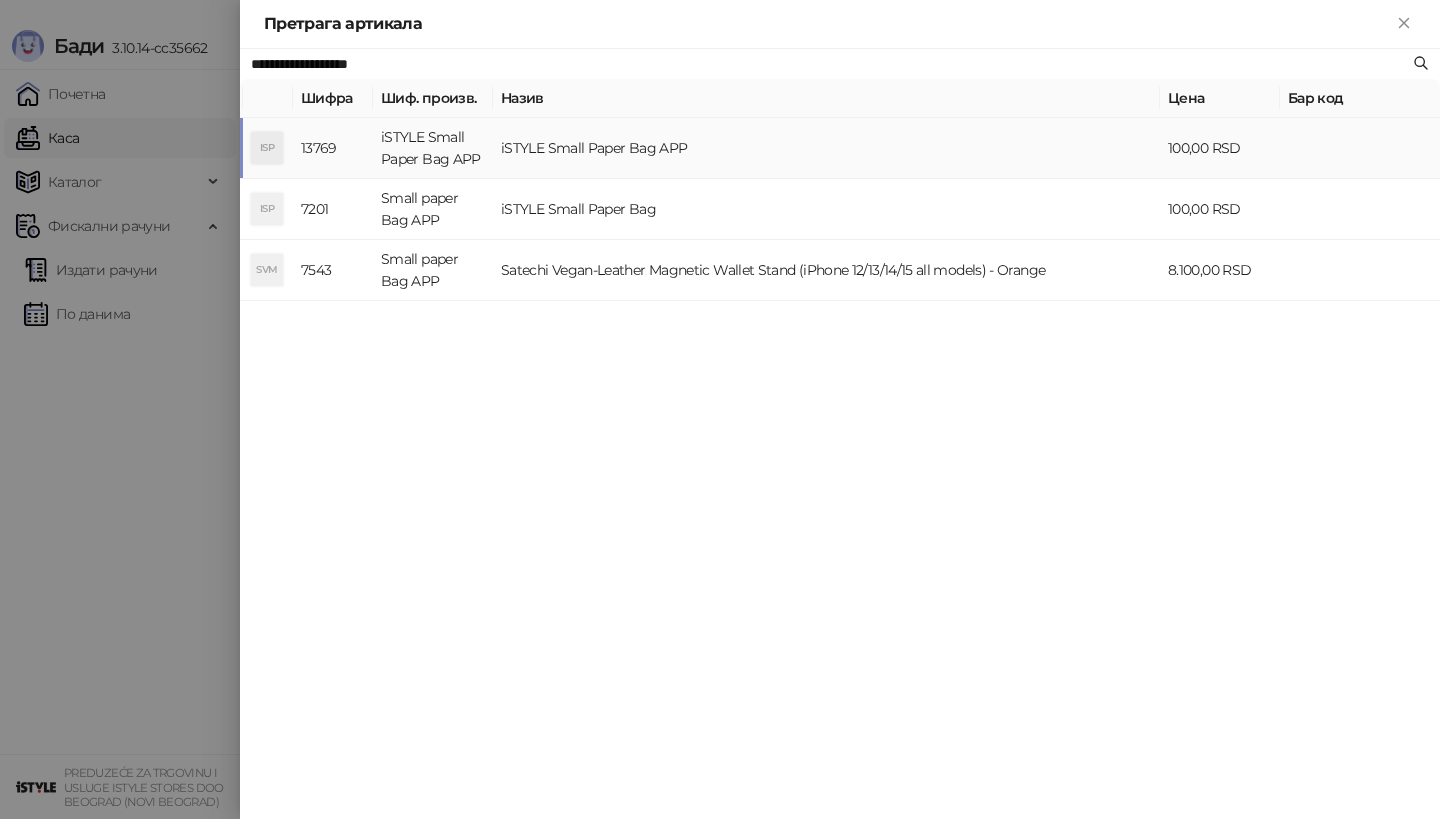 click on "ISP" at bounding box center (268, 148) 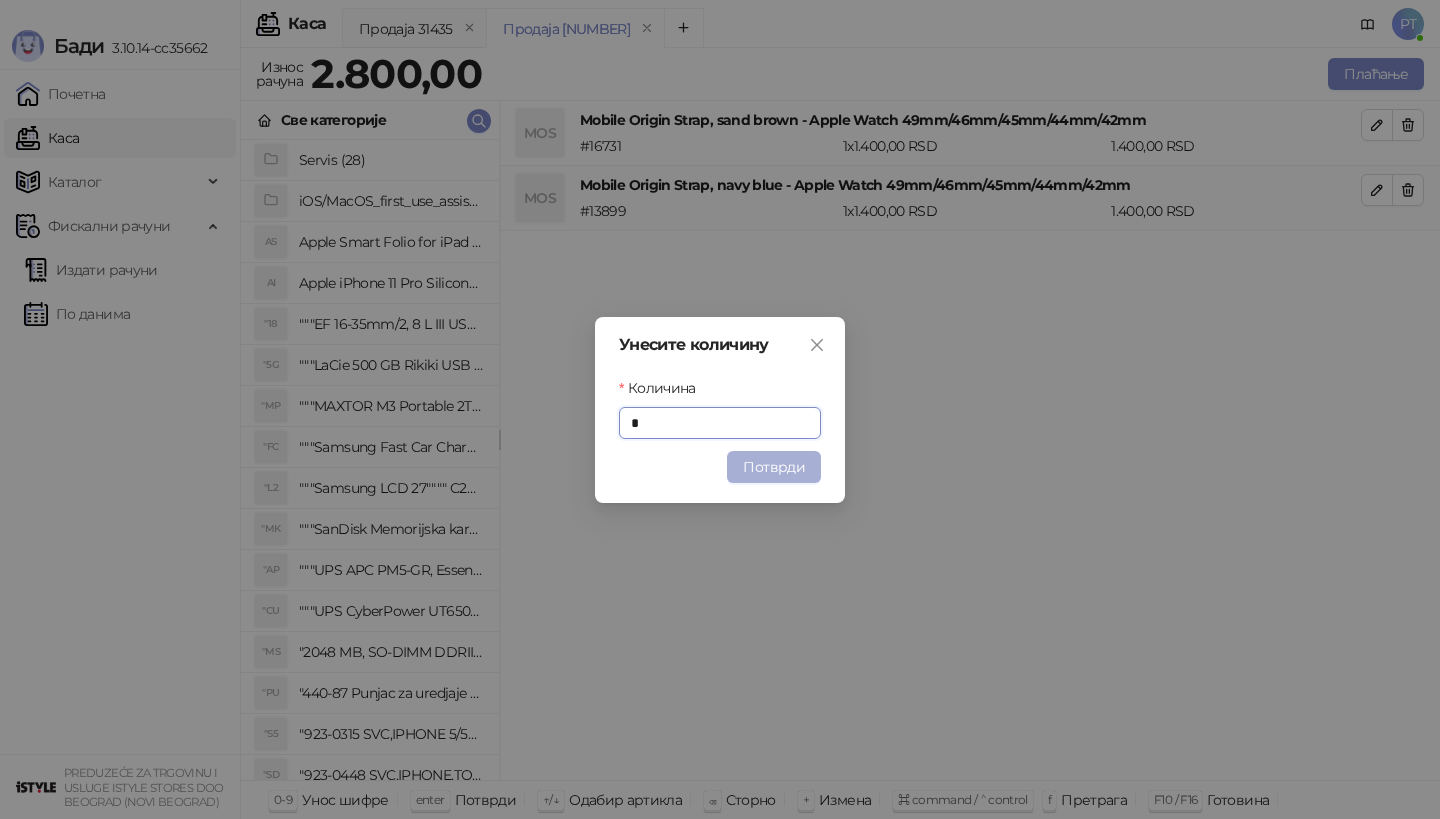 click on "Потврди" at bounding box center [774, 467] 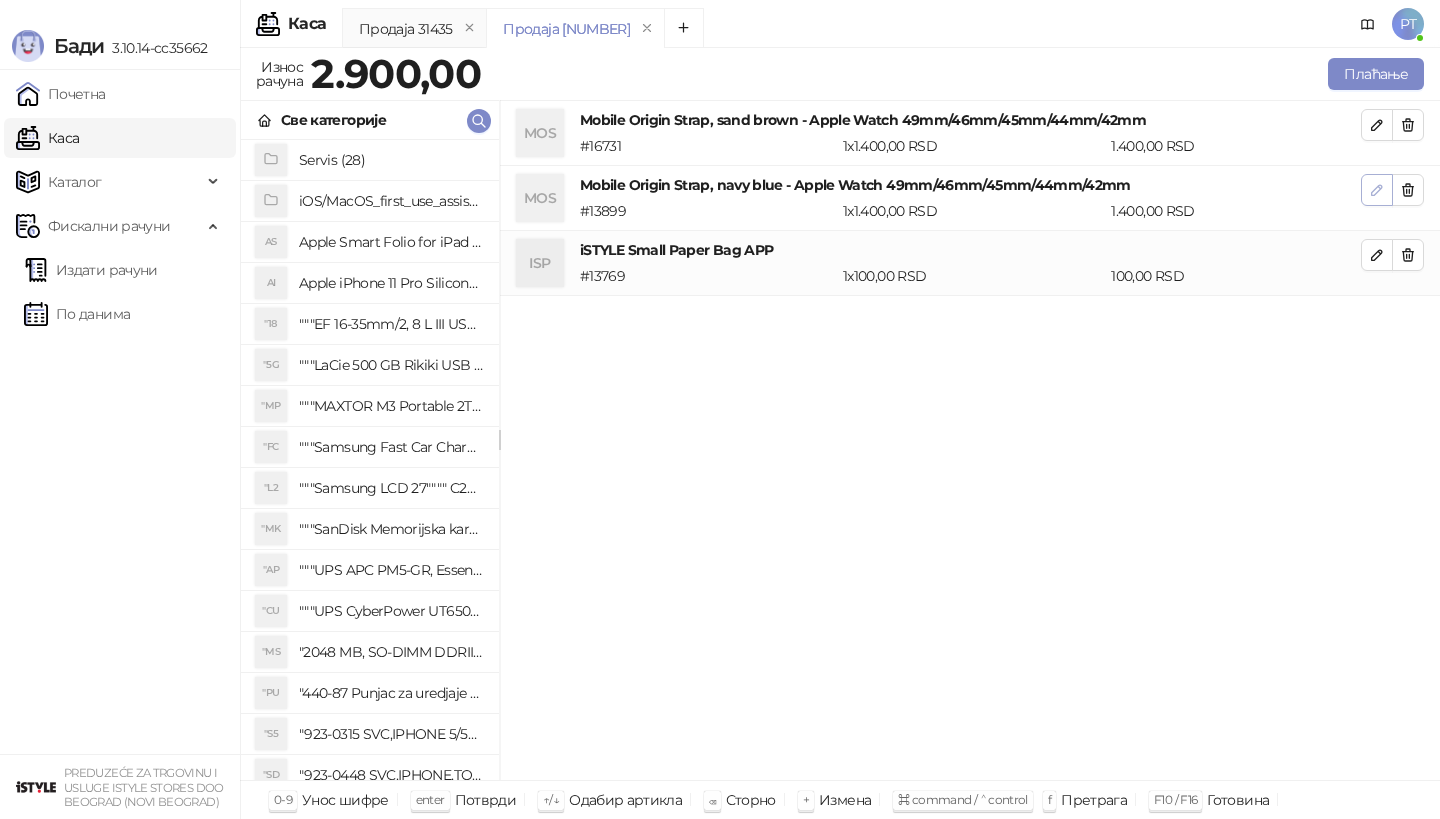 click 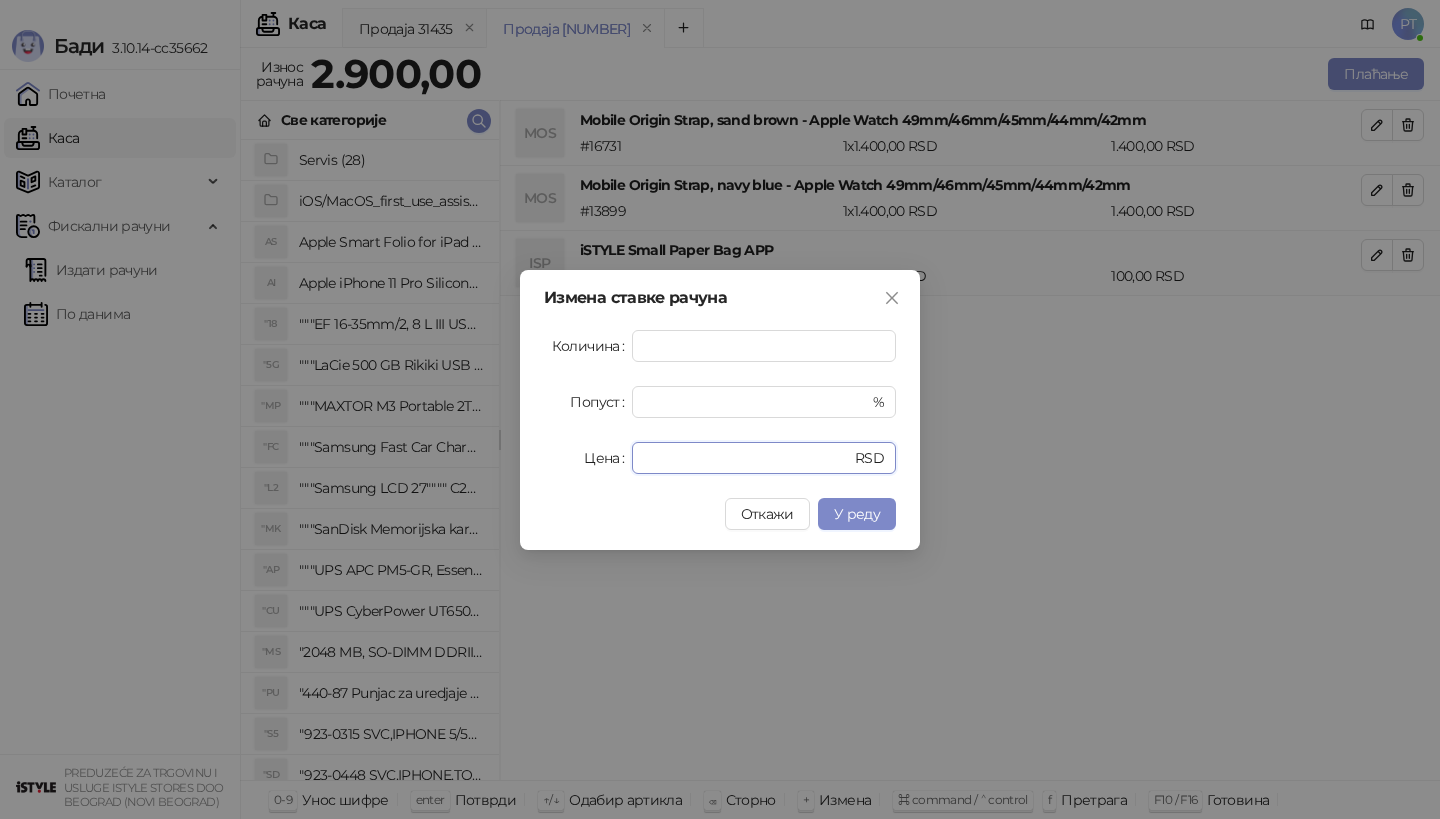 drag, startPoint x: 687, startPoint y: 459, endPoint x: 500, endPoint y: 459, distance: 187 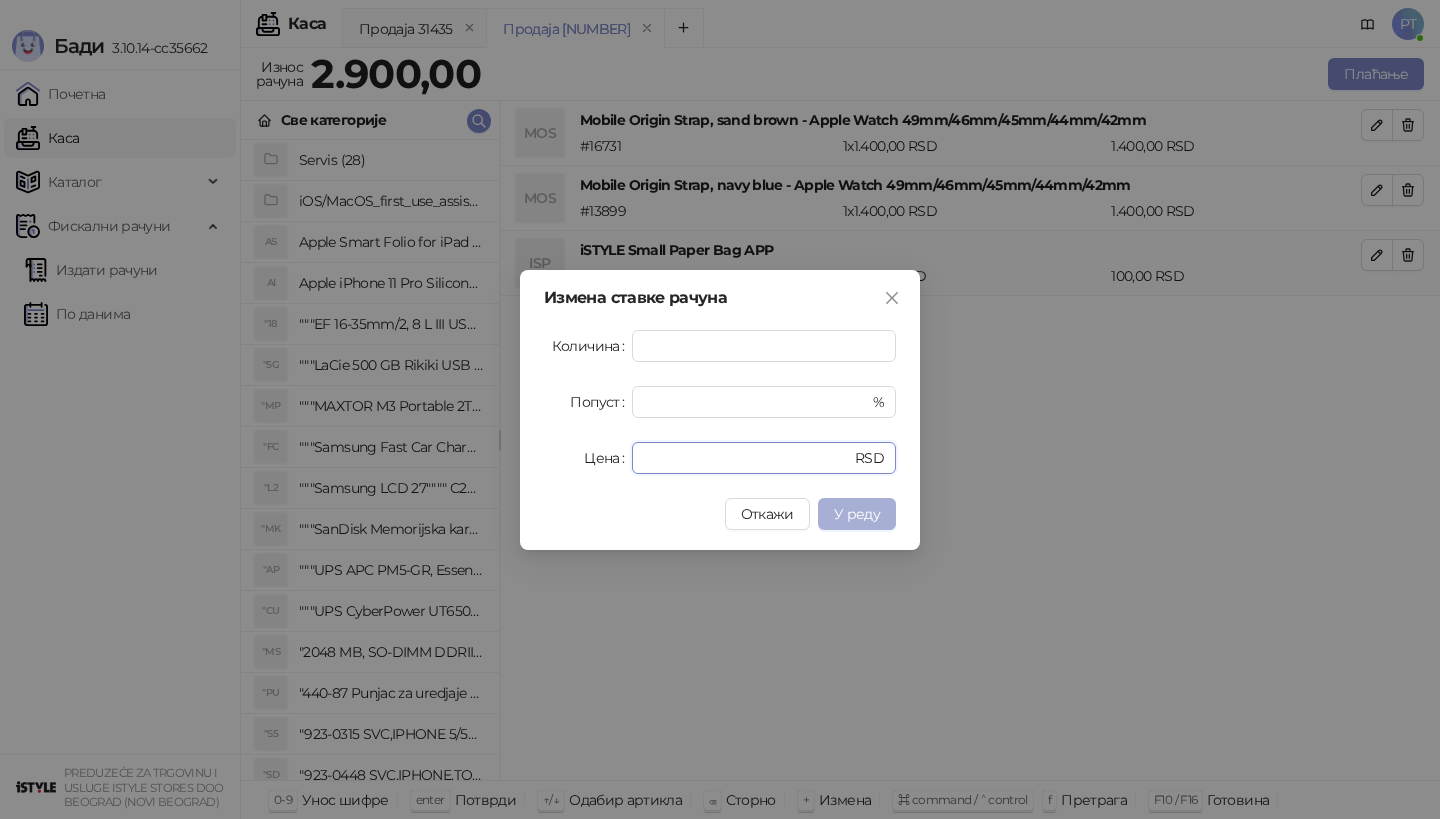 type on "****" 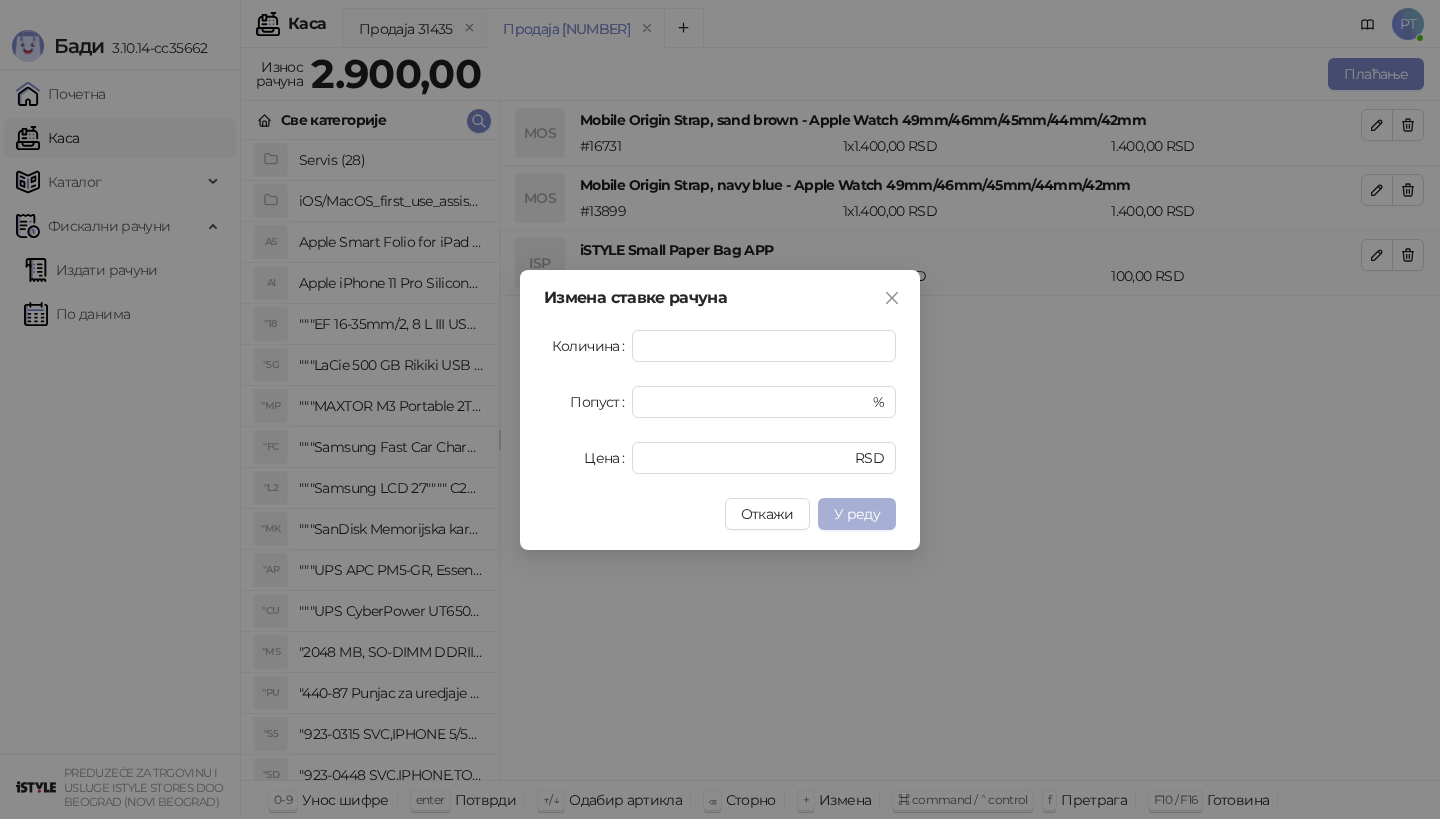 click on "У реду" at bounding box center [857, 514] 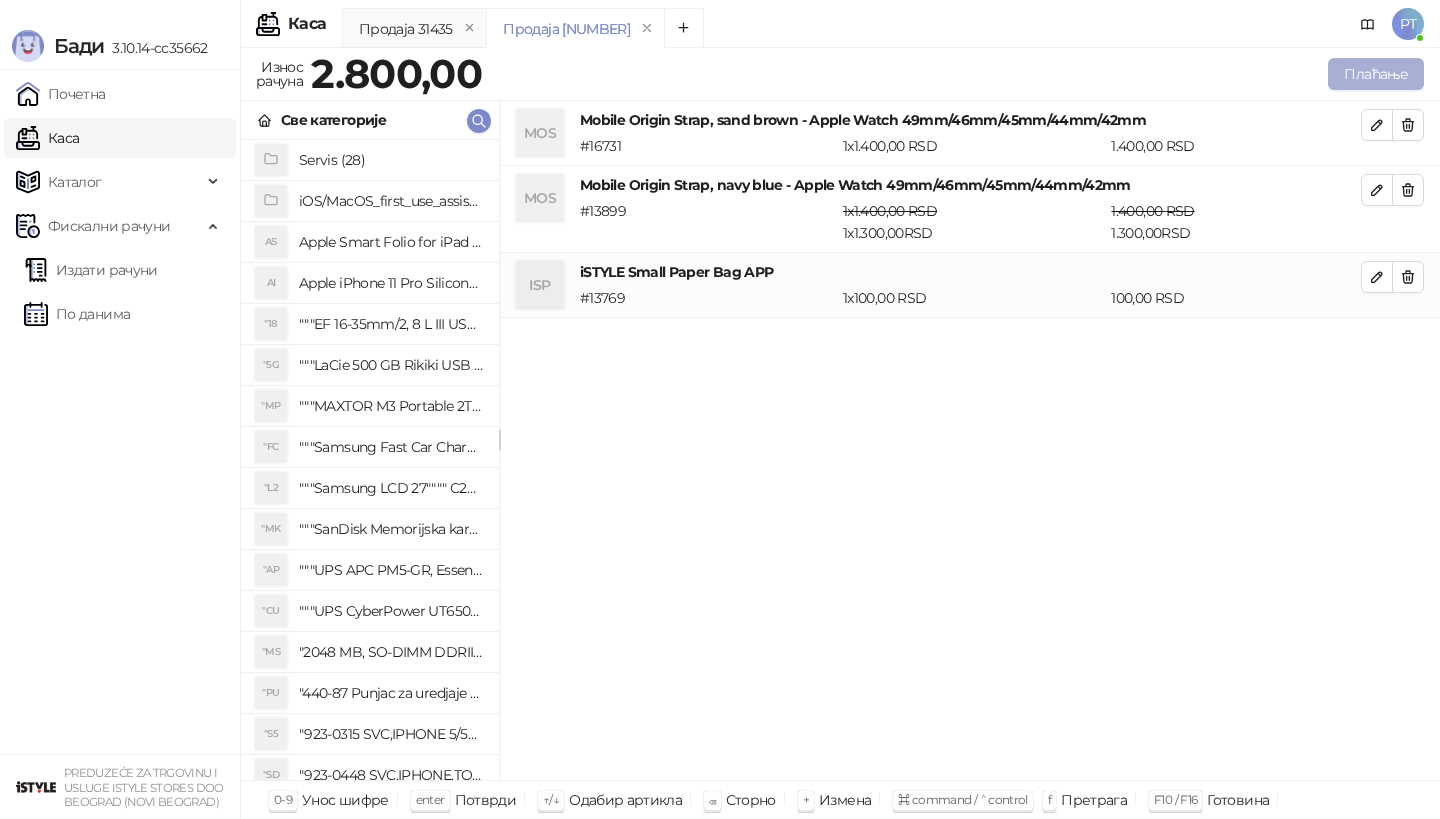 click on "Плаћање" at bounding box center [1376, 74] 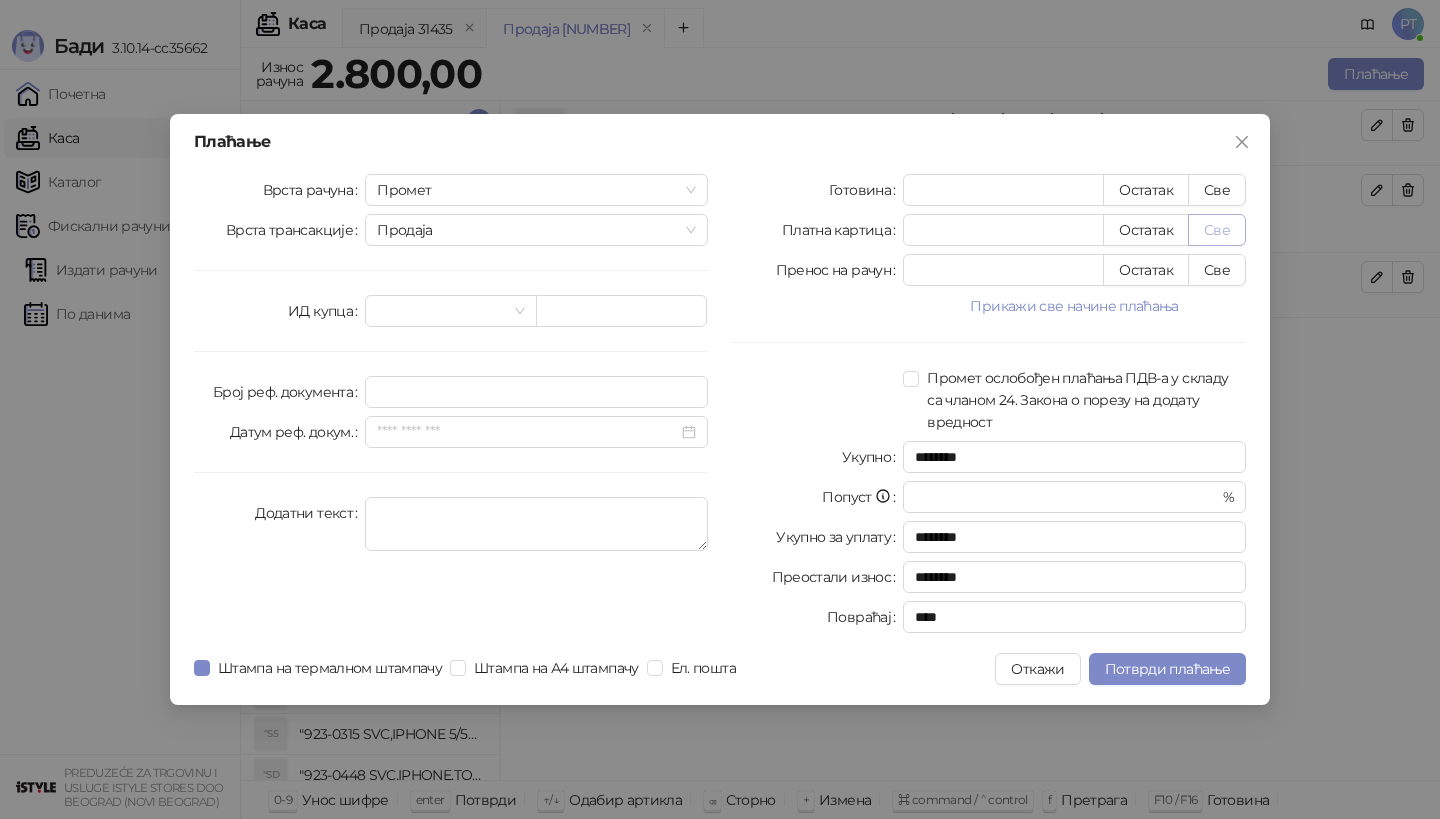 click on "Све" at bounding box center [1217, 230] 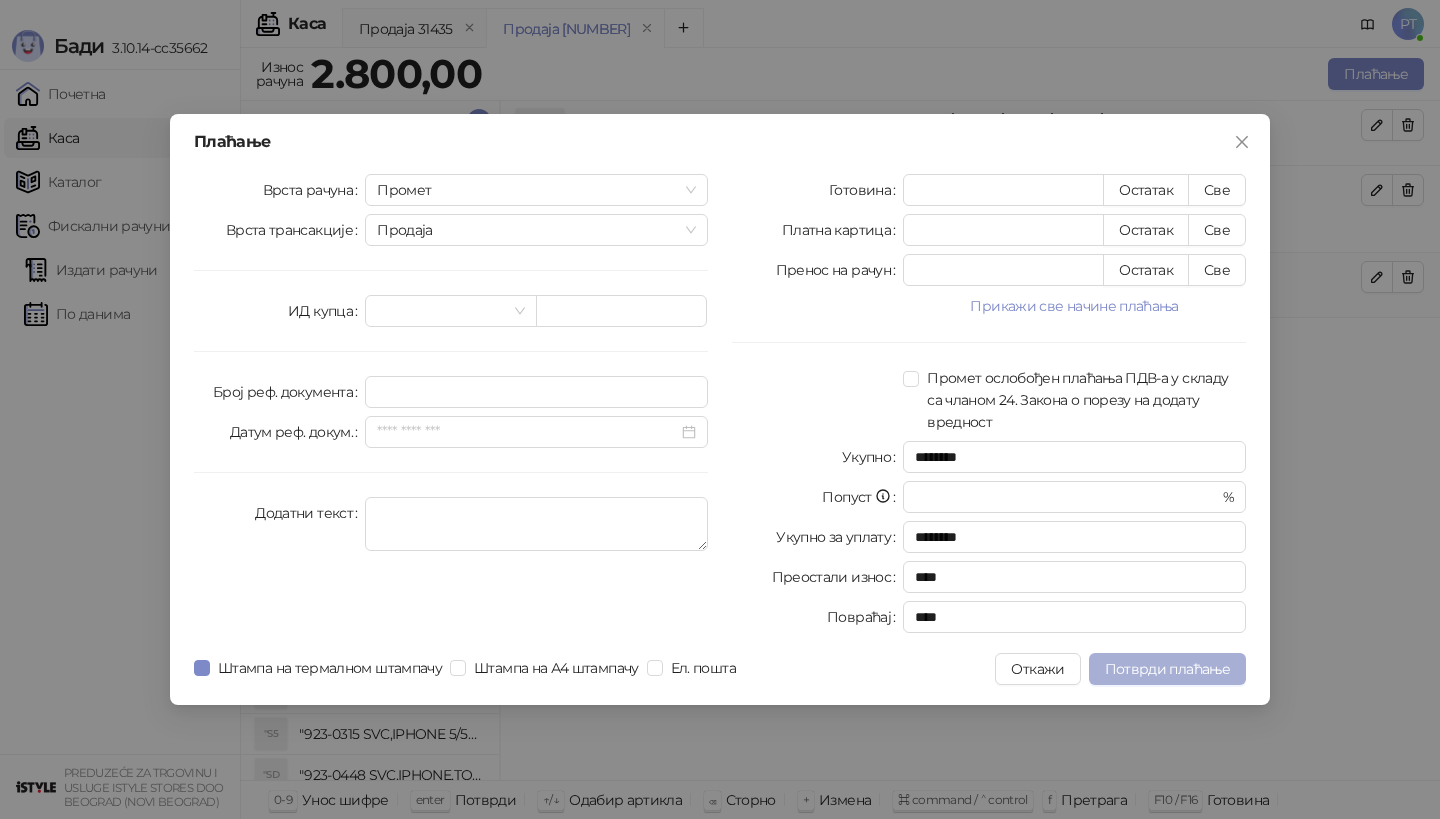 click on "Потврди плаћање" at bounding box center [1167, 669] 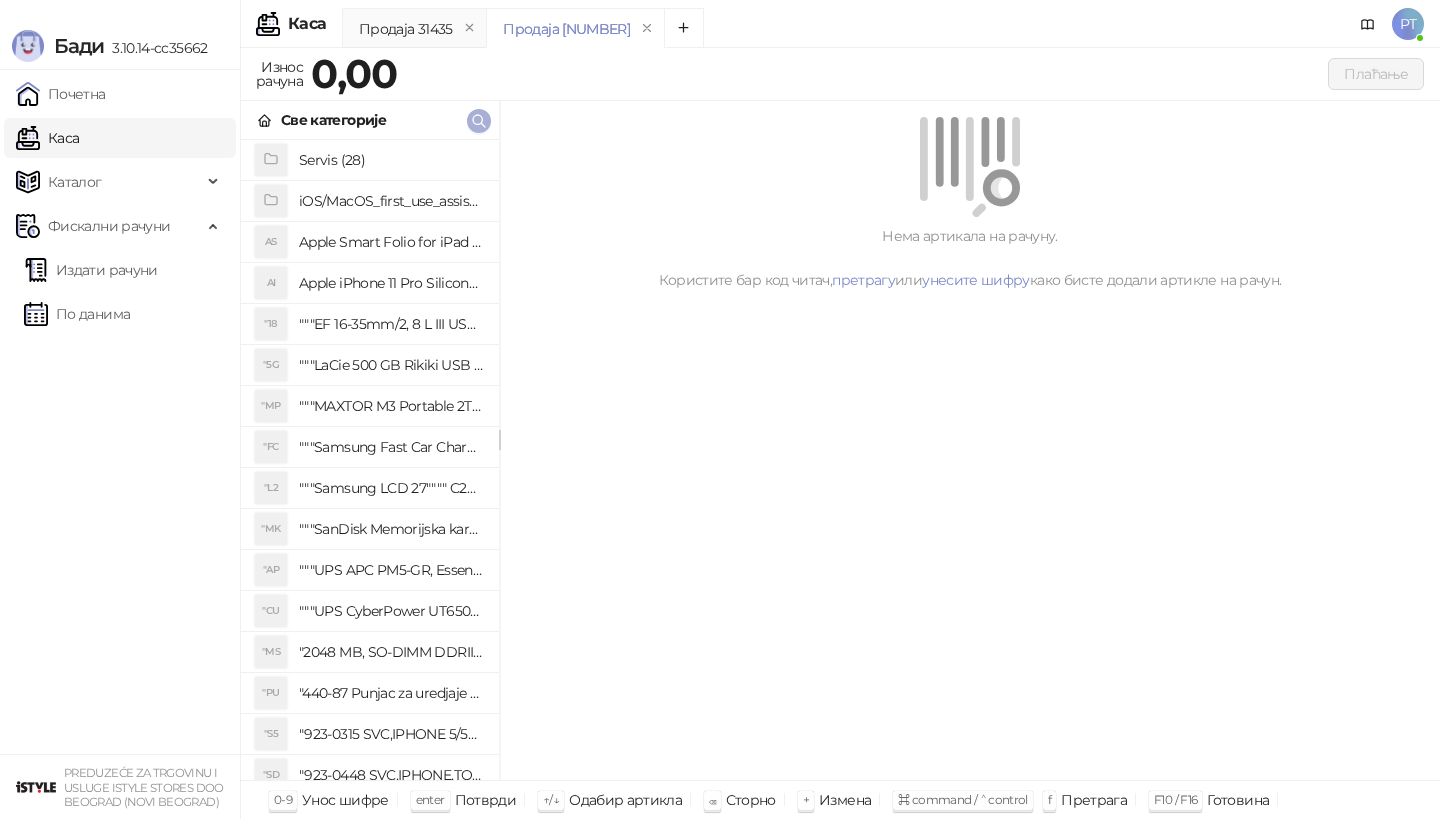click 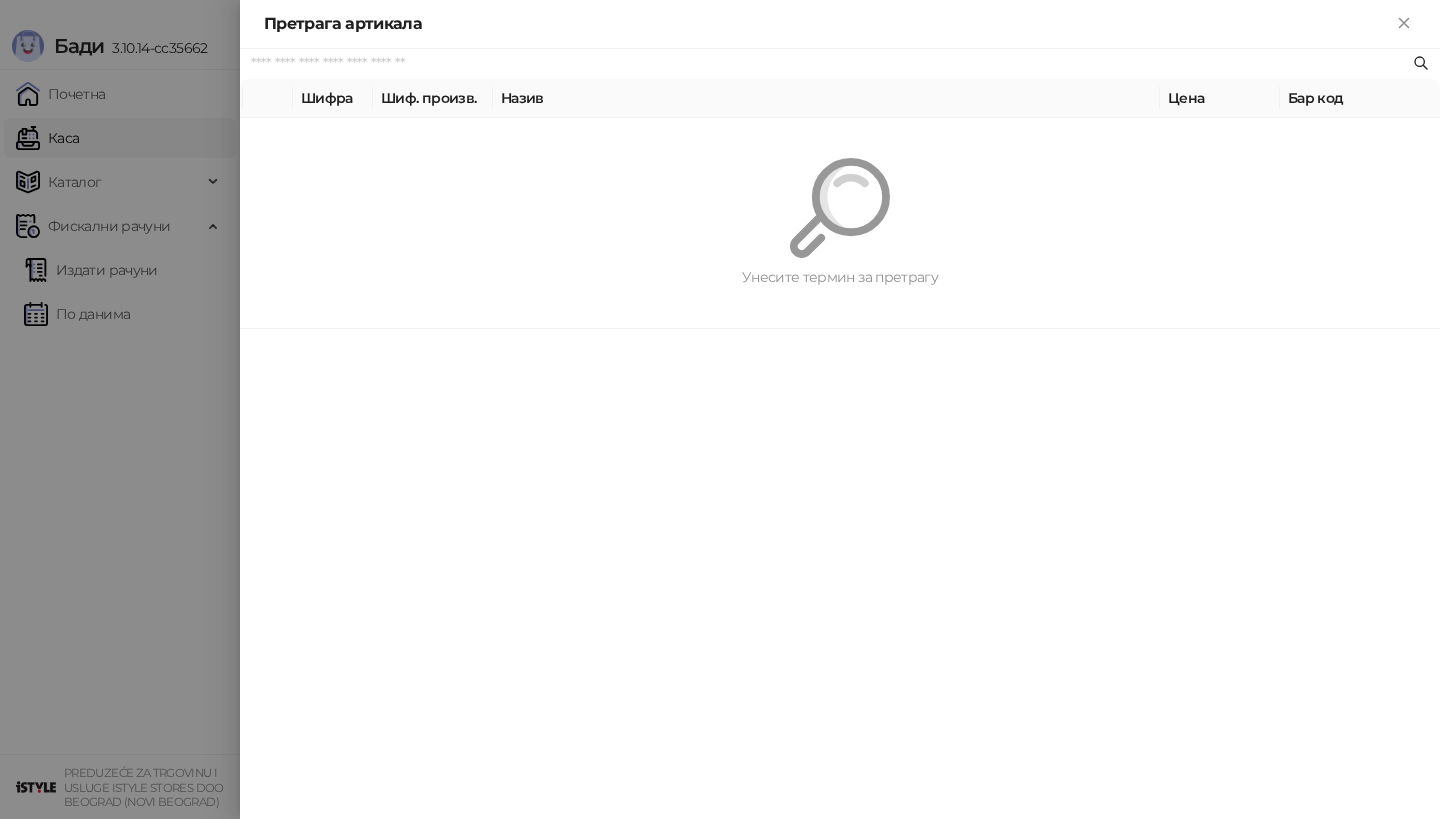 paste on "*********" 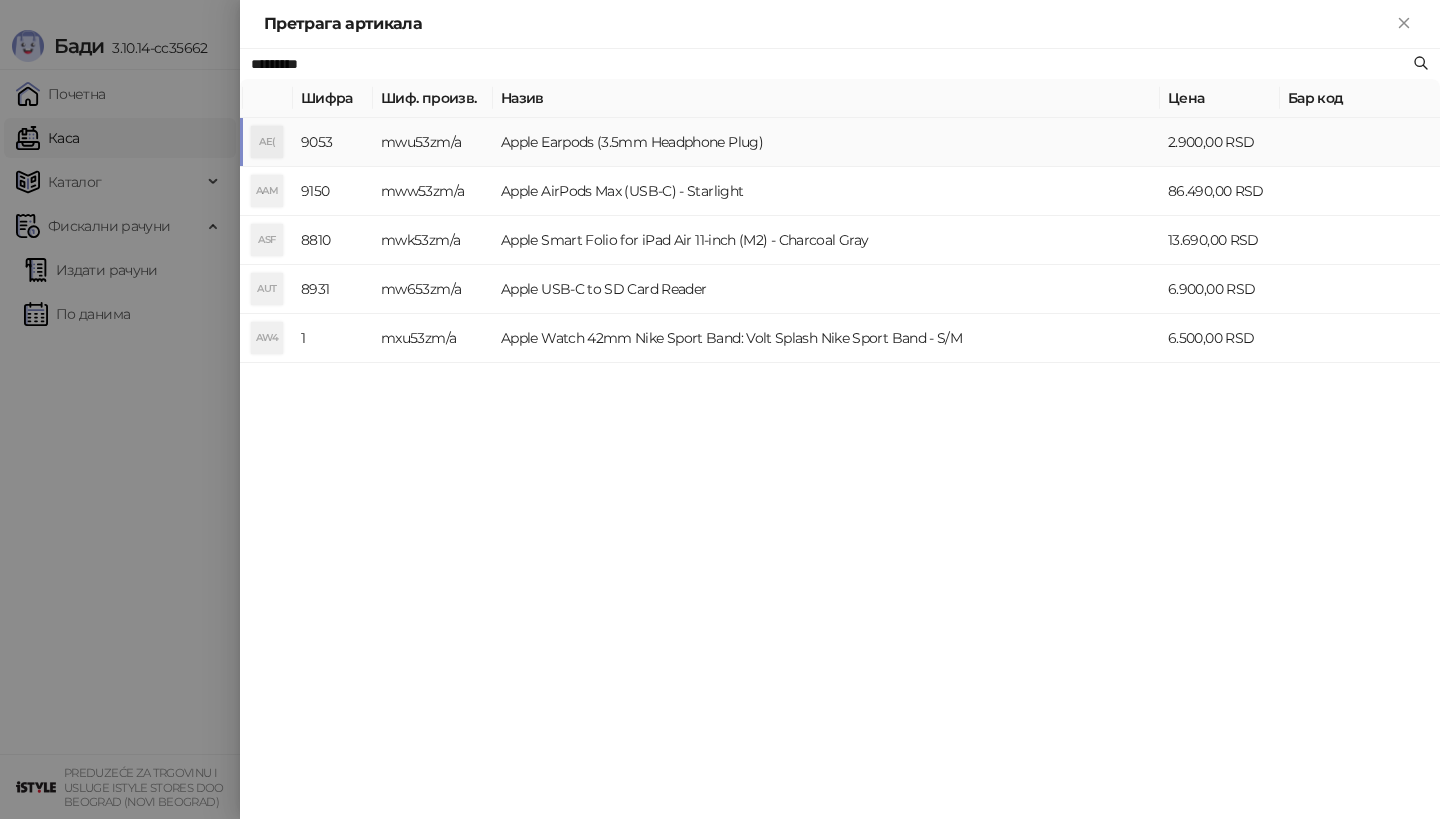 click on "AE(" at bounding box center [267, 142] 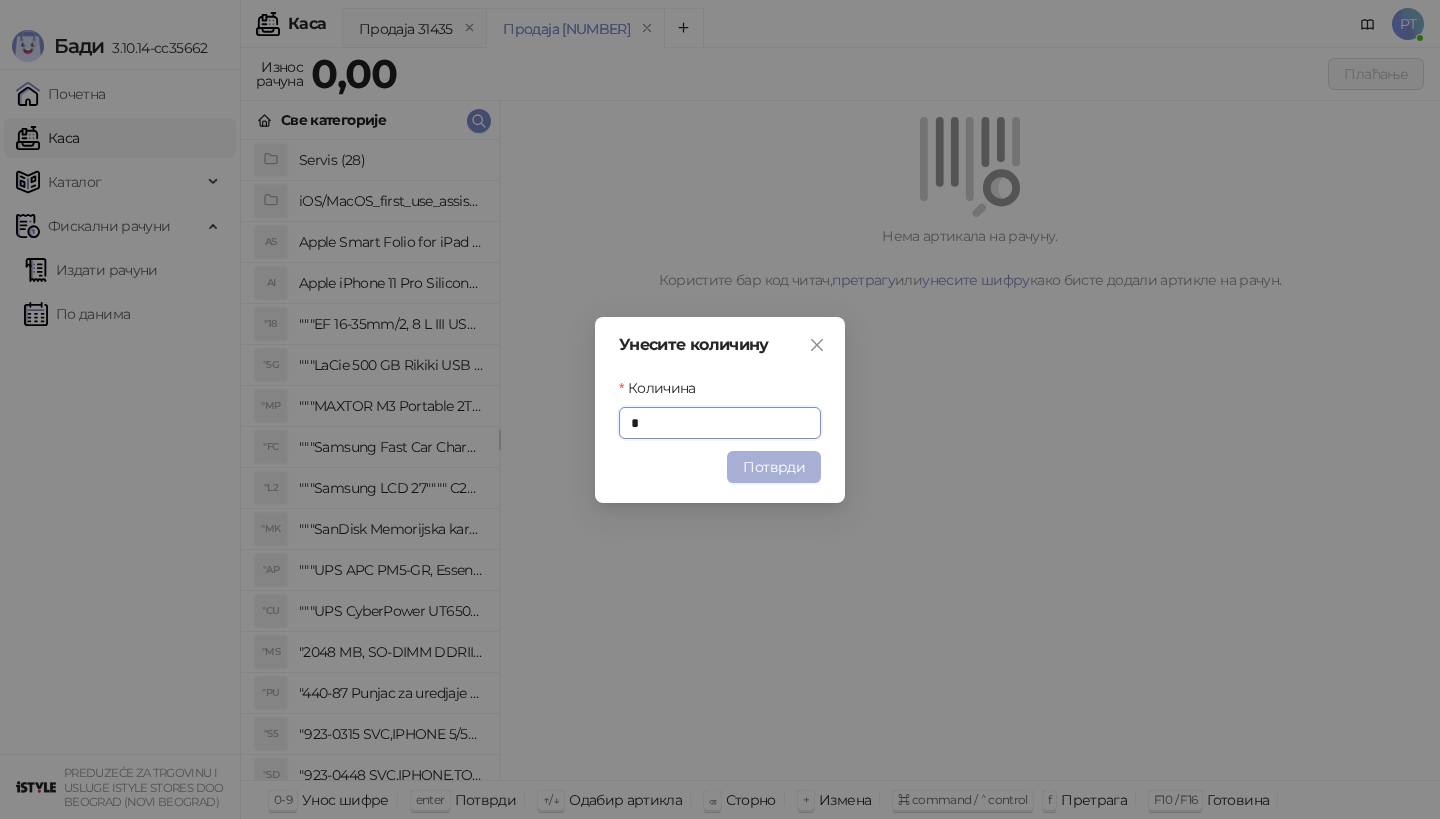 click on "Потврди" at bounding box center (774, 467) 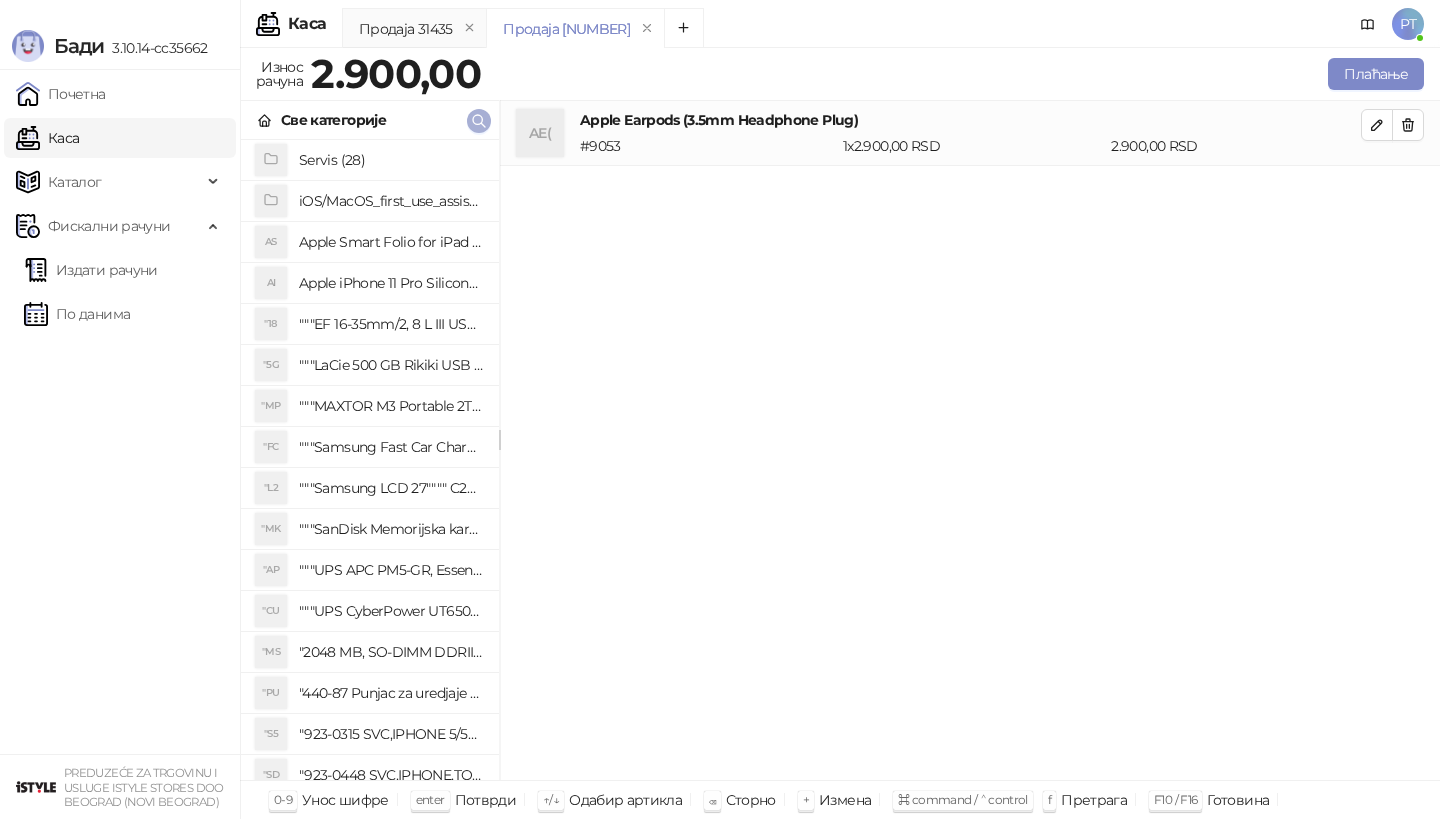 click 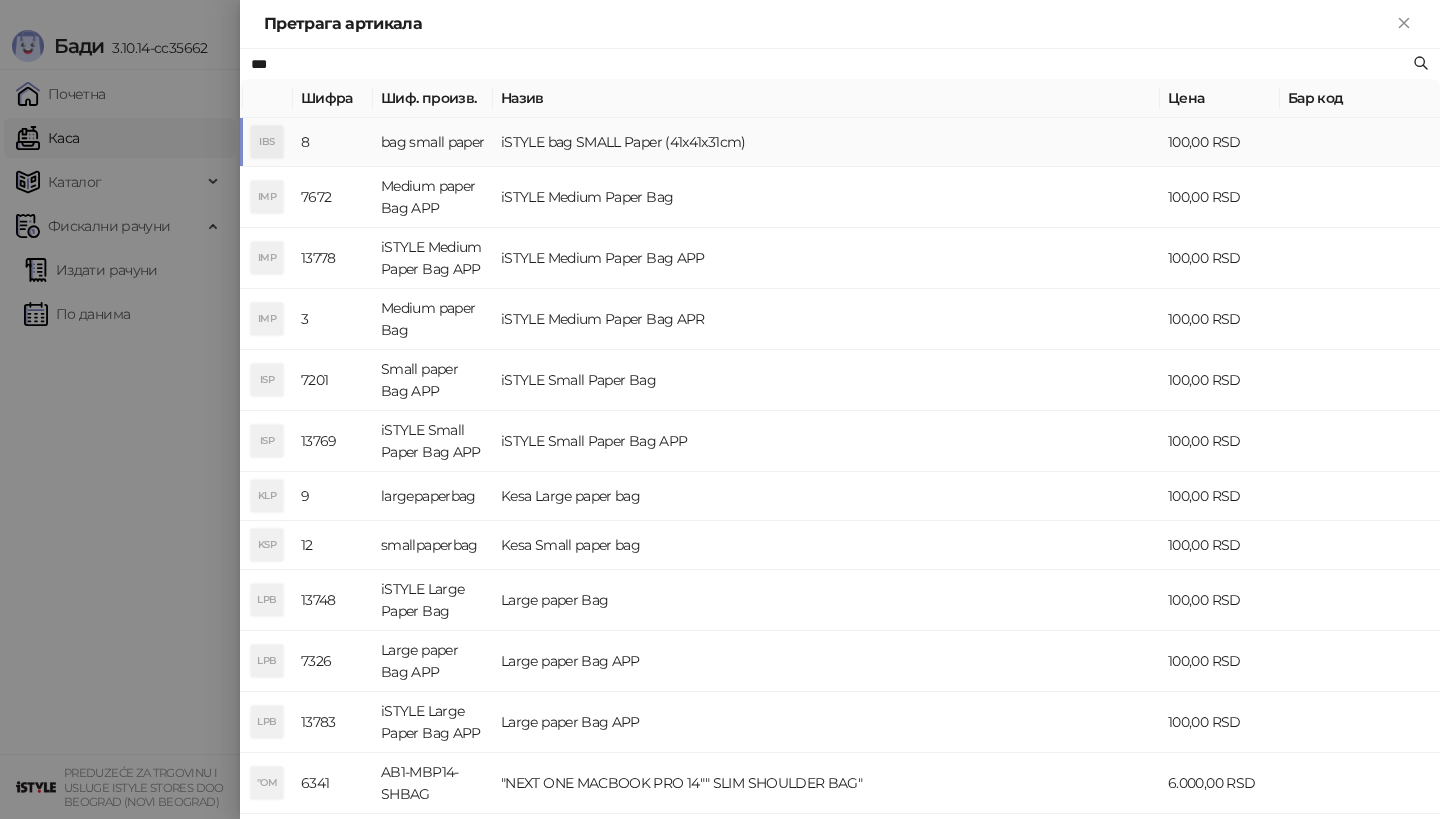 type on "***" 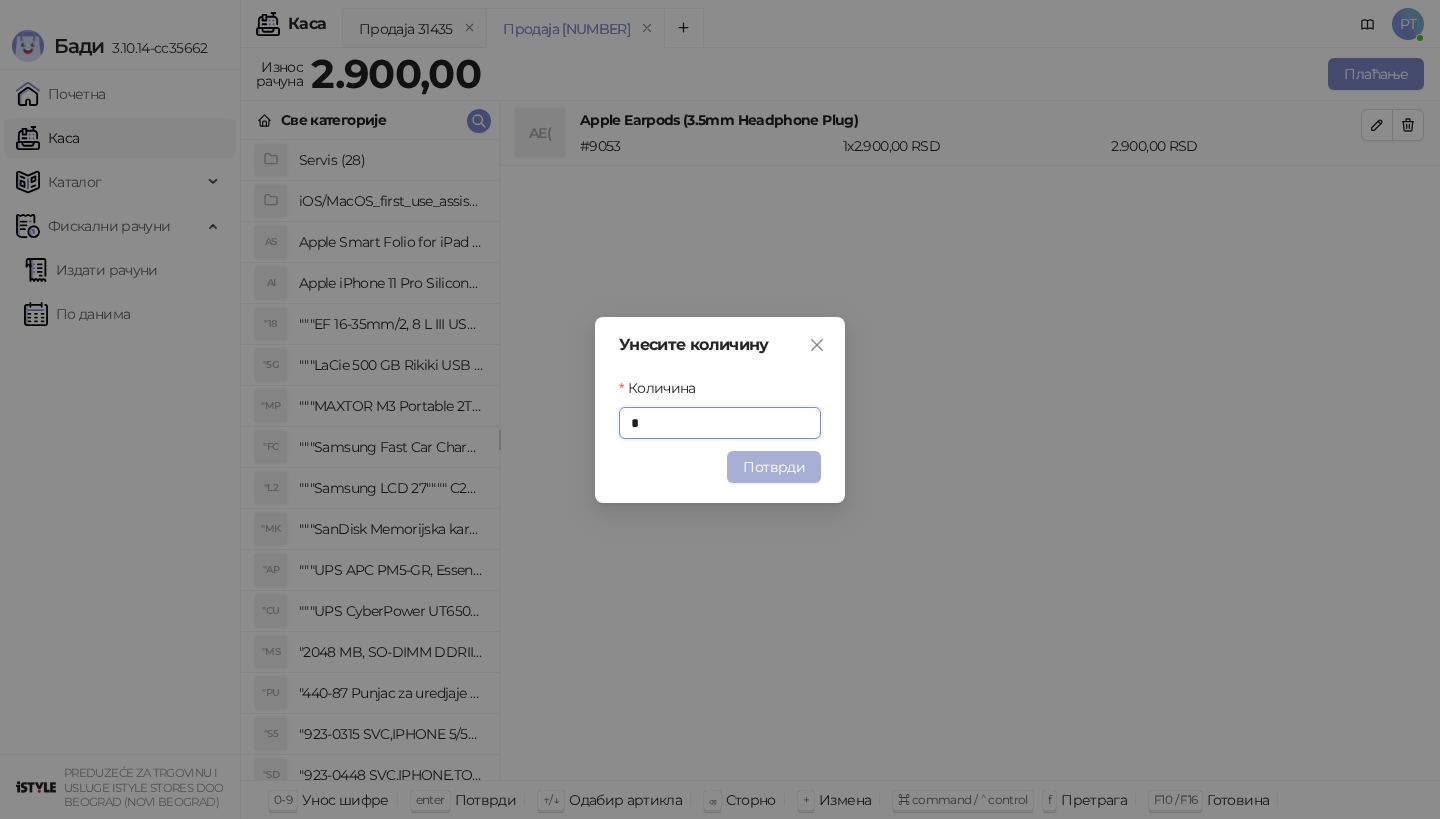 click on "Потврди" at bounding box center [774, 467] 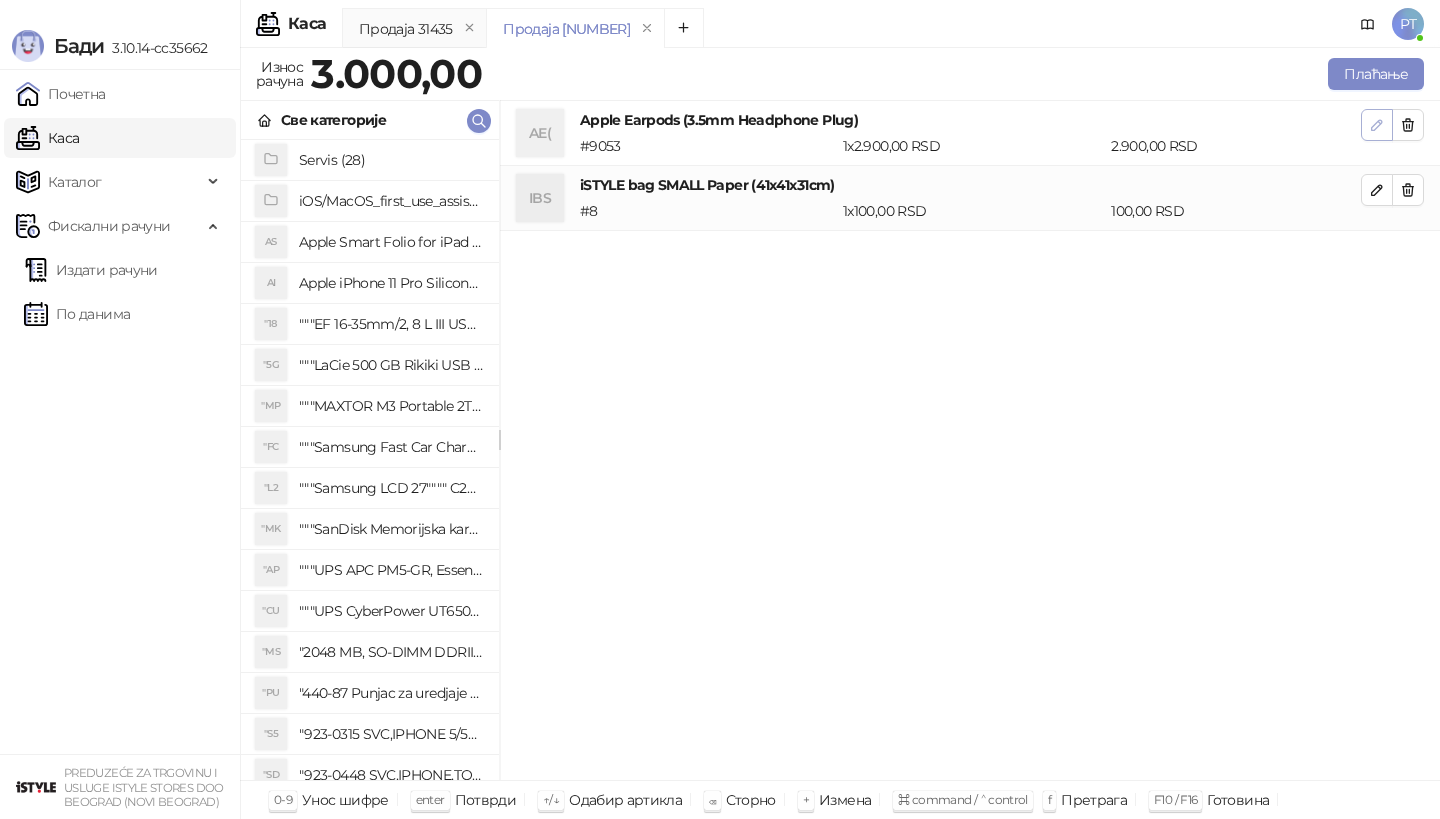 click 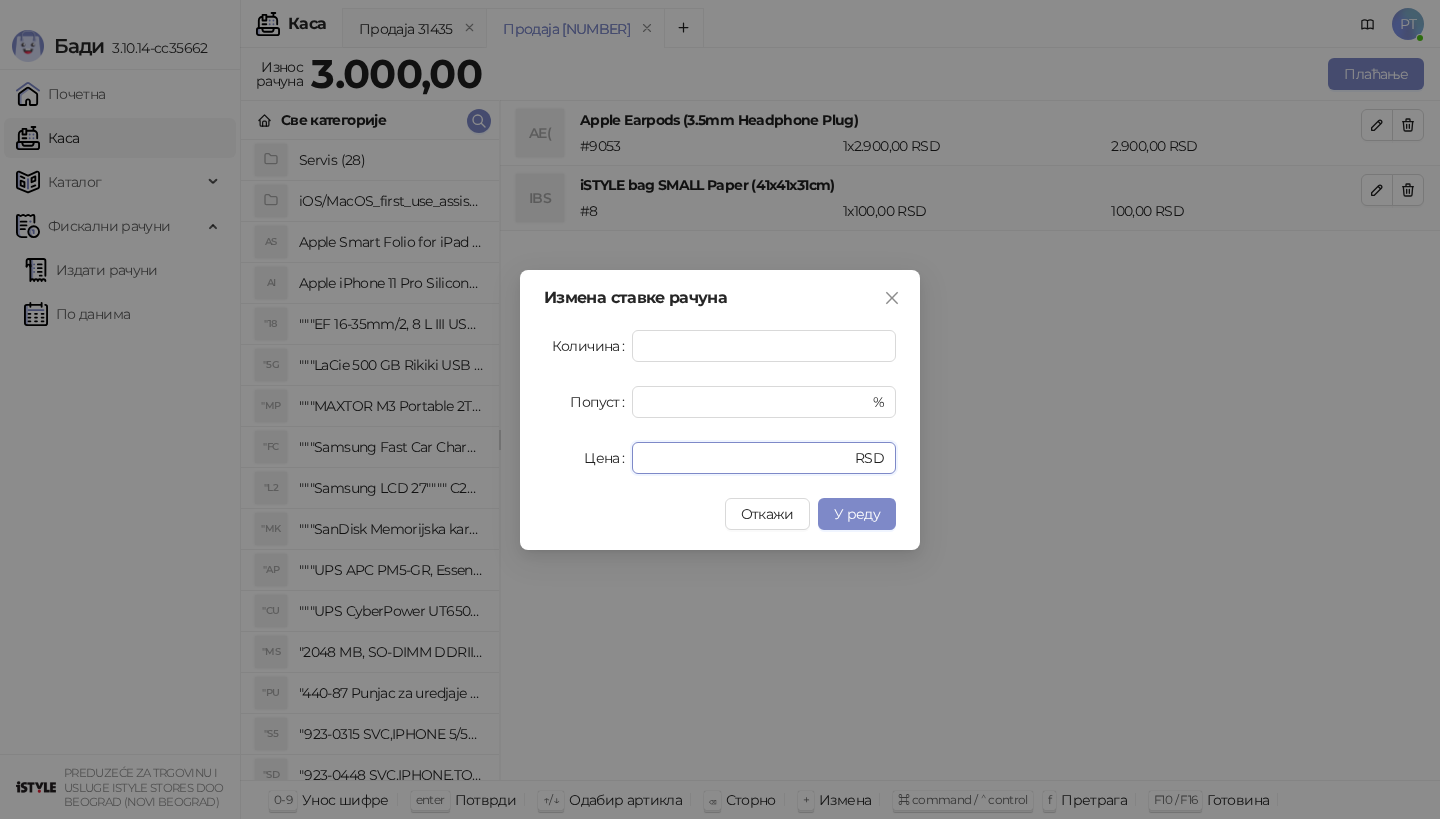 drag, startPoint x: 692, startPoint y: 454, endPoint x: 487, endPoint y: 454, distance: 205 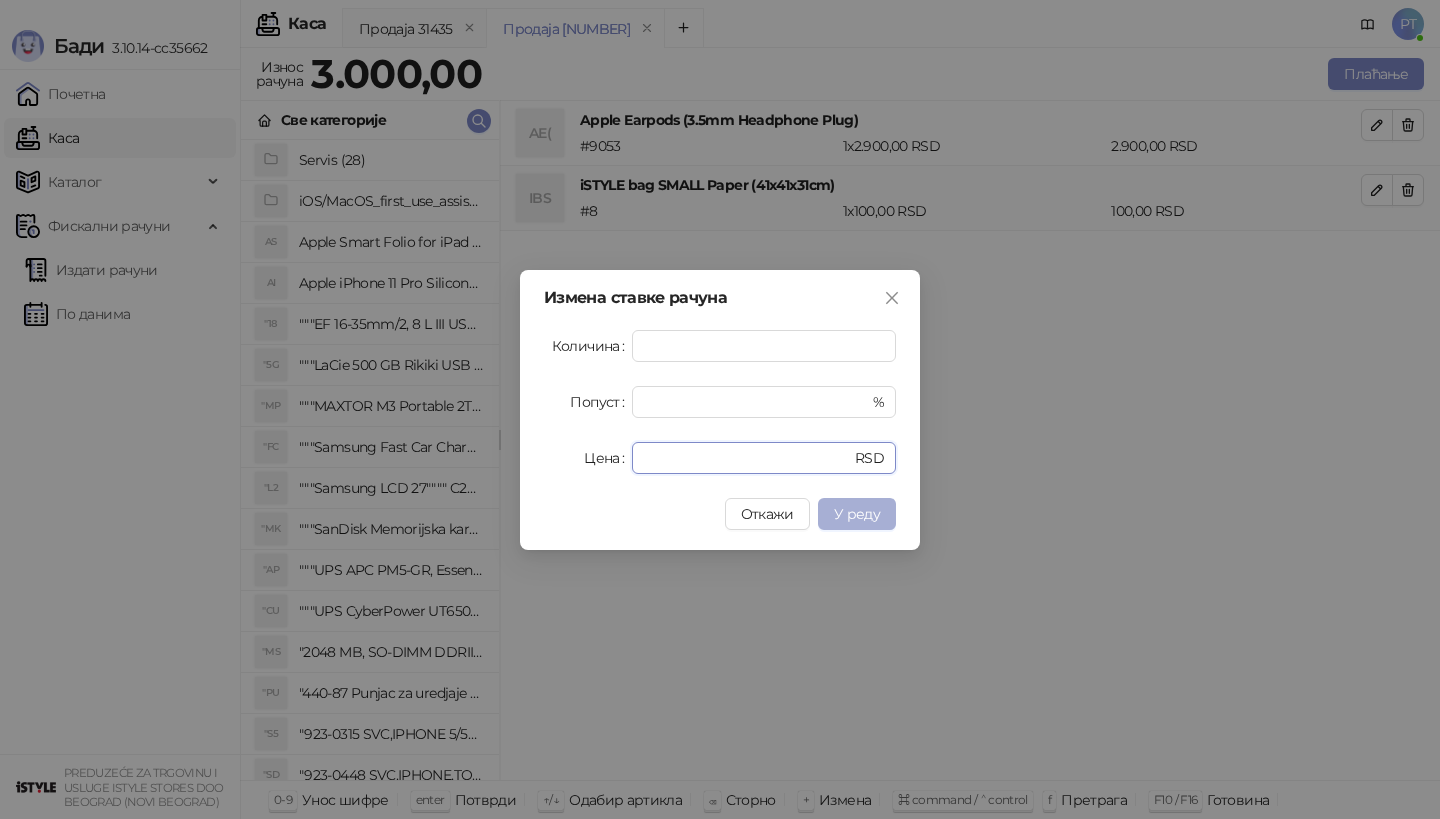 type on "****" 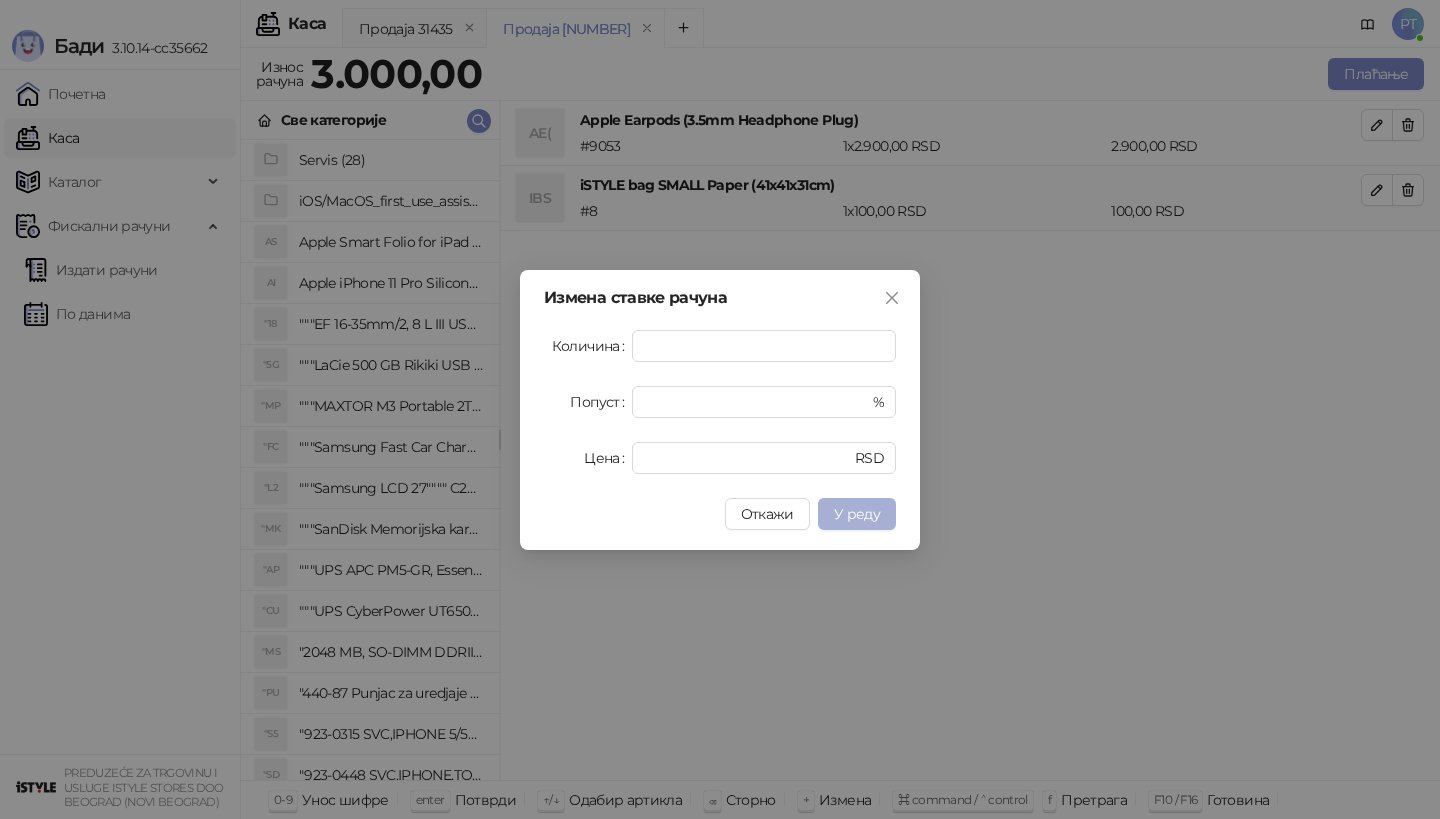 click on "У реду" at bounding box center [857, 514] 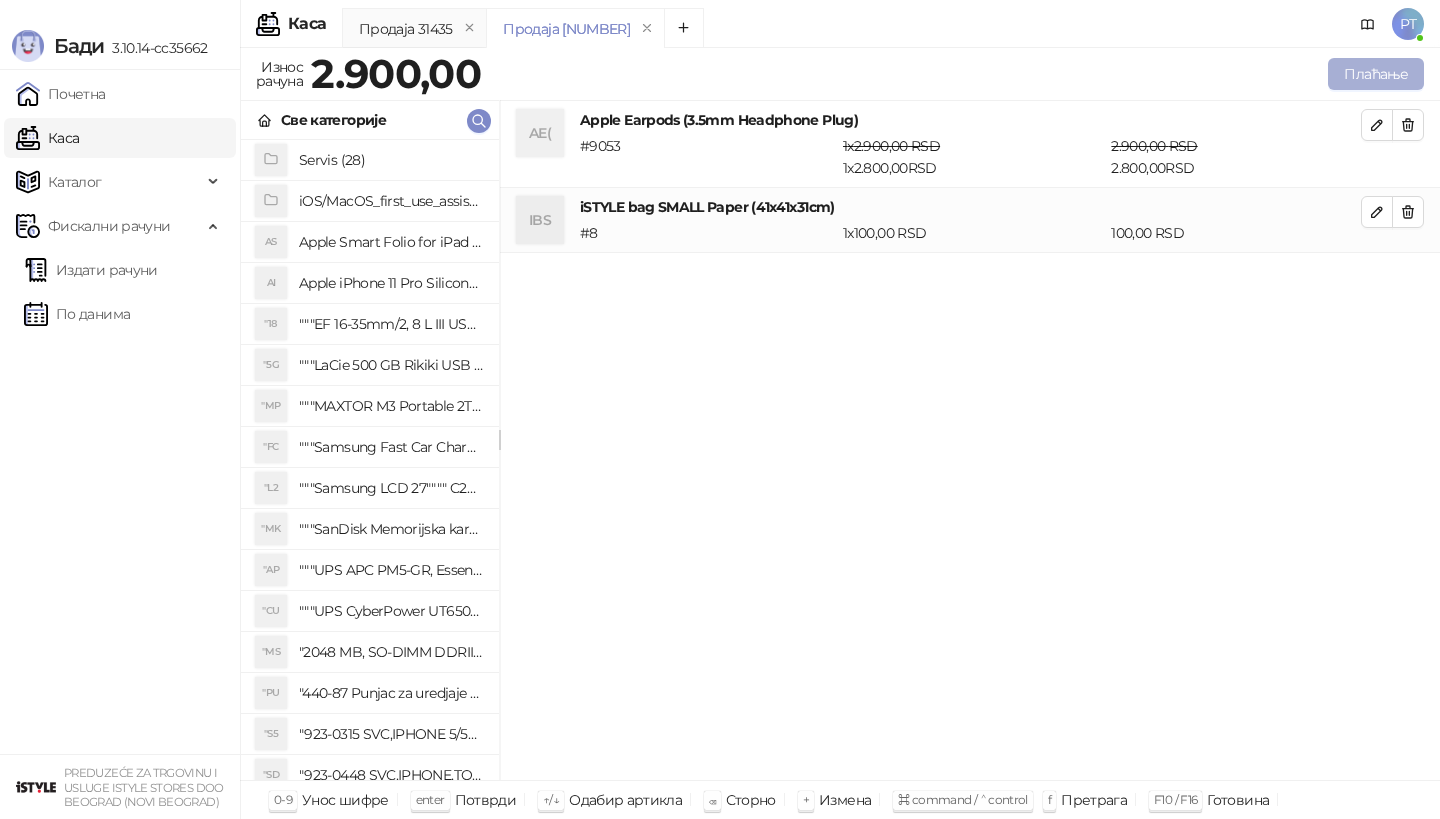 click on "Плаћање" at bounding box center [1376, 74] 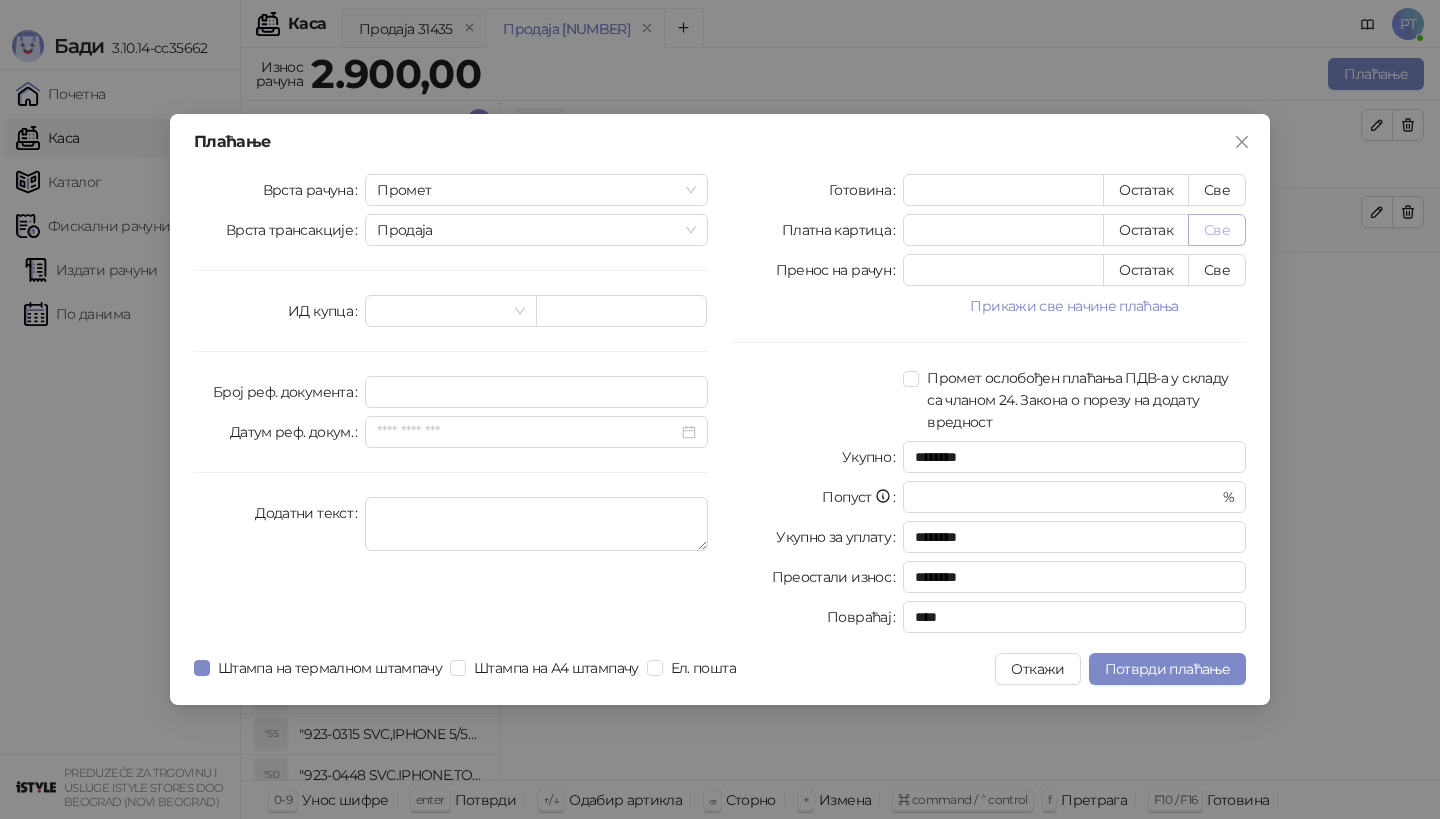click on "Све" at bounding box center (1217, 230) 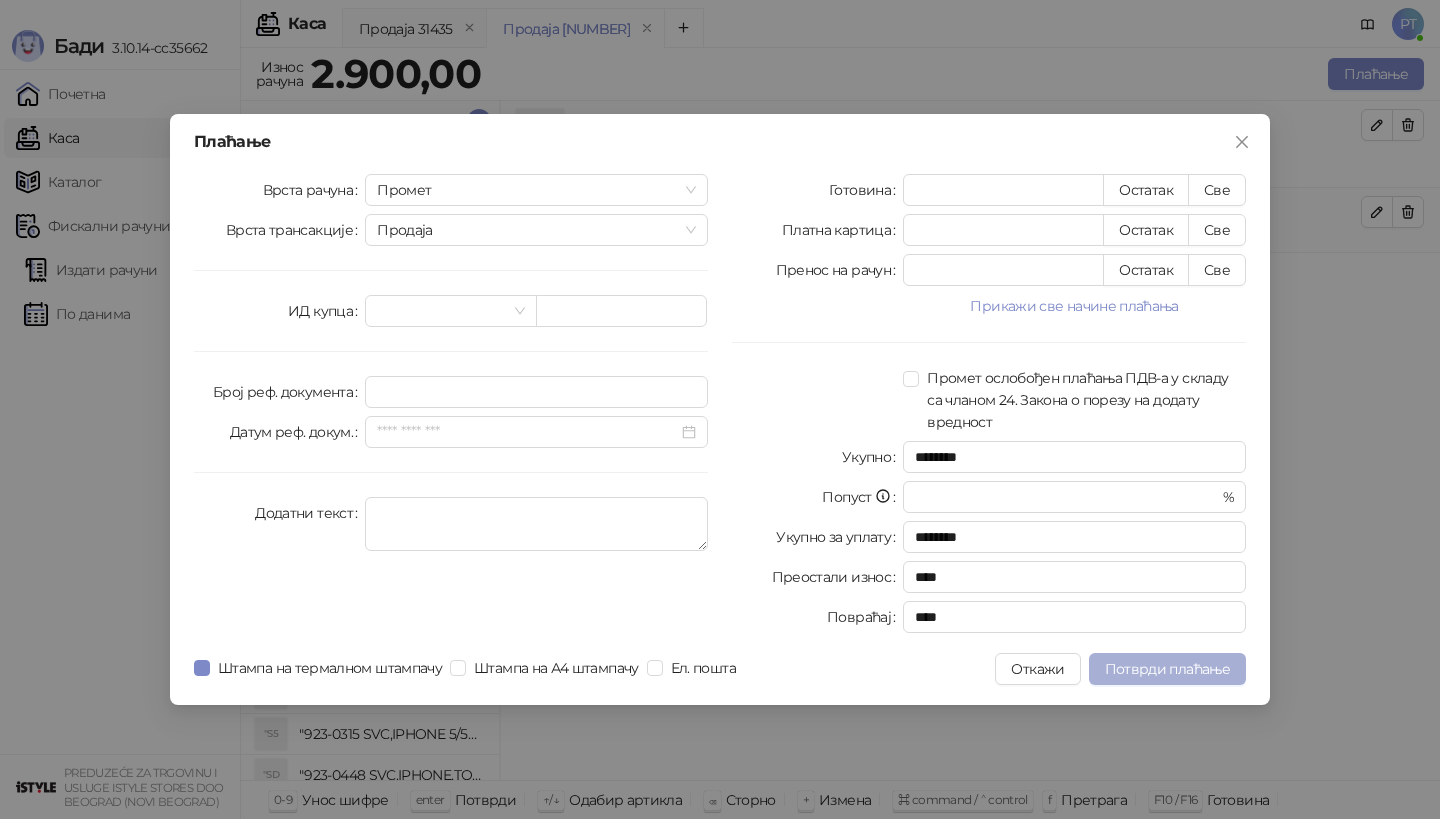click on "Потврди плаћање" at bounding box center (1167, 669) 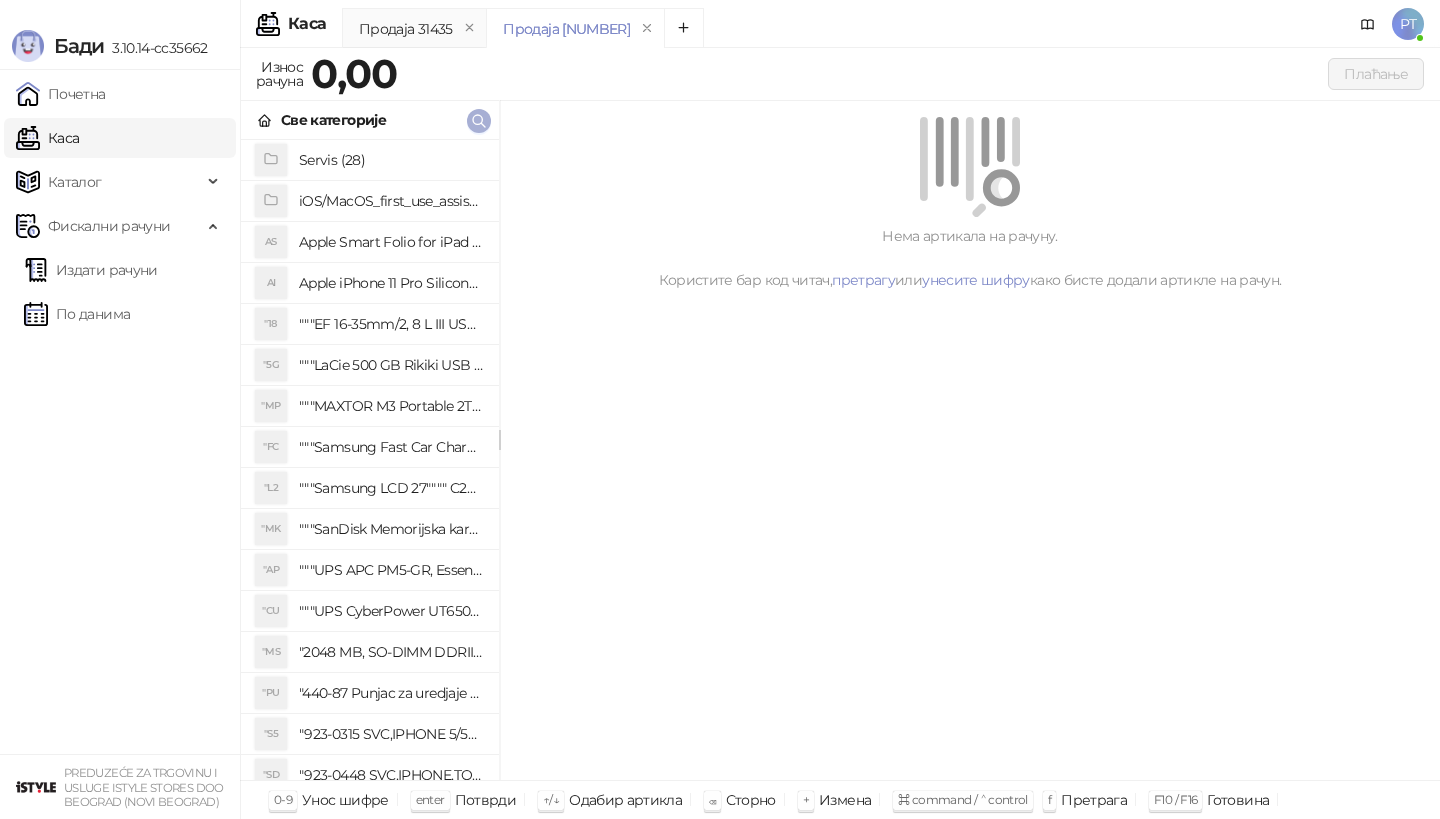 click at bounding box center [479, 120] 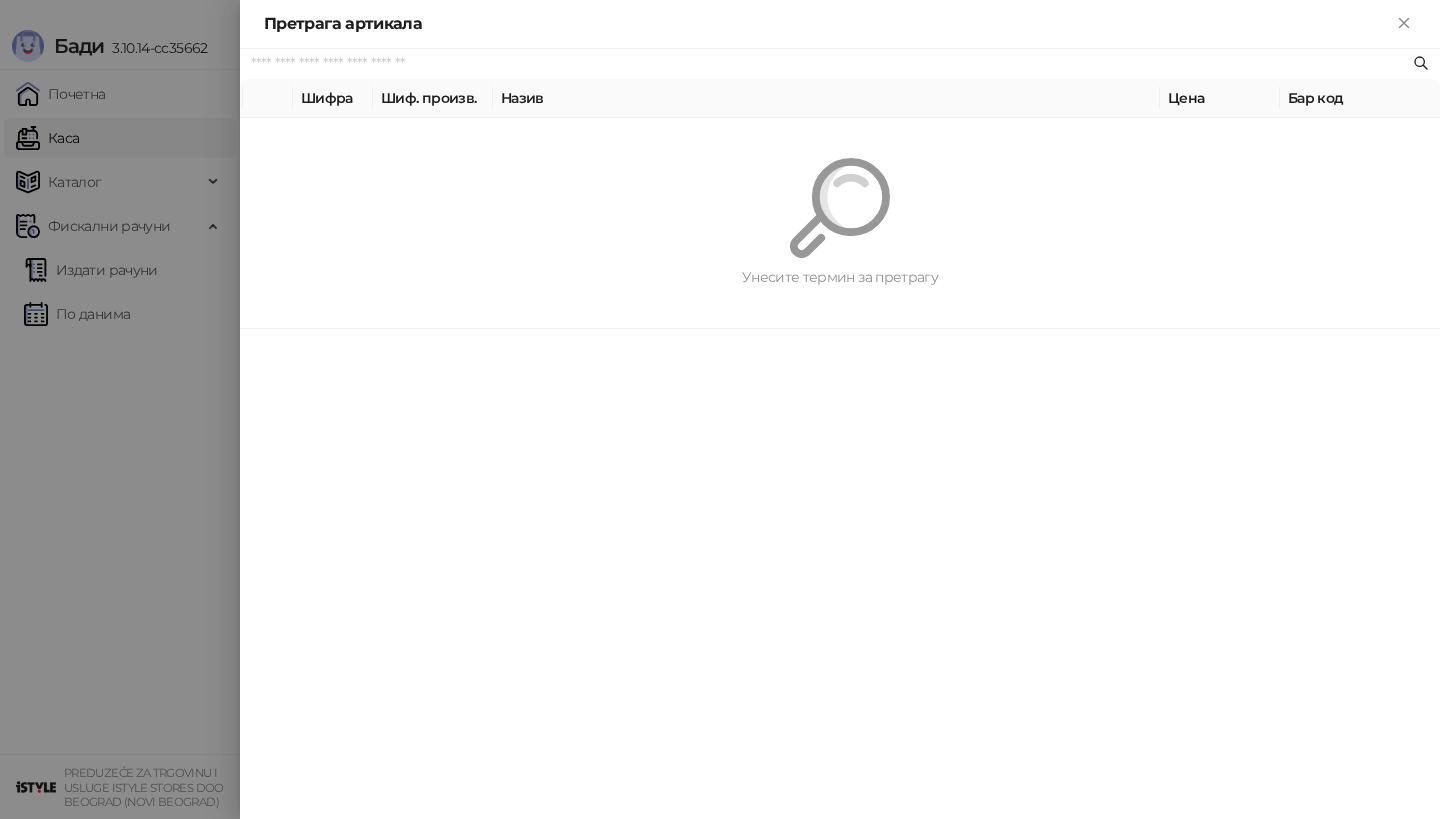 paste on "*********" 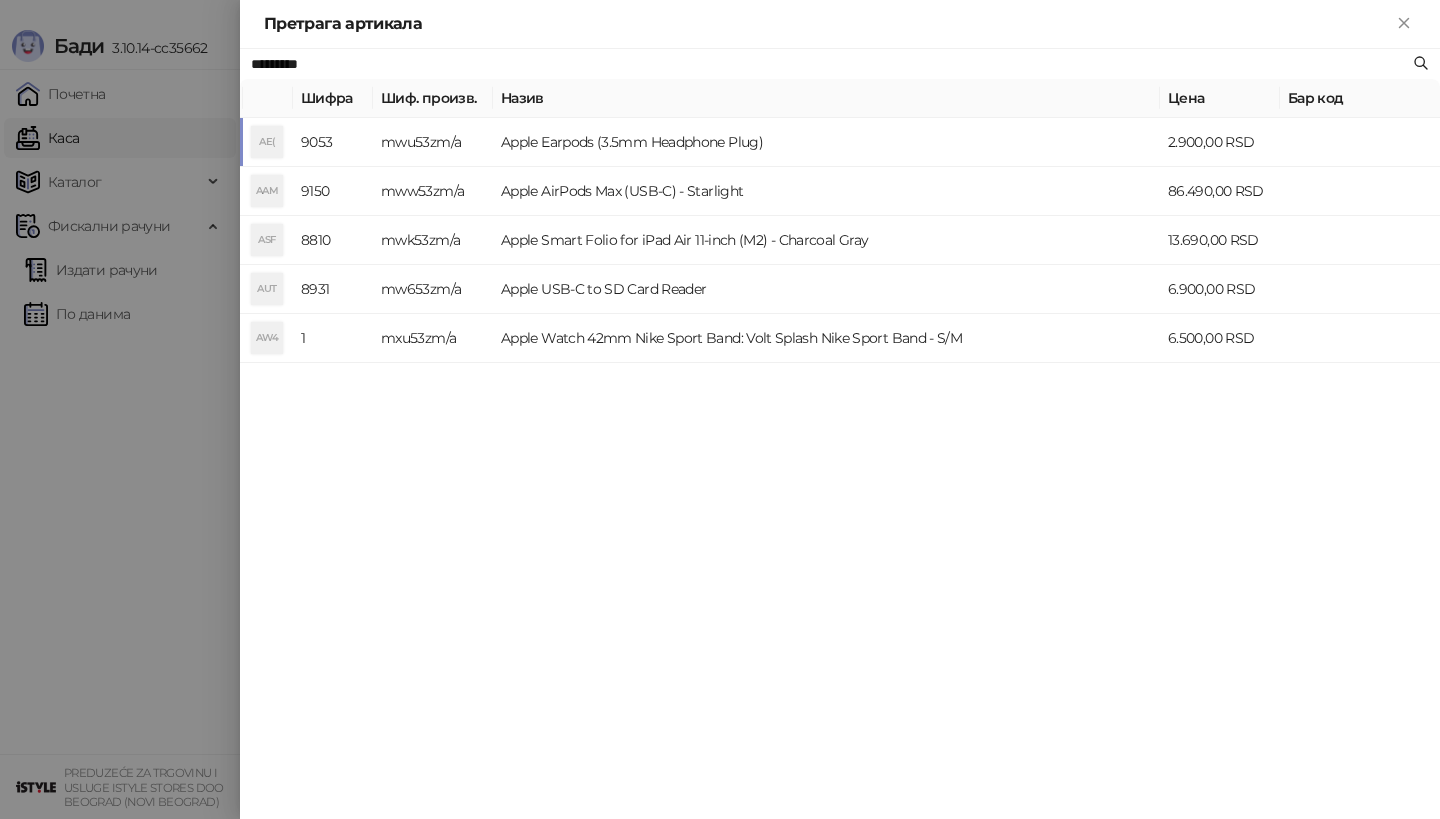 click on "AE(" at bounding box center [267, 142] 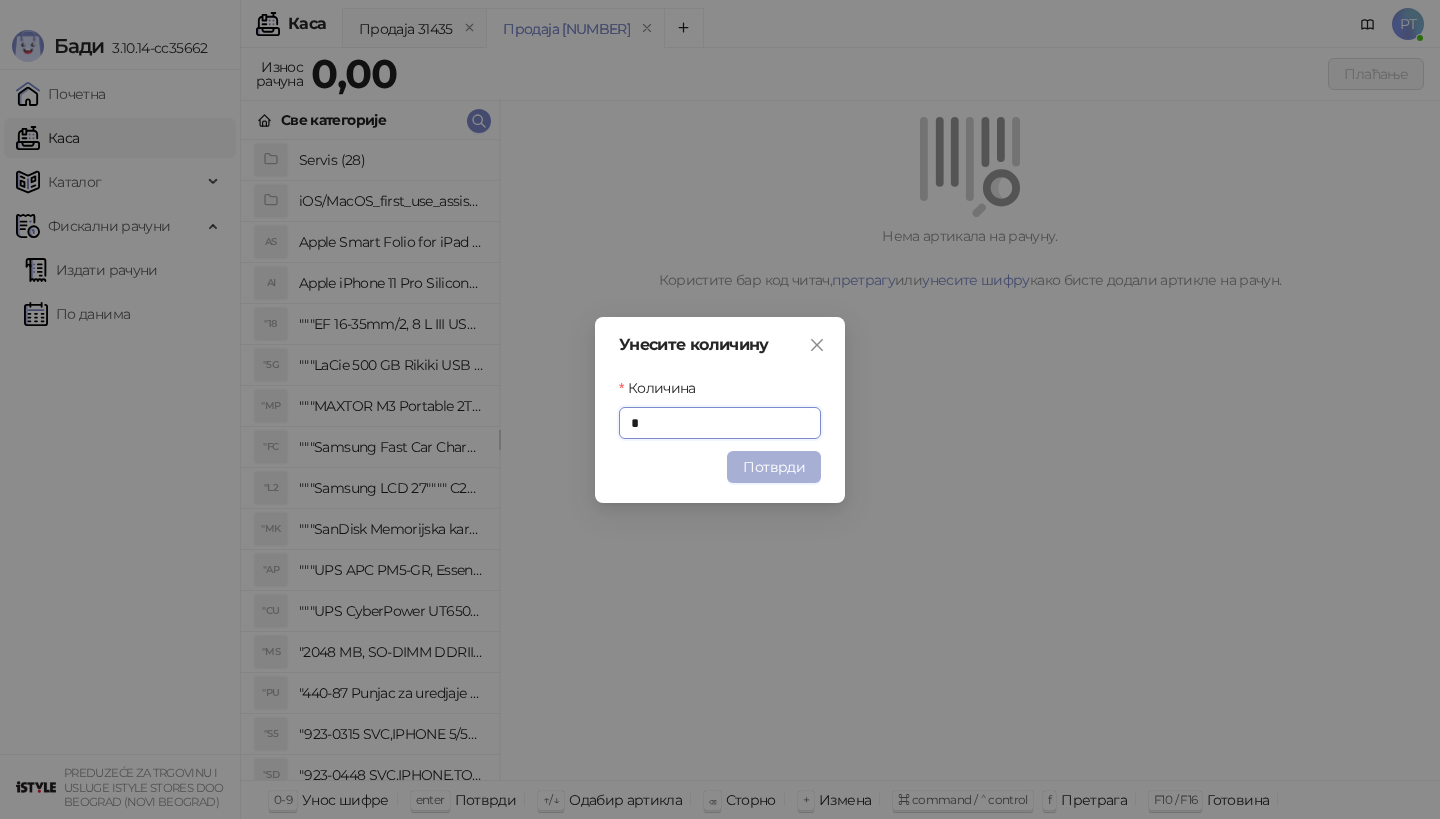 click on "Потврди" at bounding box center [774, 467] 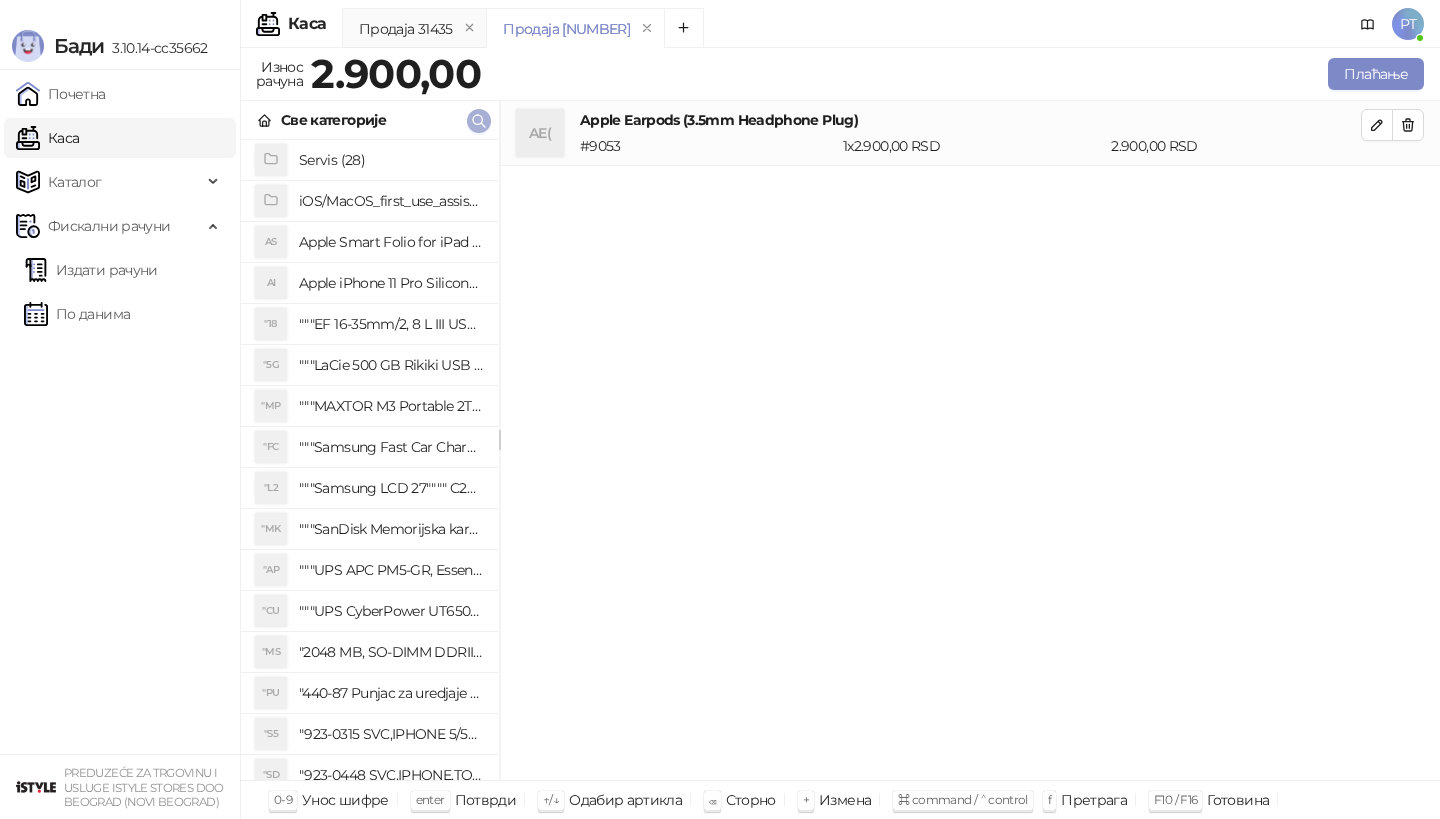 click 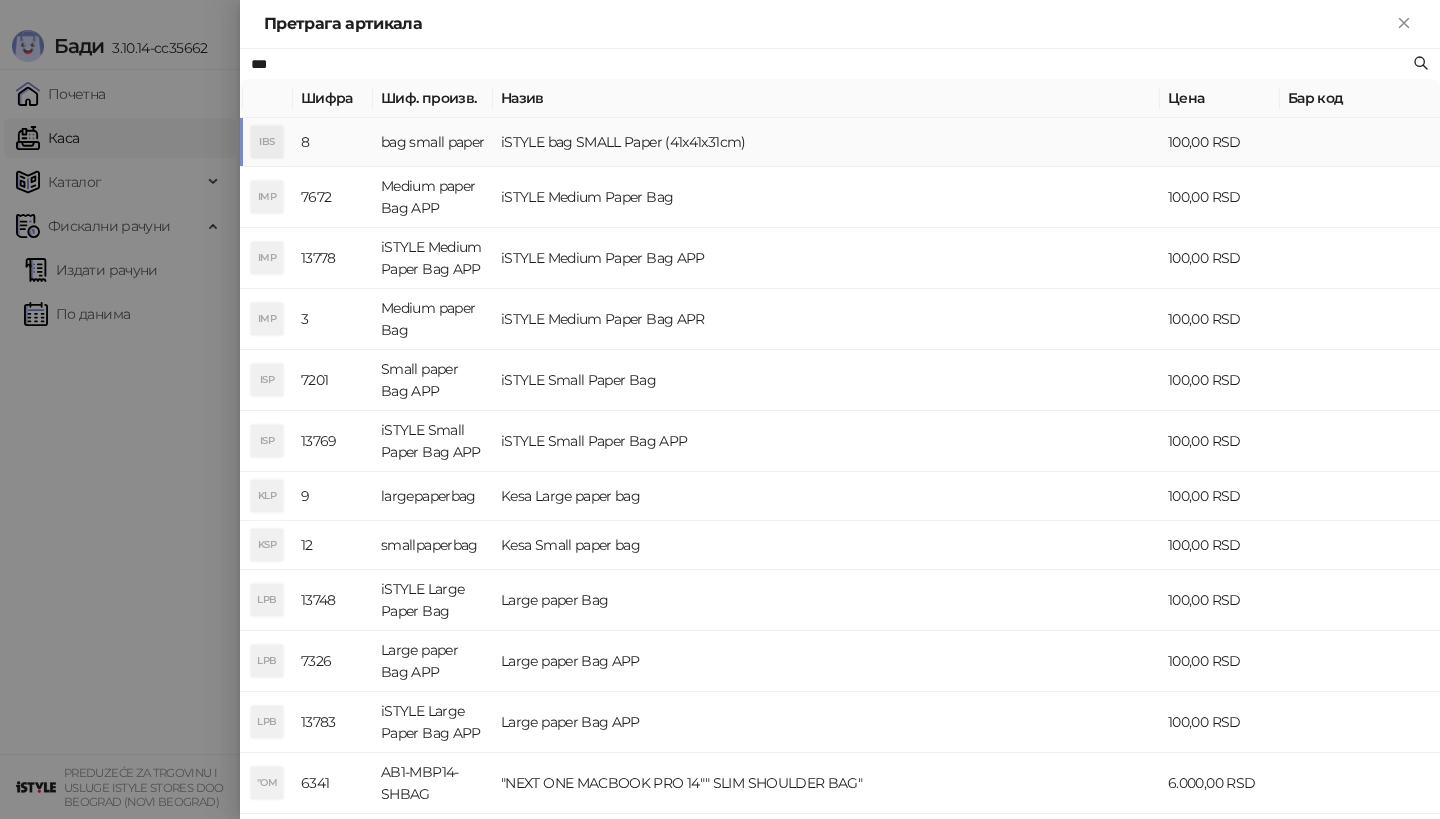 type on "***" 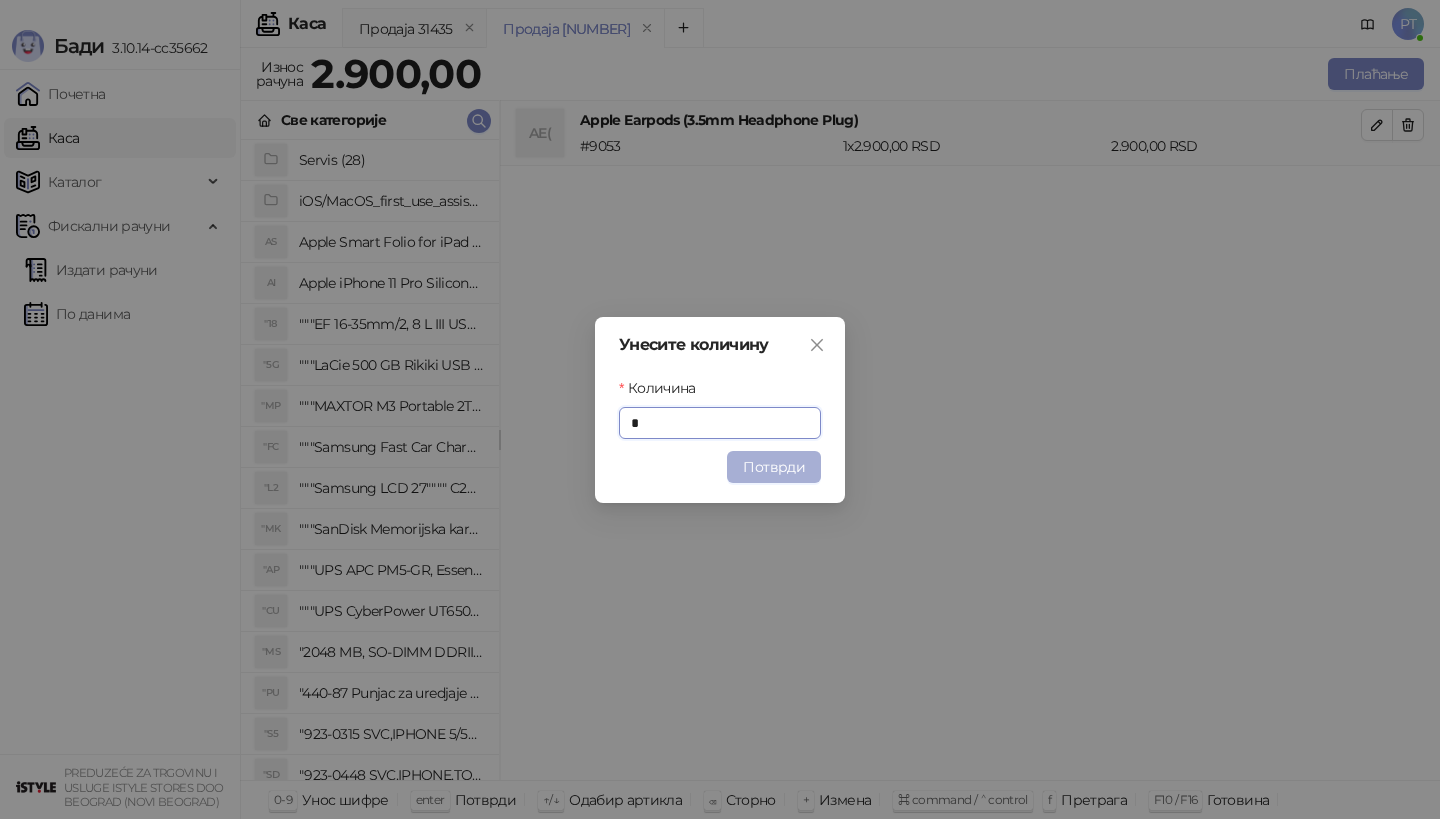 click on "Потврди" at bounding box center (774, 467) 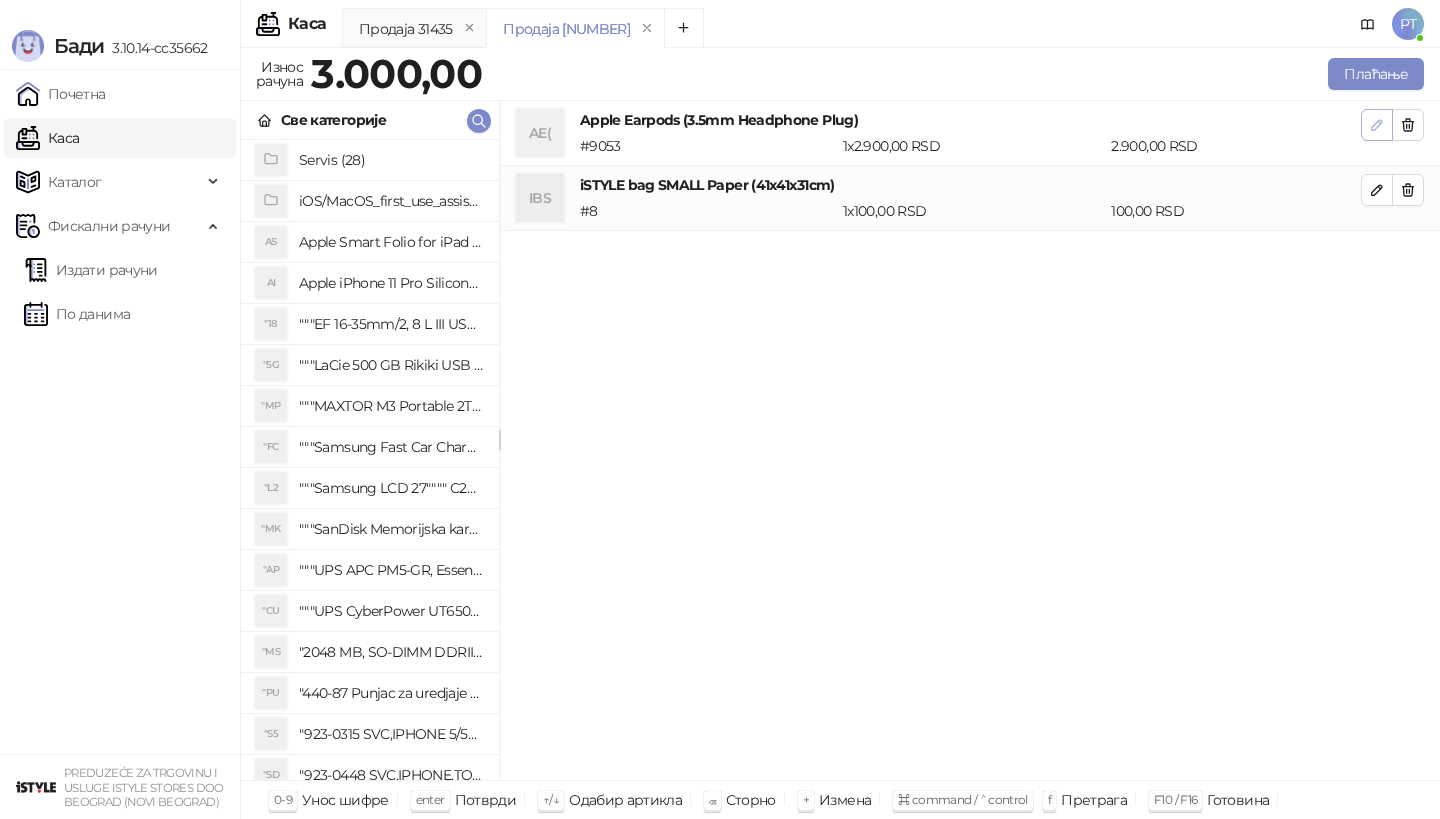 click 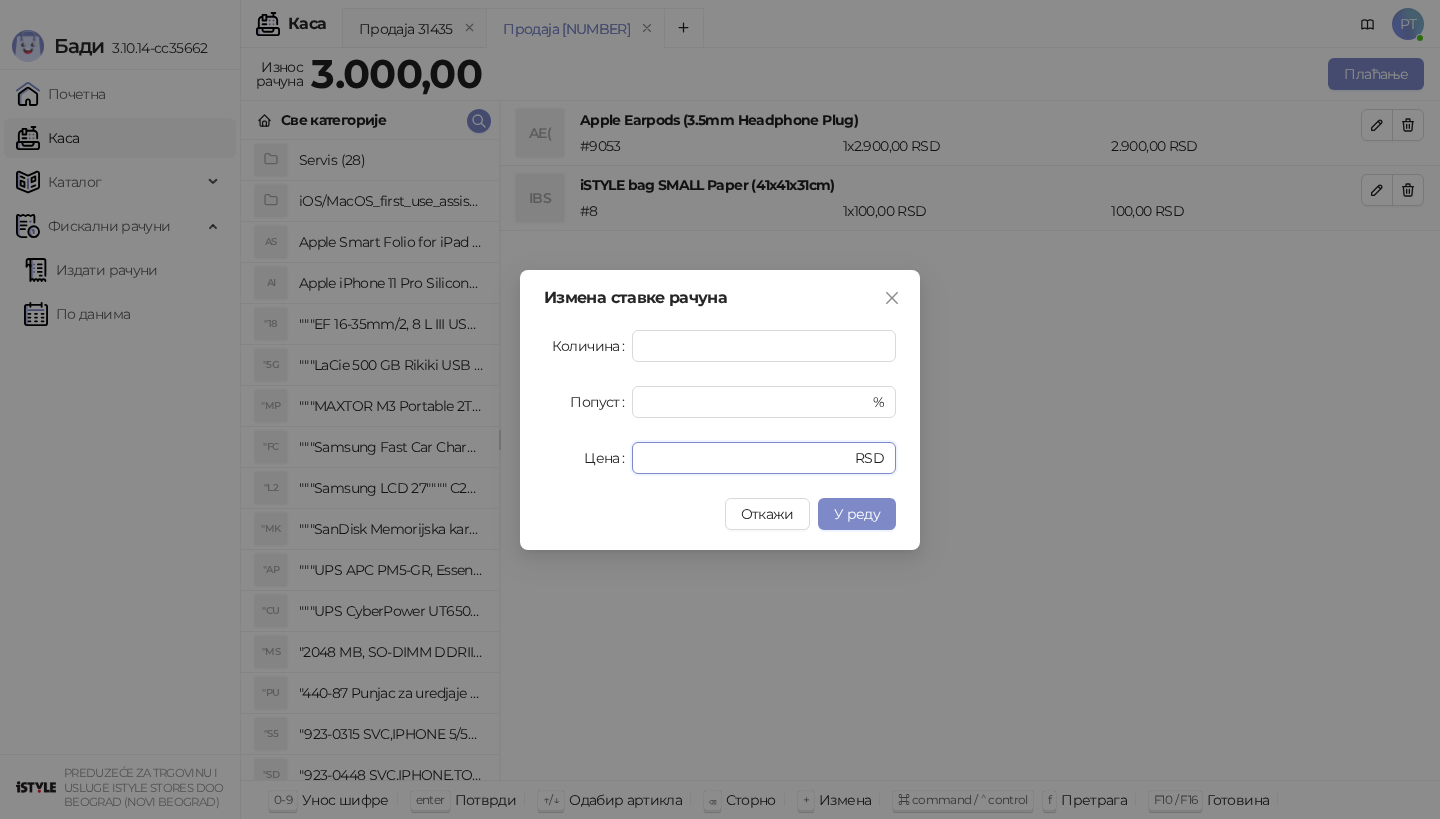 drag, startPoint x: 697, startPoint y: 458, endPoint x: 550, endPoint y: 458, distance: 147 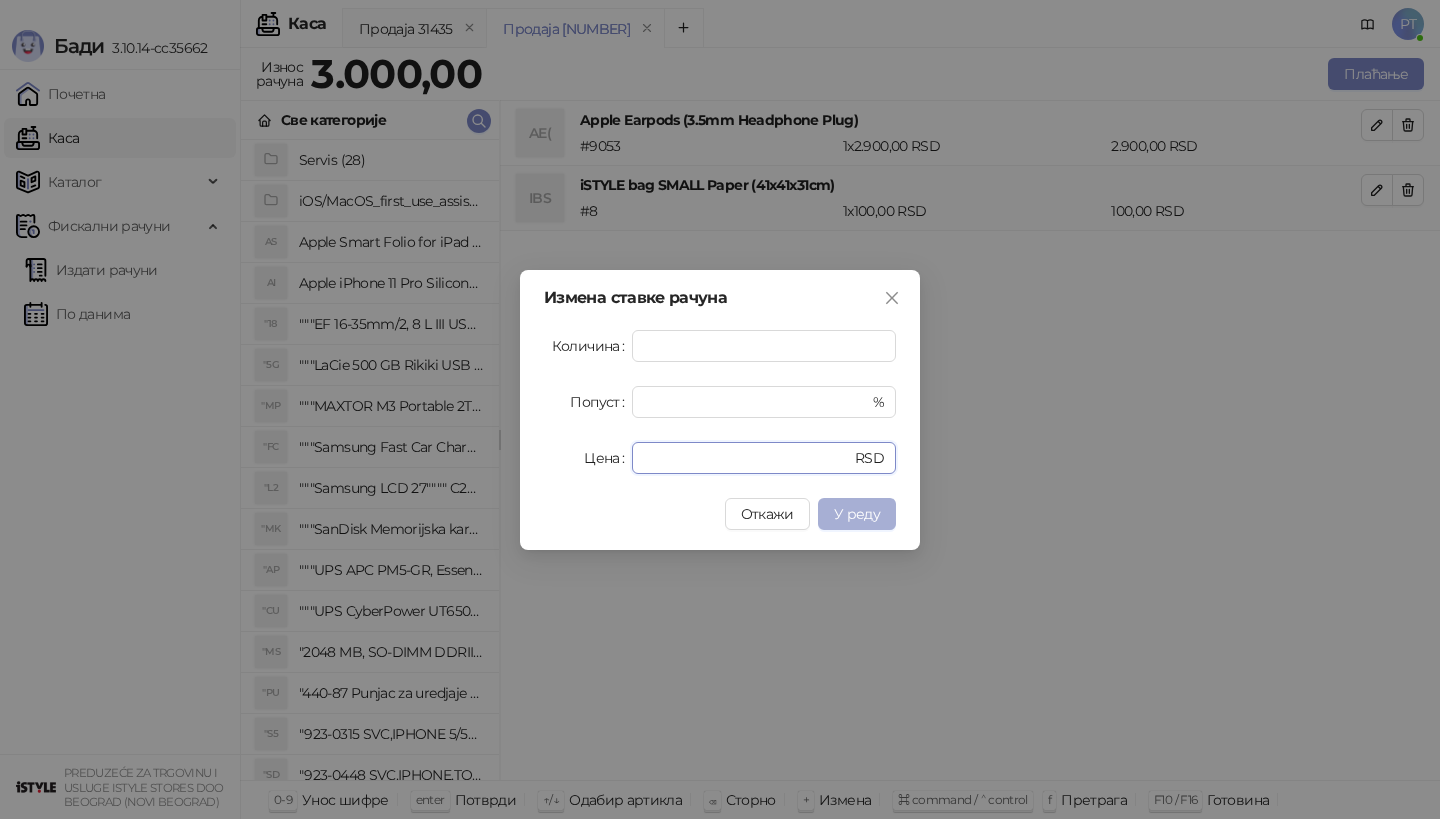 type on "****" 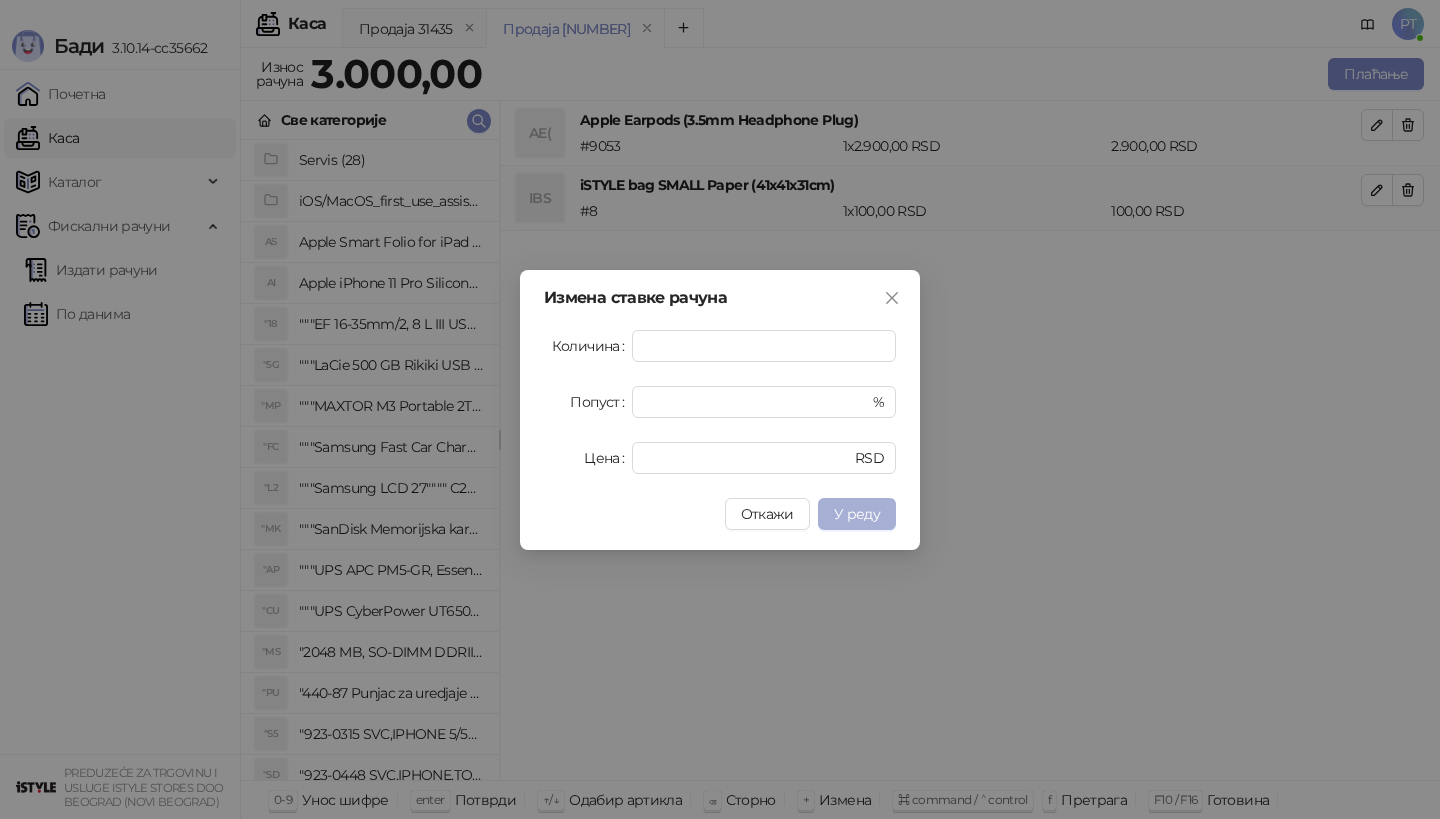 click on "У реду" at bounding box center [857, 514] 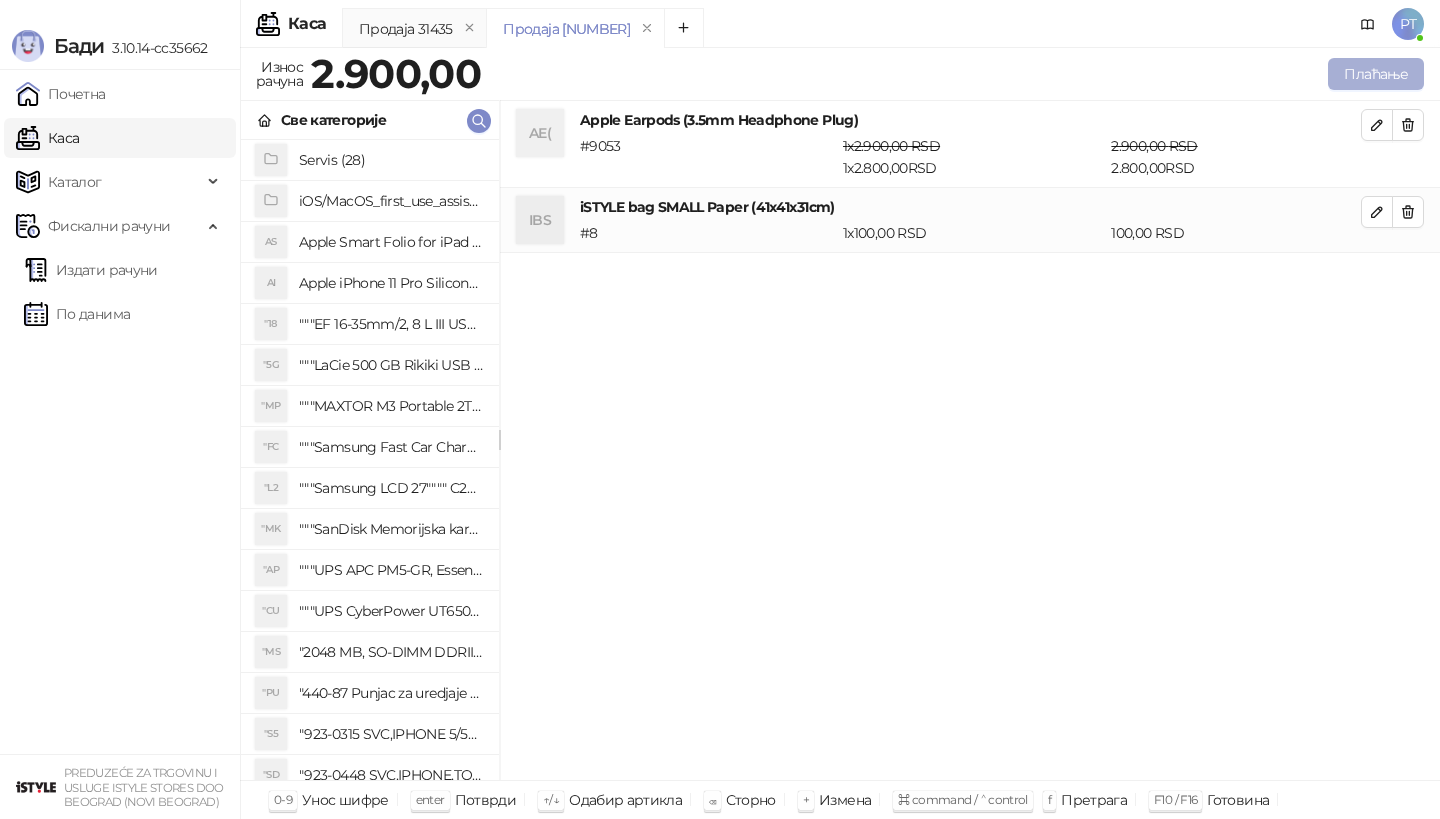 click on "Плаћање" at bounding box center [1376, 74] 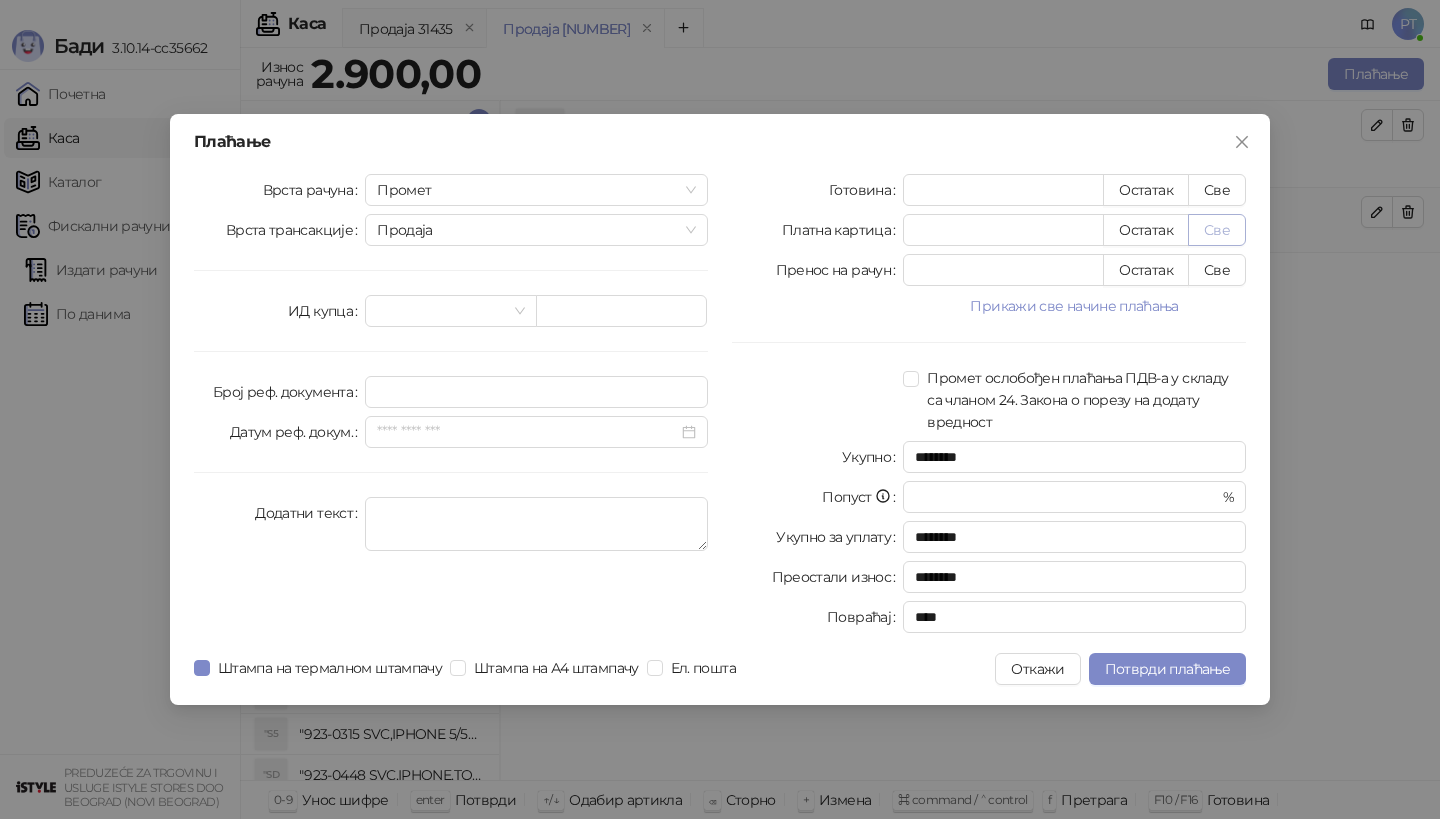 click on "Све" at bounding box center (1217, 230) 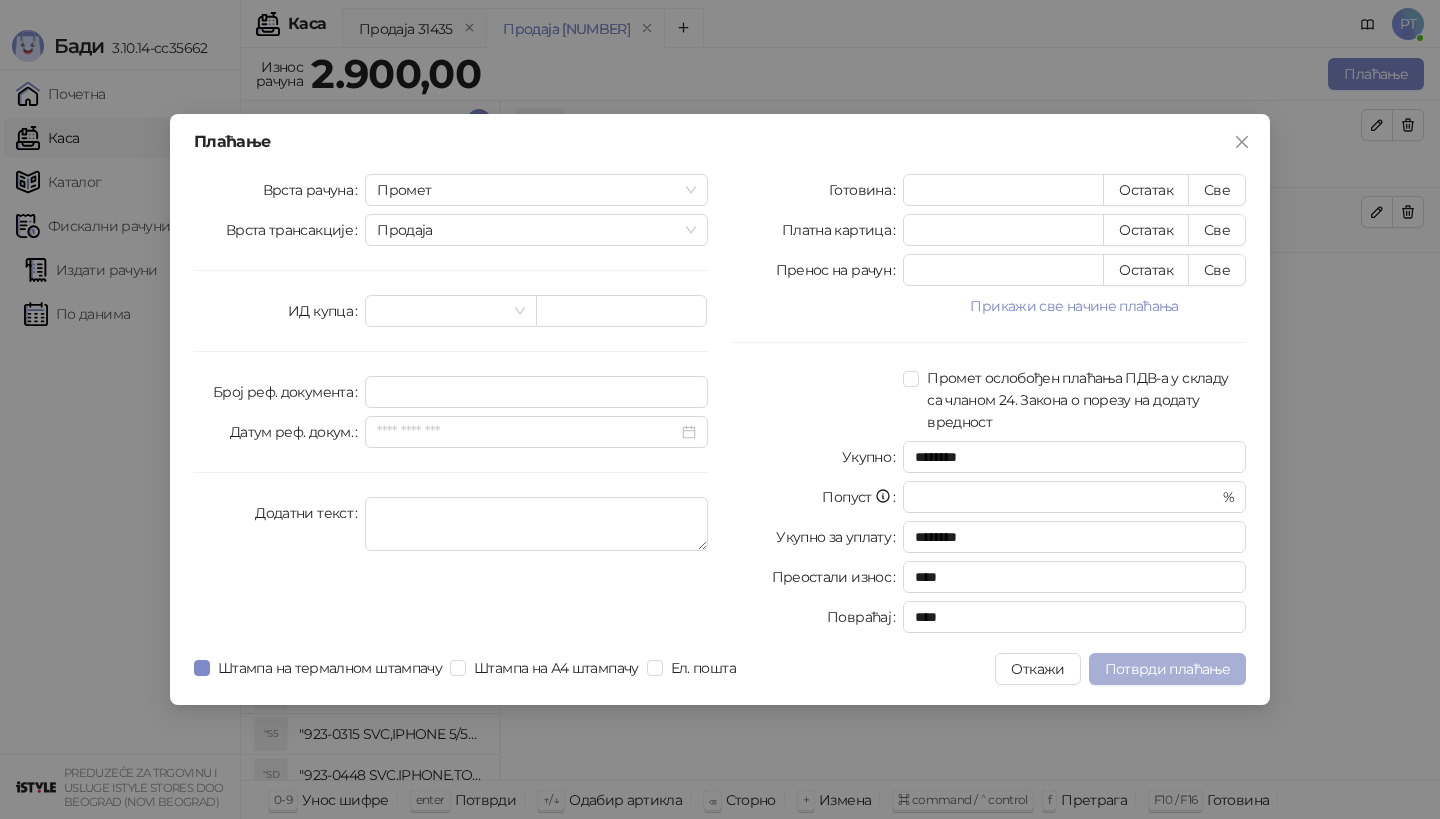 click on "Потврди плаћање" at bounding box center (1167, 669) 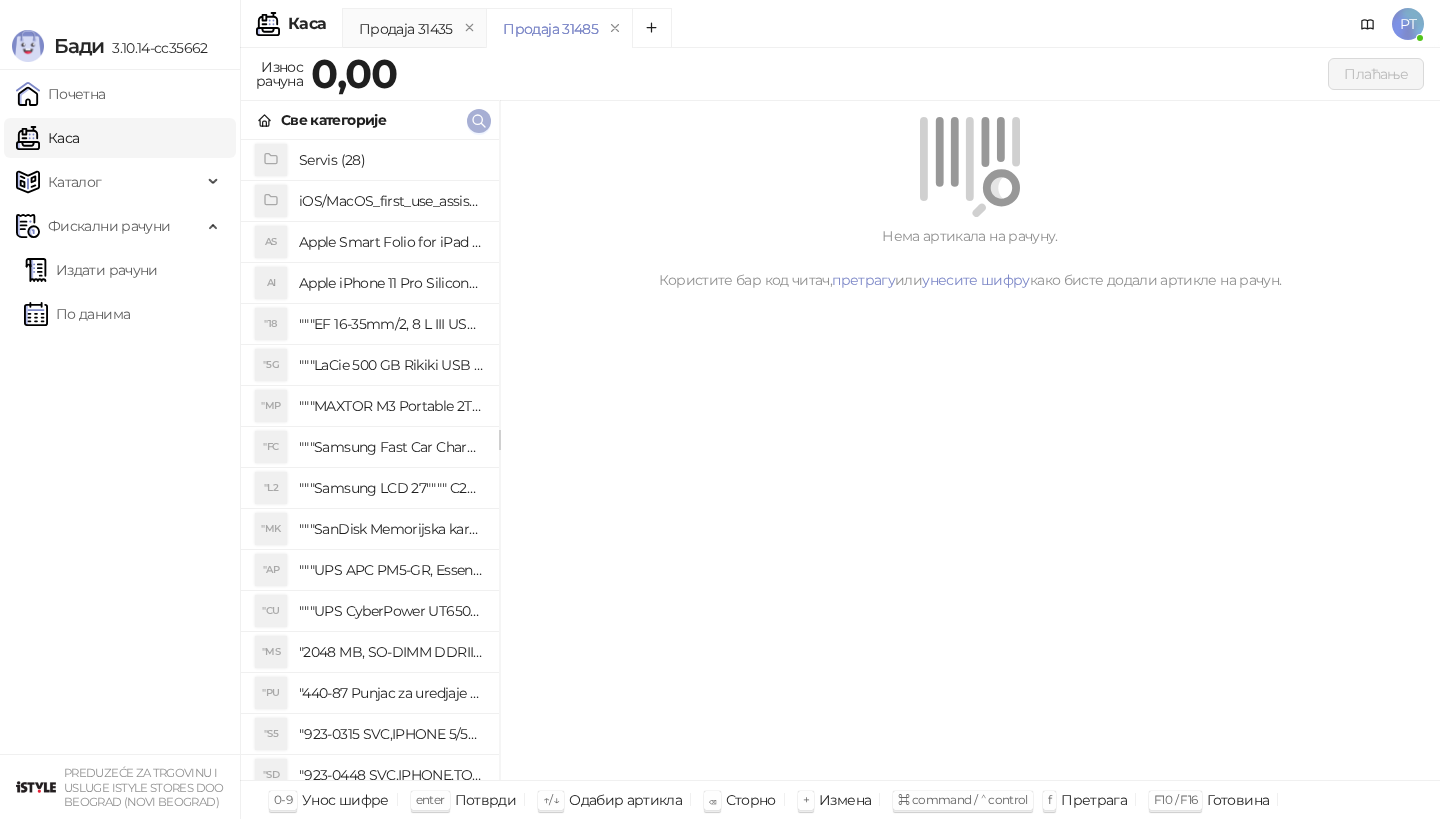 click 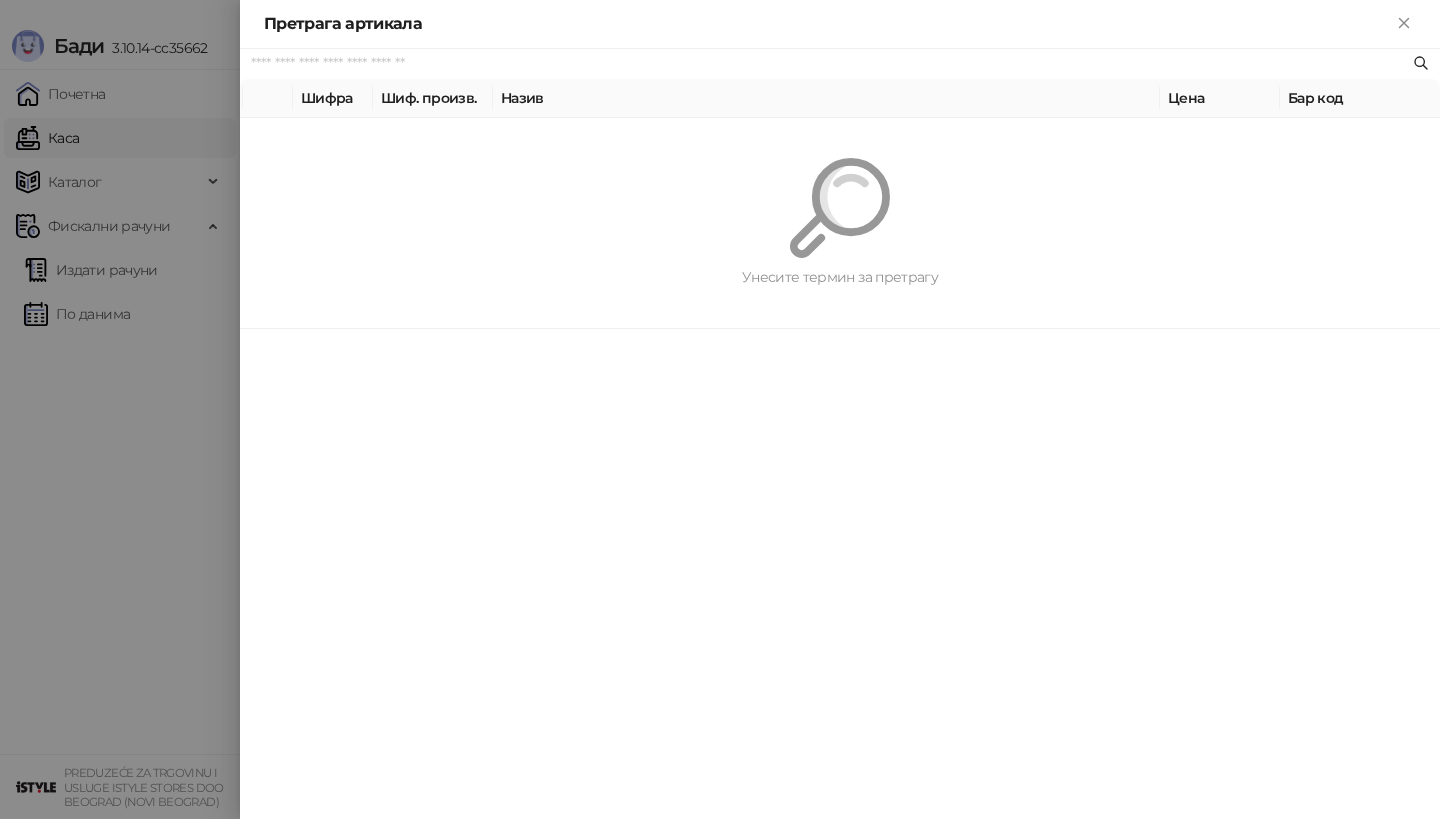 paste on "*********" 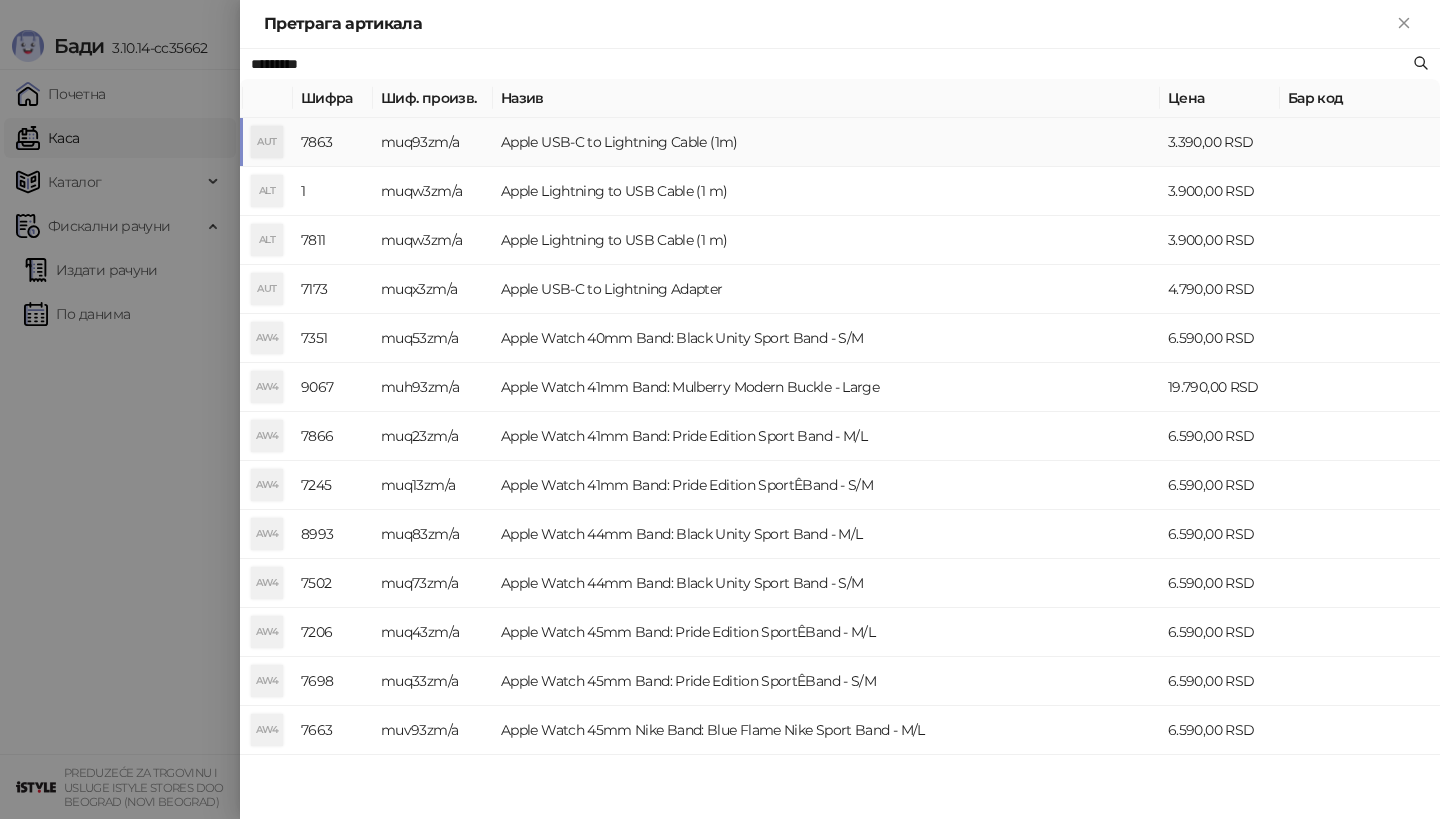 click on "AUT" at bounding box center (267, 142) 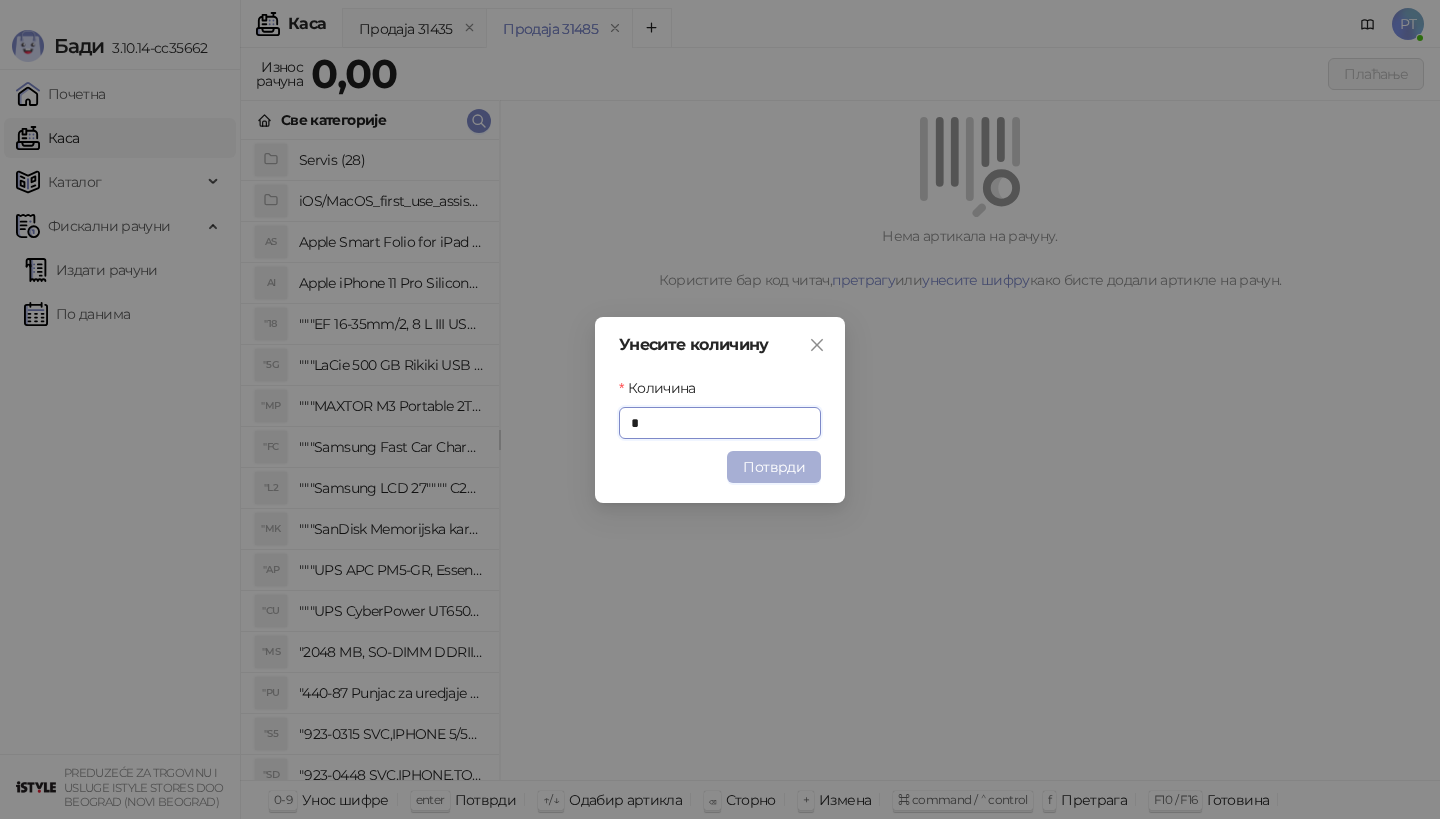 click on "Потврди" at bounding box center [774, 467] 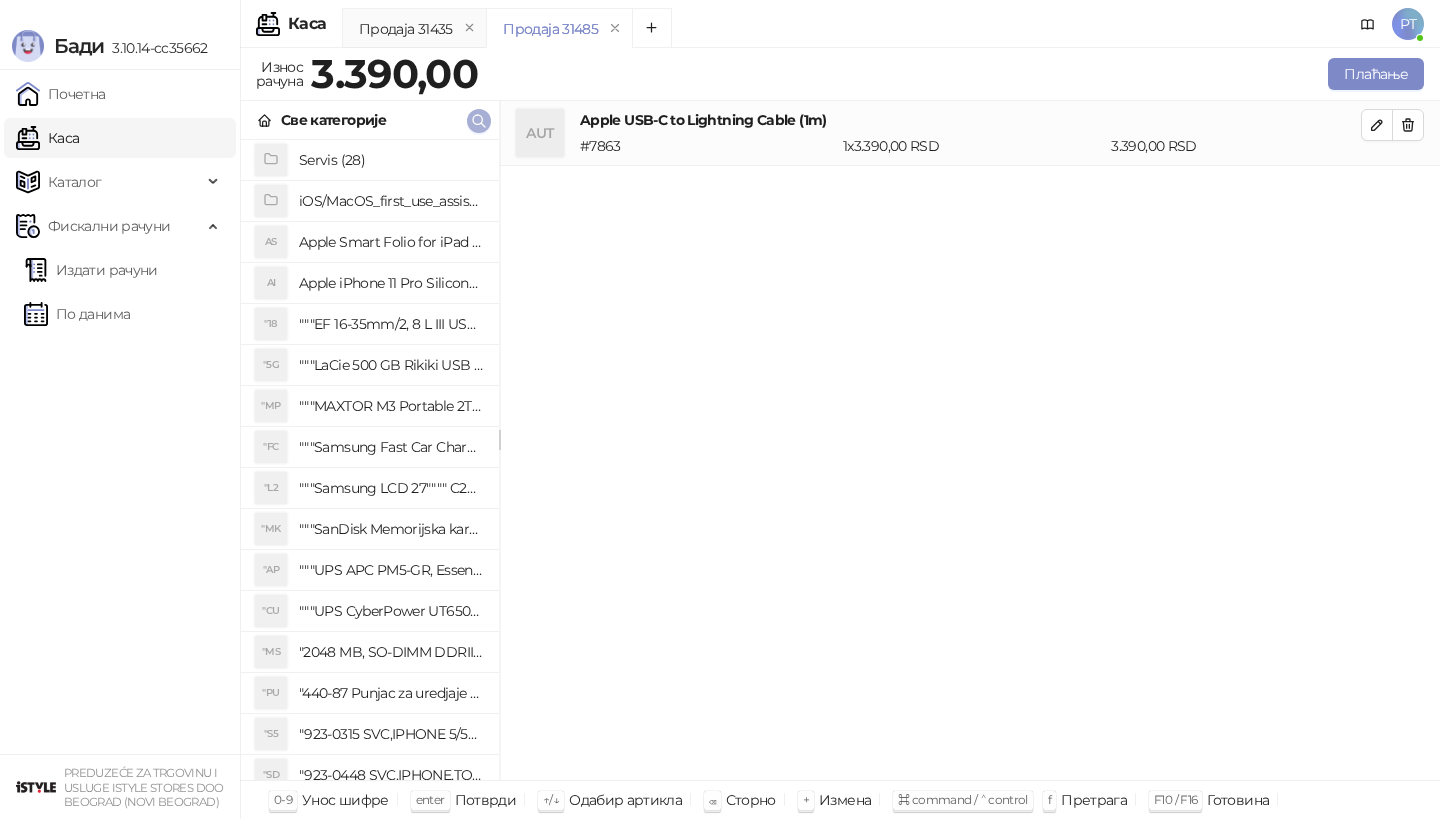 click 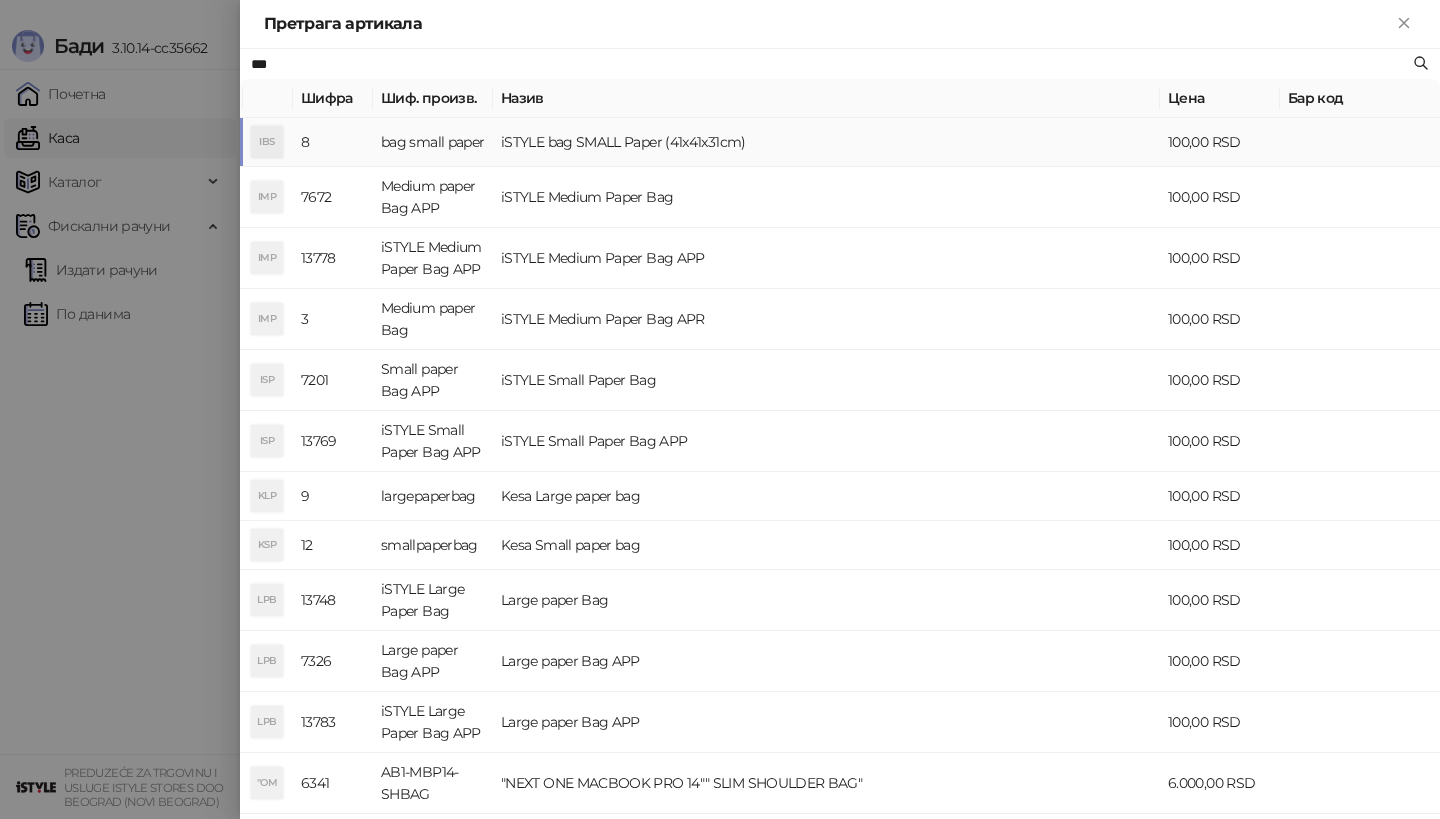type on "***" 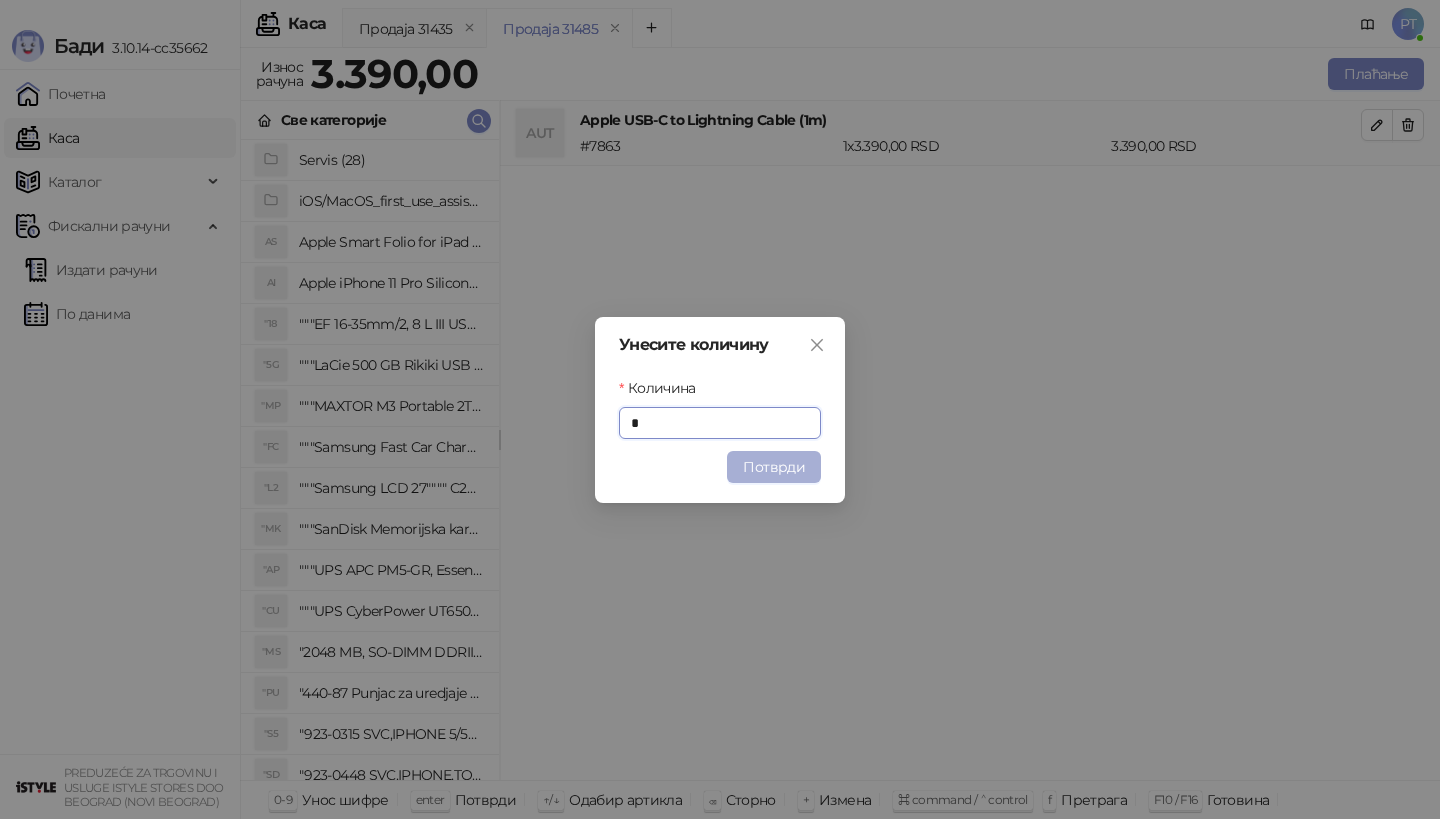 click on "Потврди" at bounding box center [774, 467] 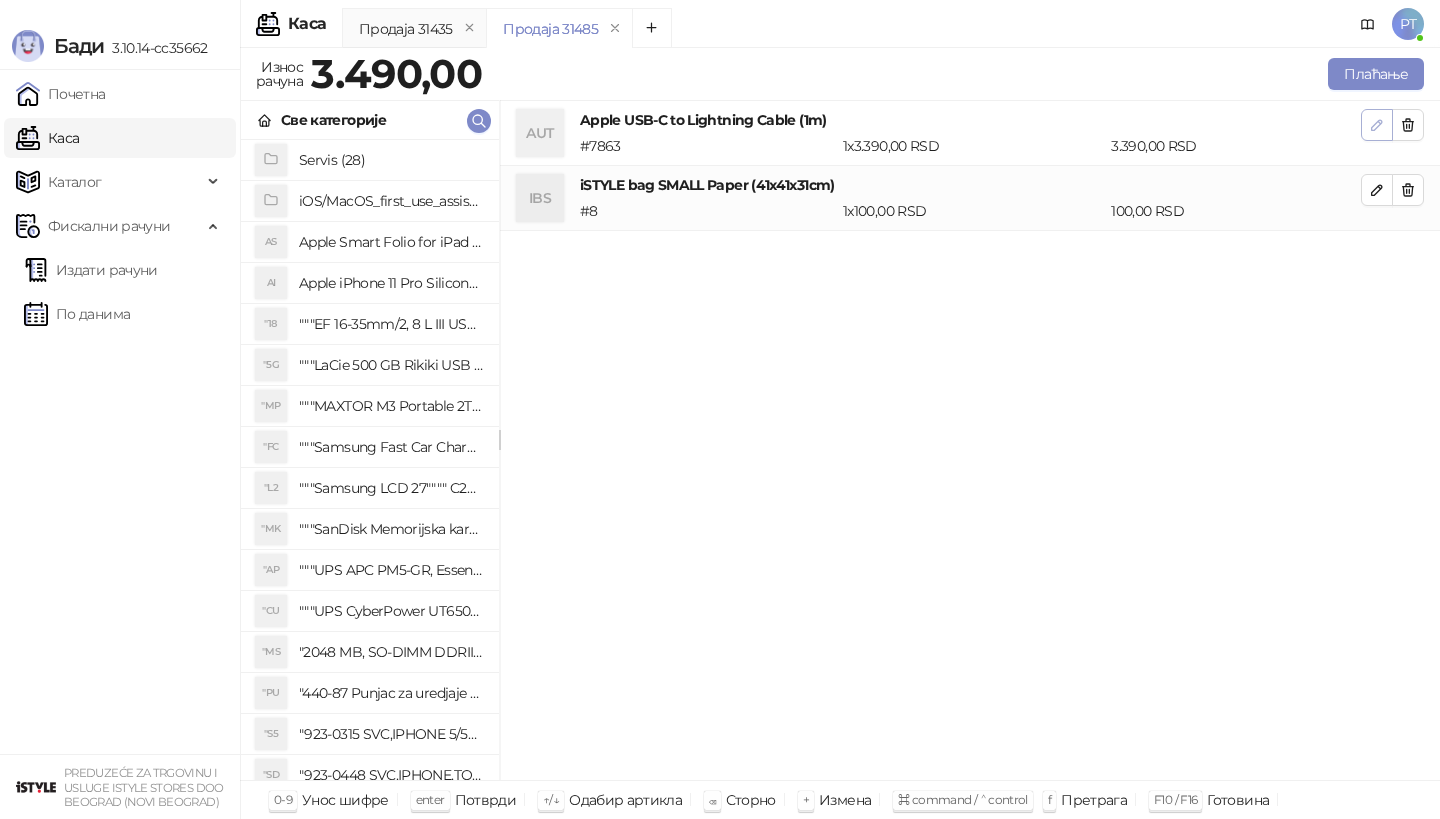 click 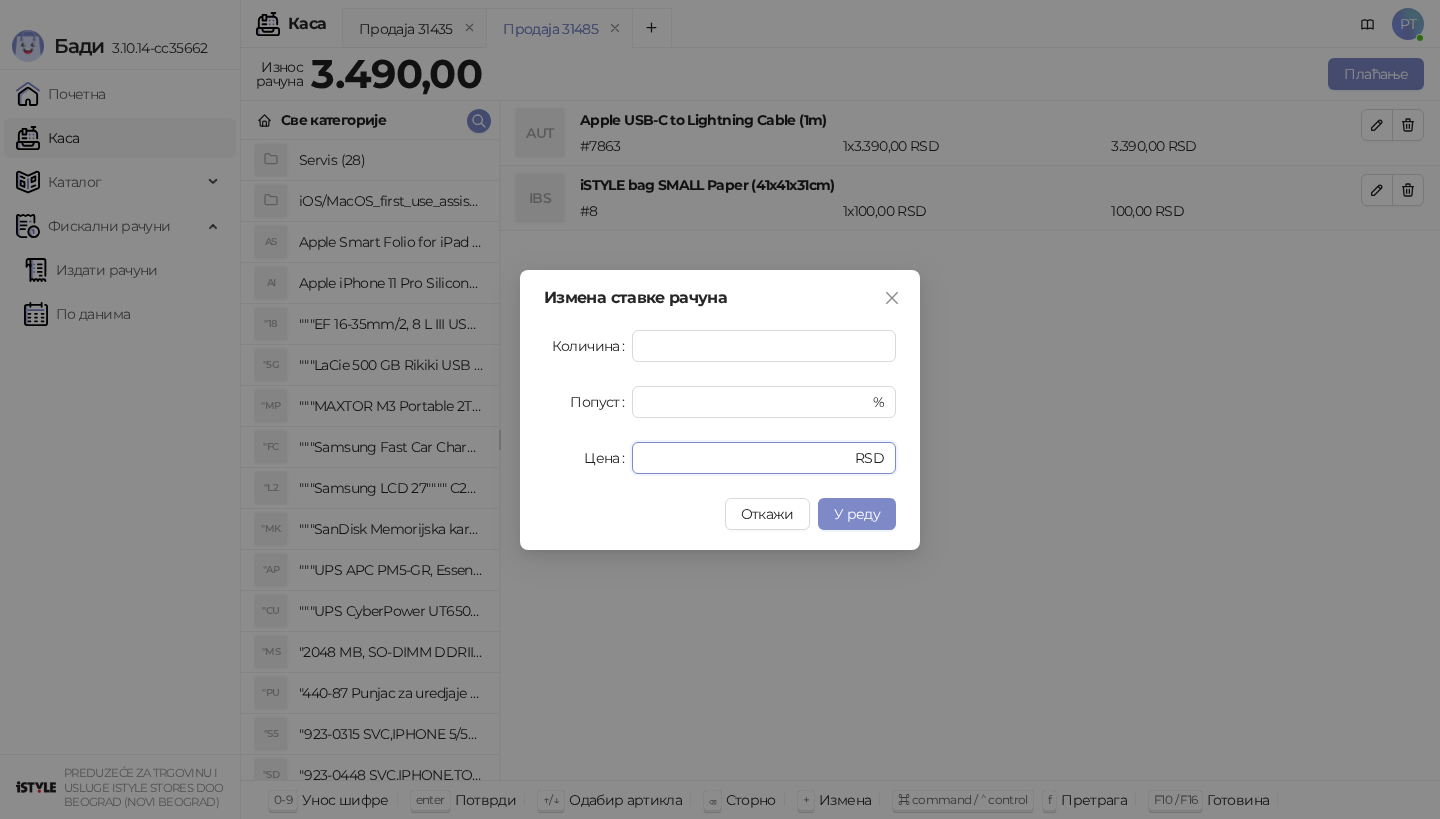 drag, startPoint x: 688, startPoint y: 462, endPoint x: 555, endPoint y: 462, distance: 133 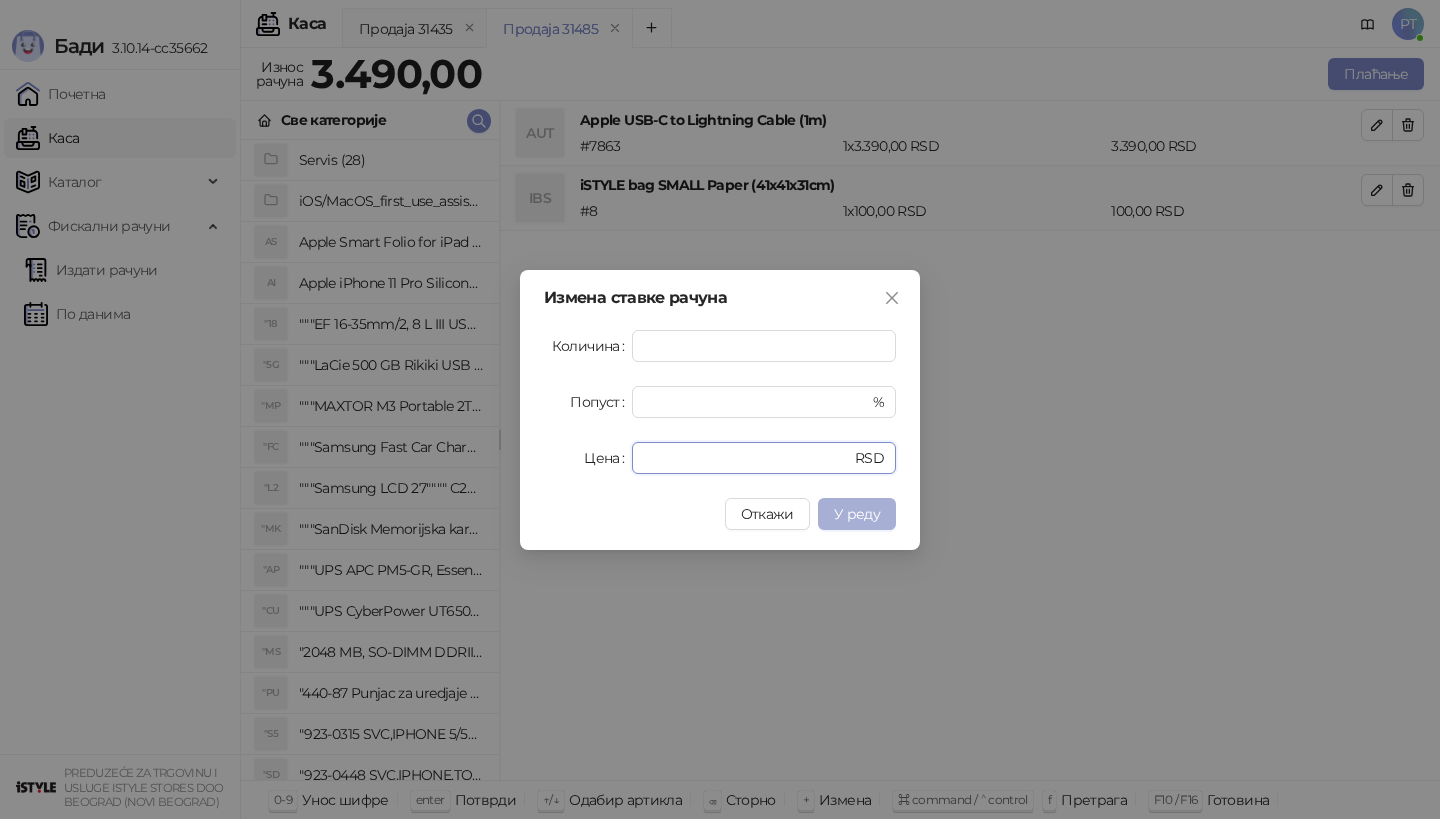 type on "****" 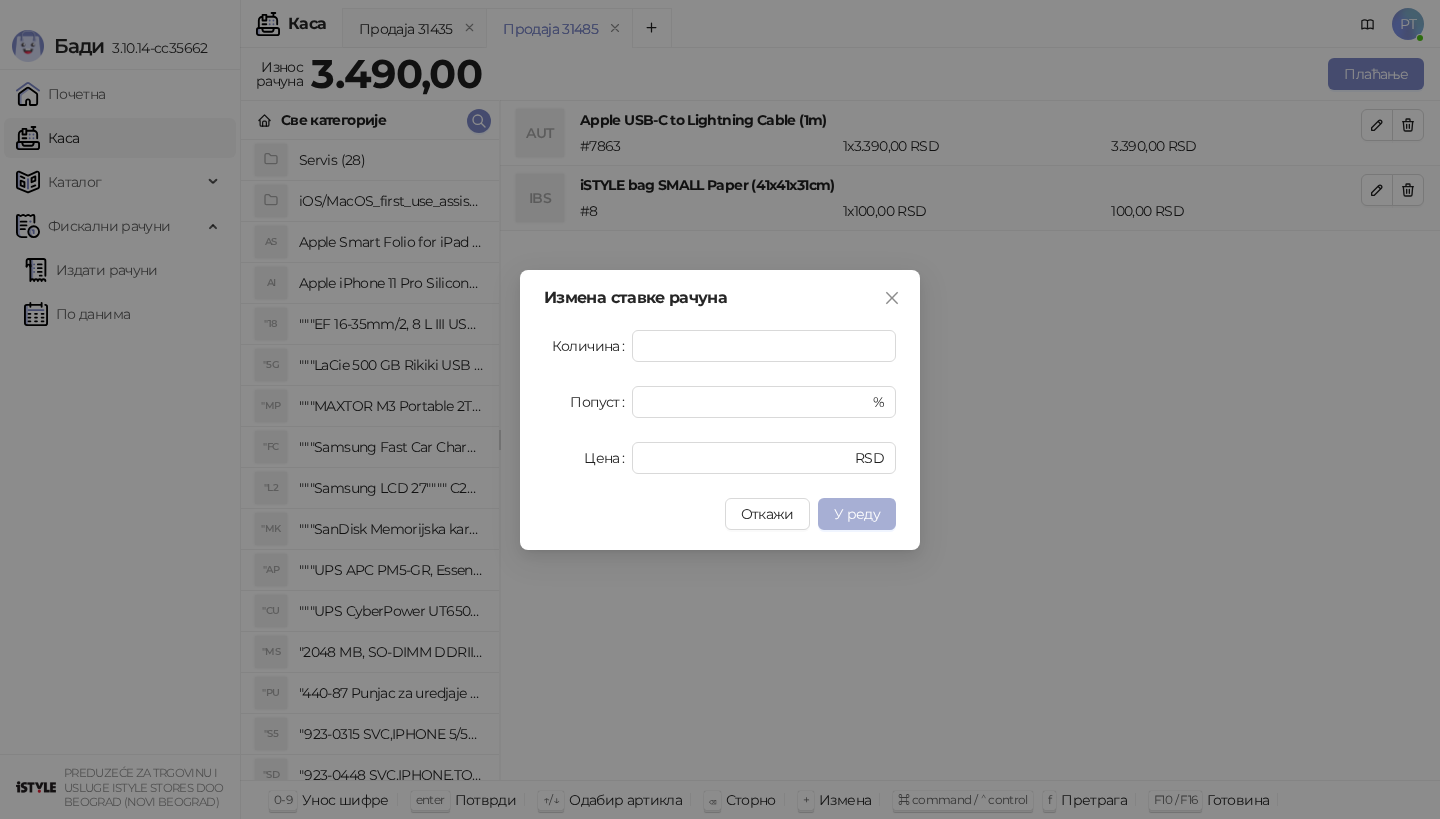 click on "У реду" at bounding box center (857, 514) 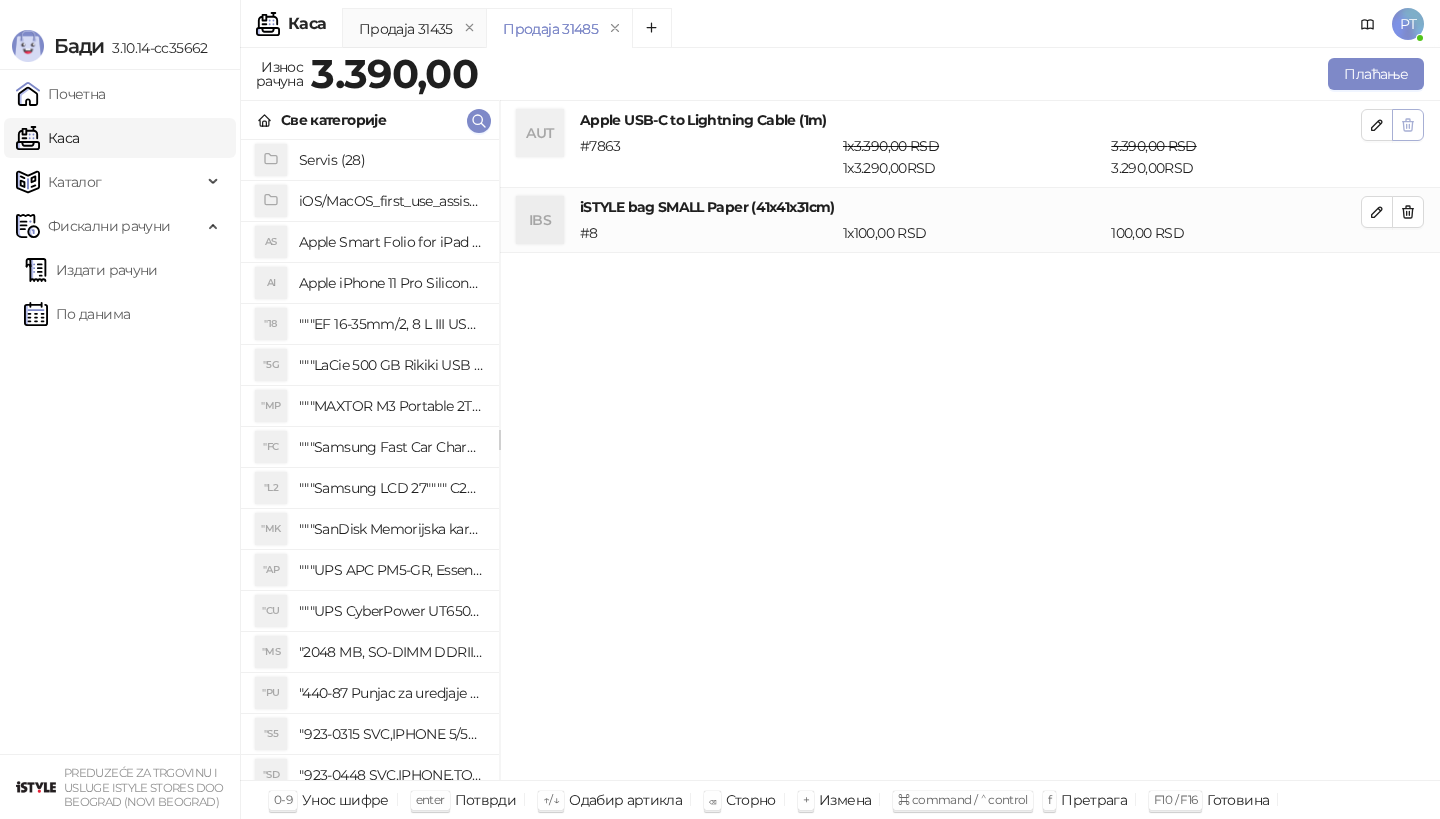 click 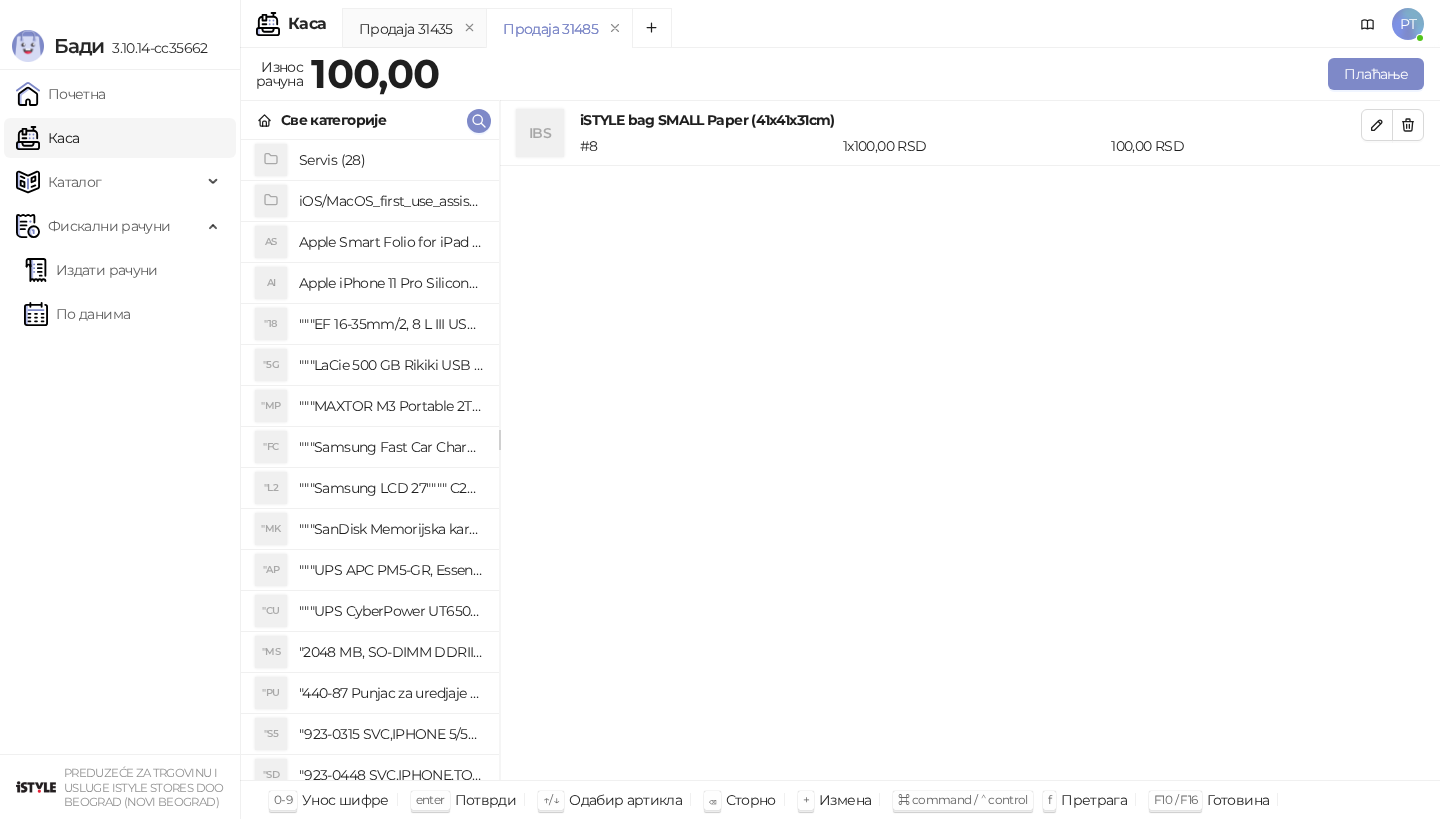 click 